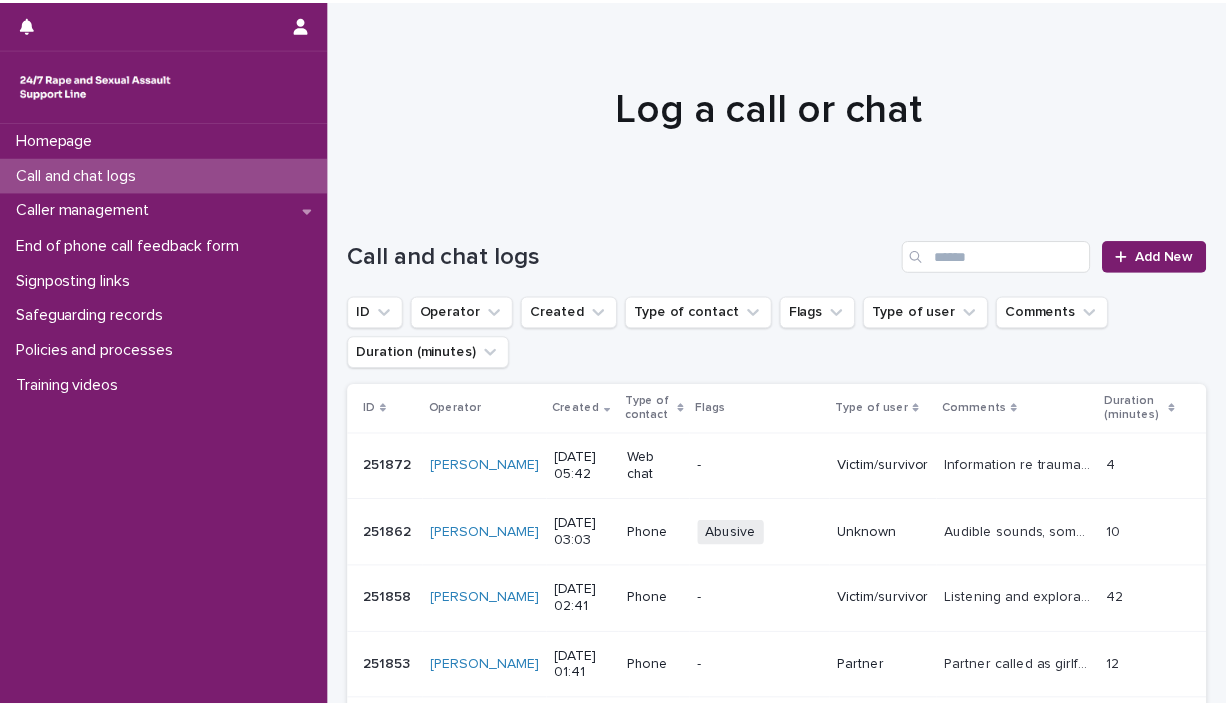 scroll, scrollTop: 0, scrollLeft: 0, axis: both 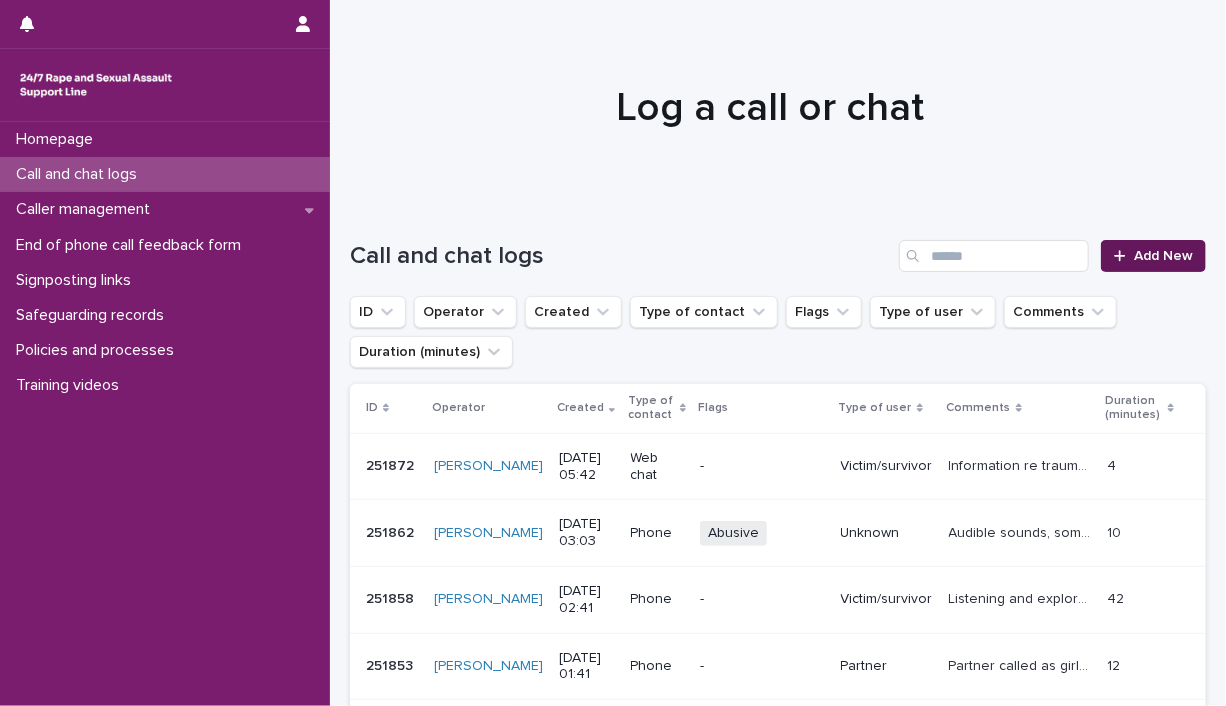 click on "Add New" at bounding box center [1163, 256] 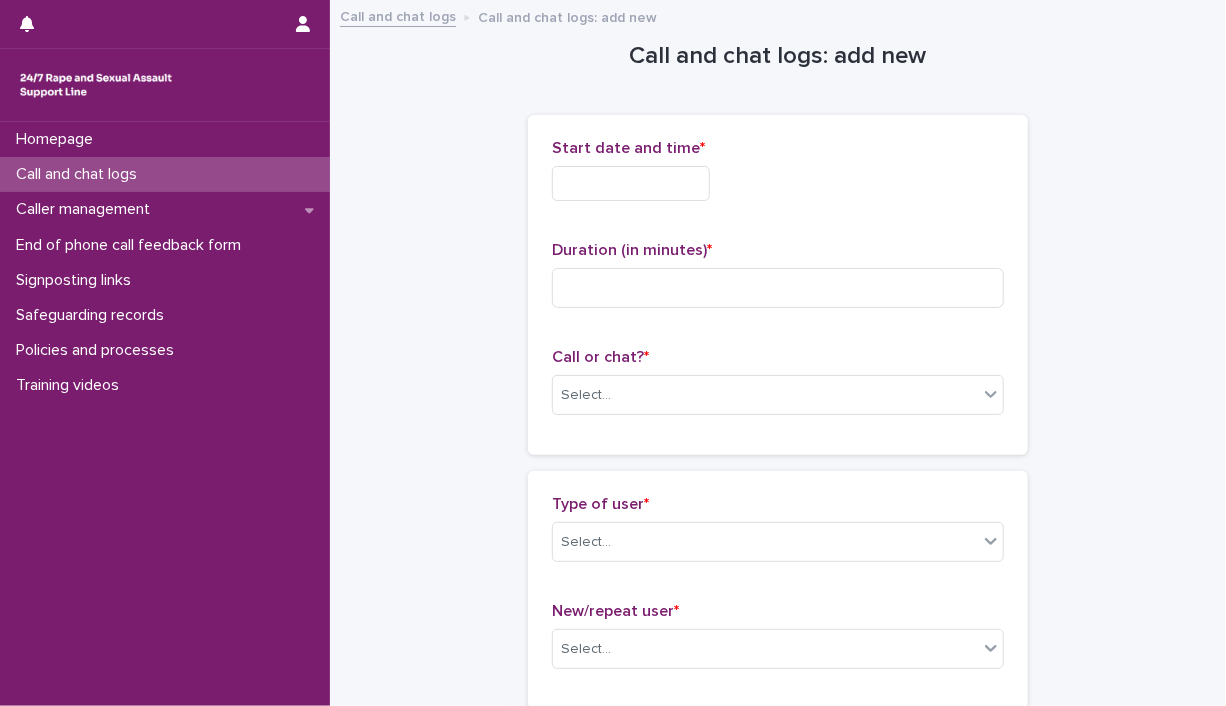 click at bounding box center [631, 183] 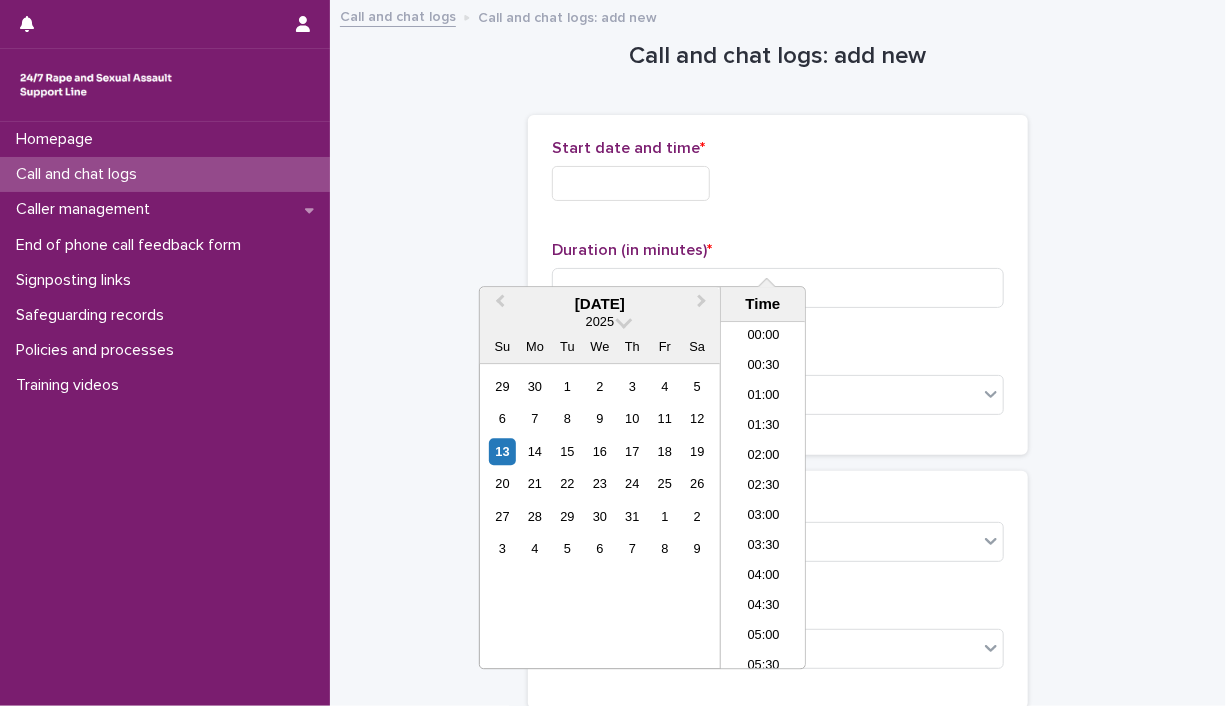 scroll, scrollTop: 202, scrollLeft: 0, axis: vertical 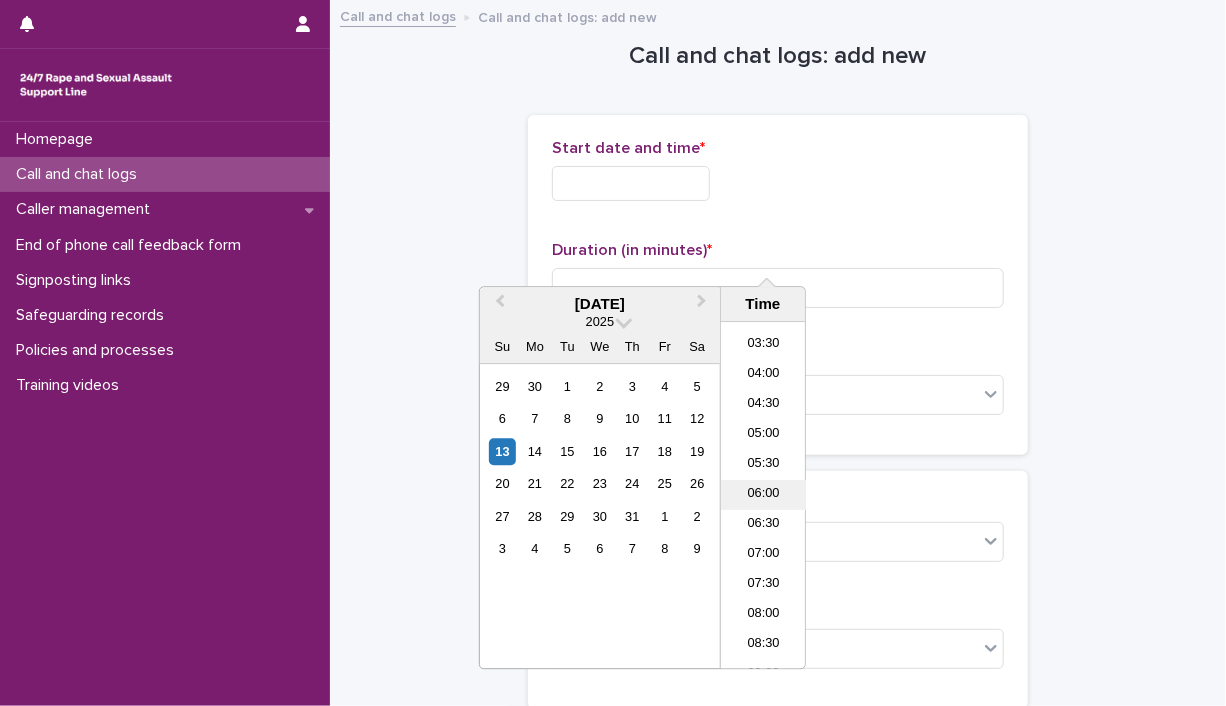 click on "06:00" at bounding box center [763, 496] 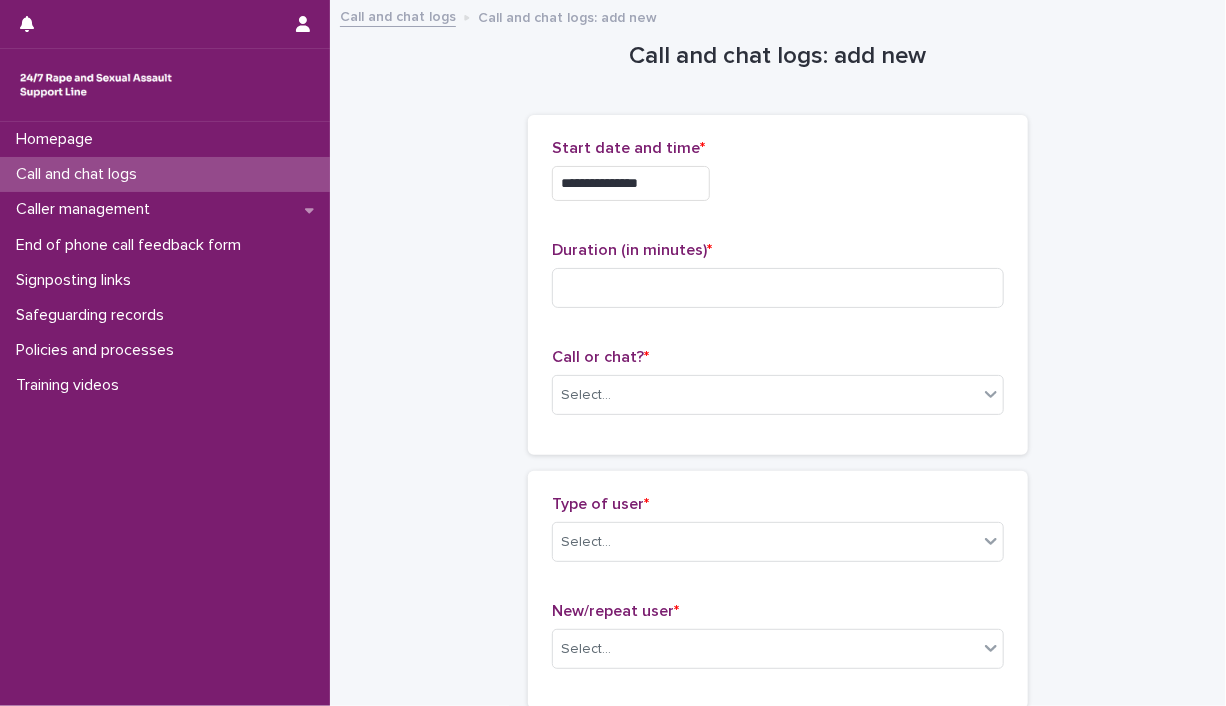 click on "**********" at bounding box center [631, 183] 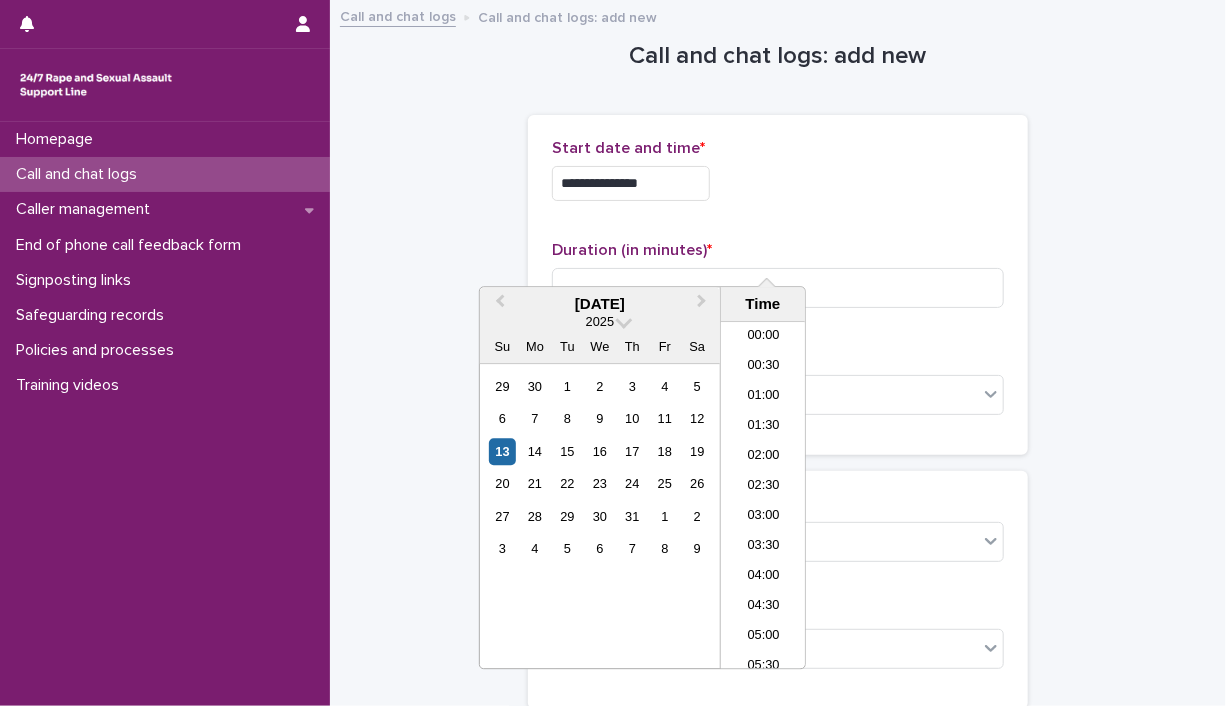 scroll, scrollTop: 202, scrollLeft: 0, axis: vertical 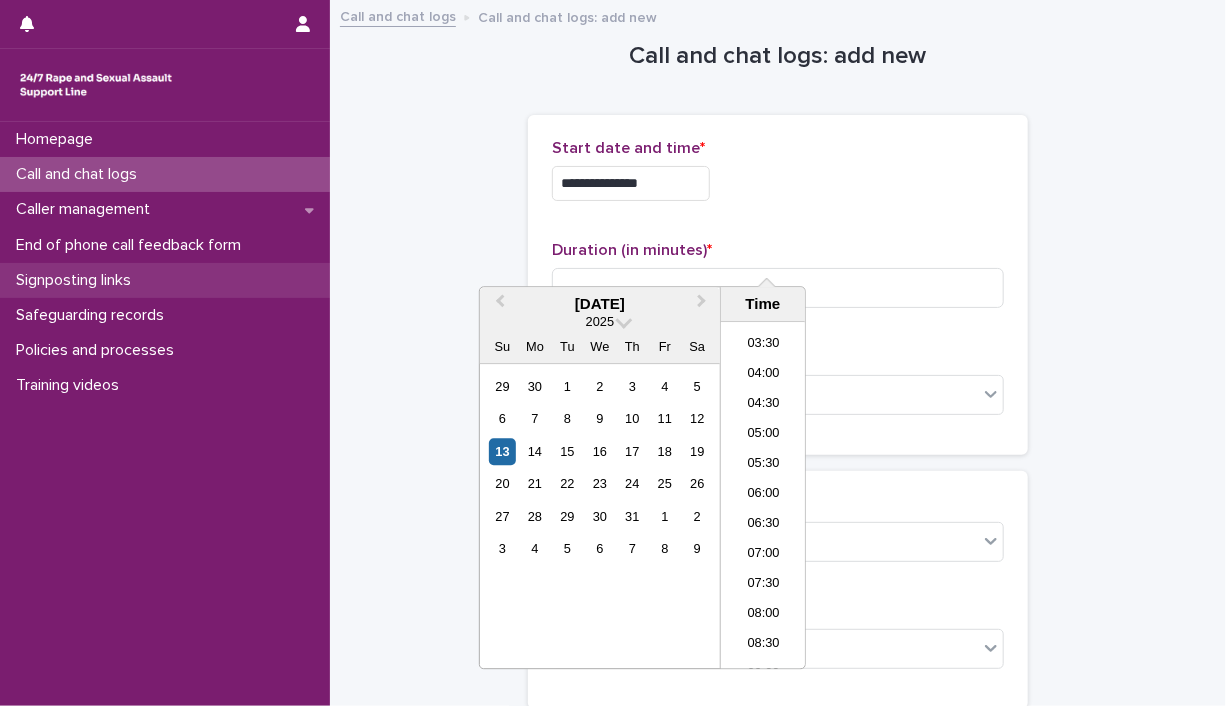 type on "**********" 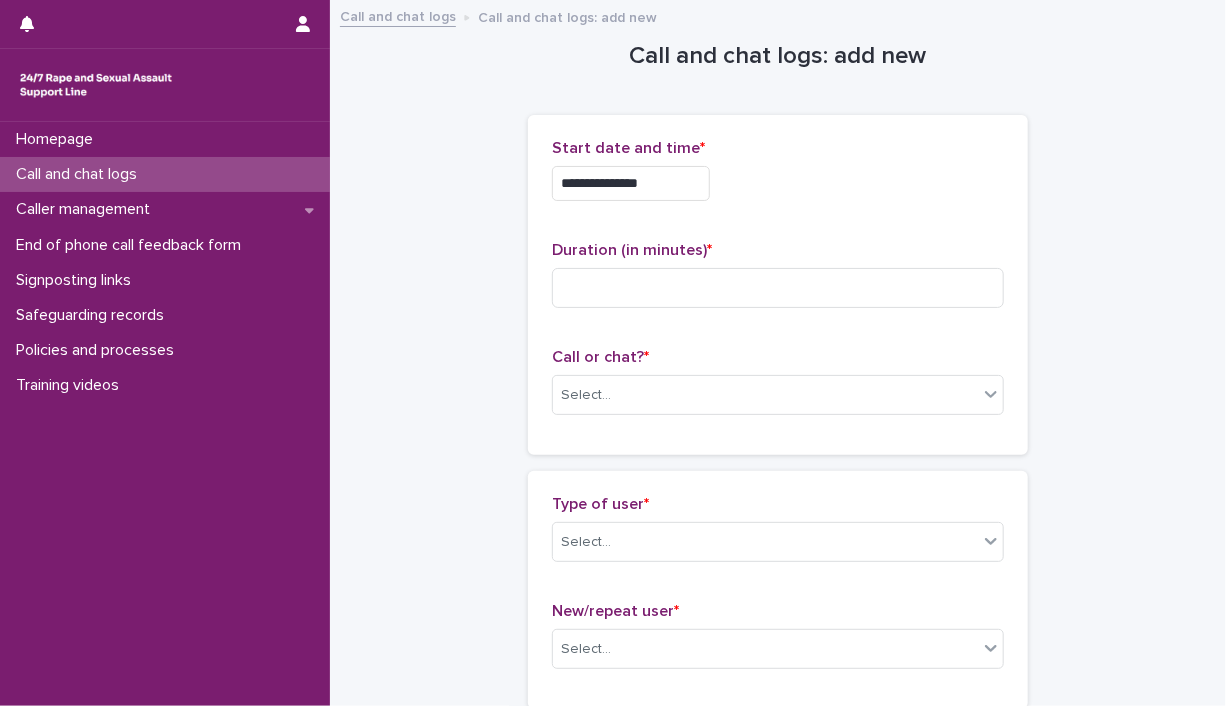 click on "**********" at bounding box center (778, 285) 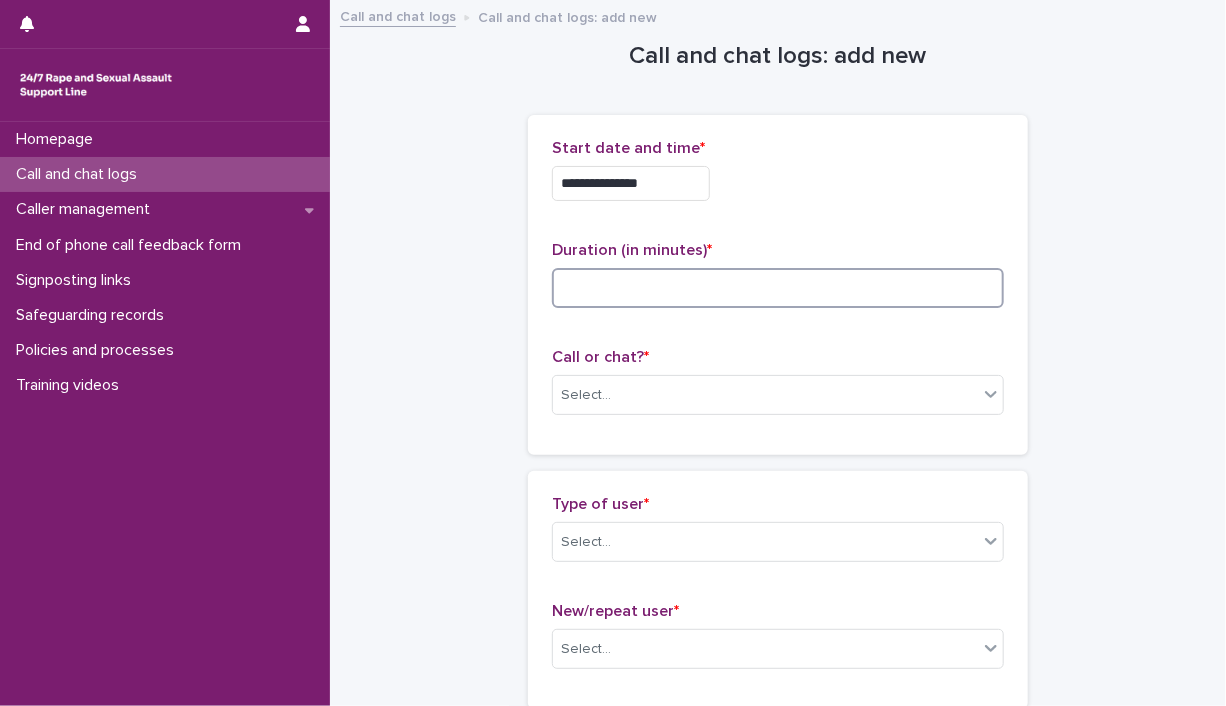 click at bounding box center (778, 288) 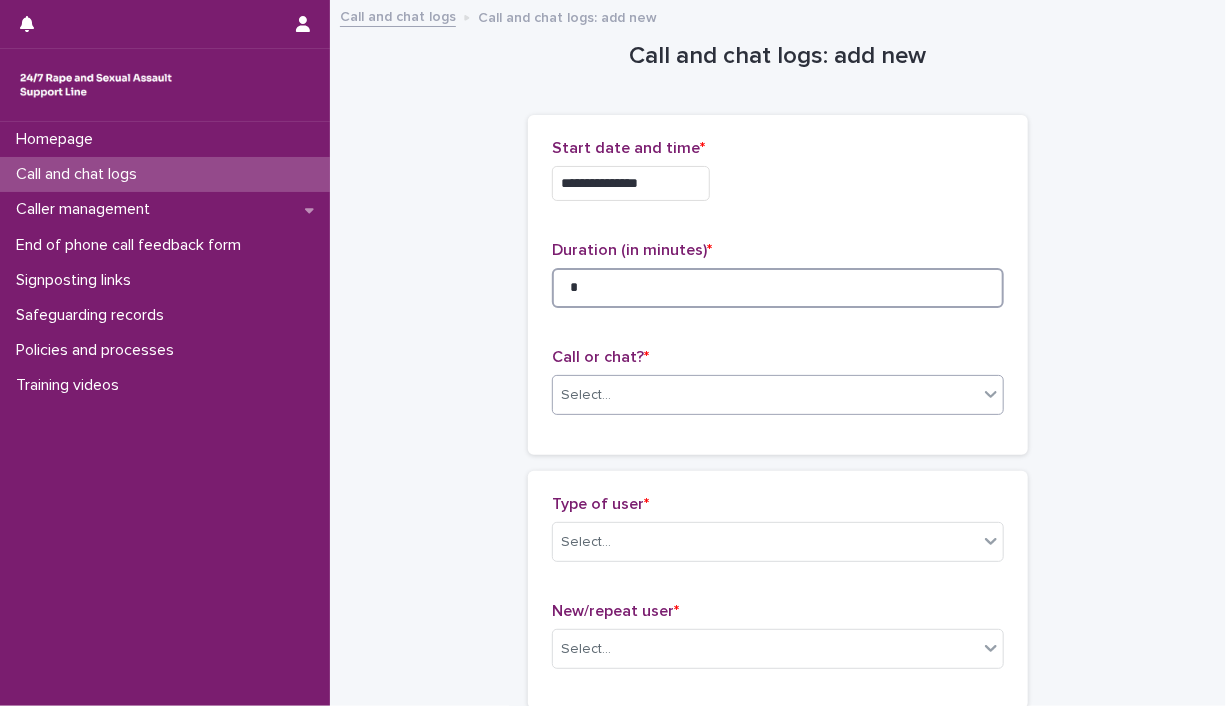 type on "*" 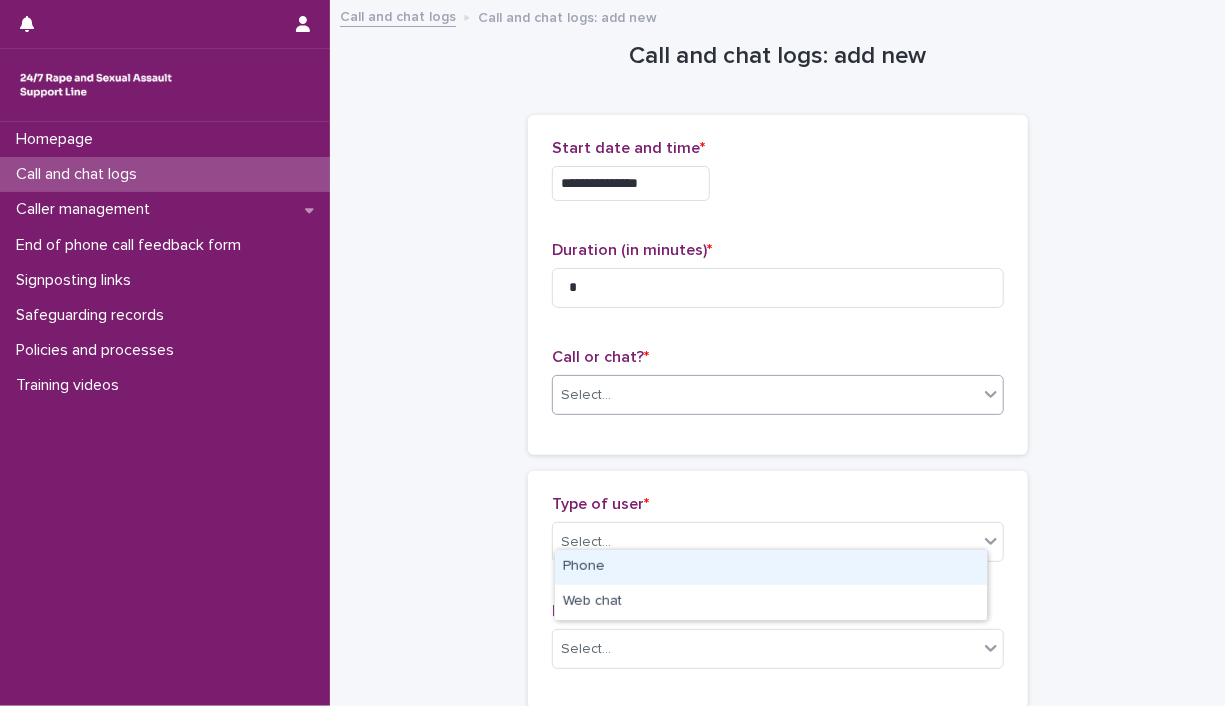 click on "Select..." at bounding box center (765, 395) 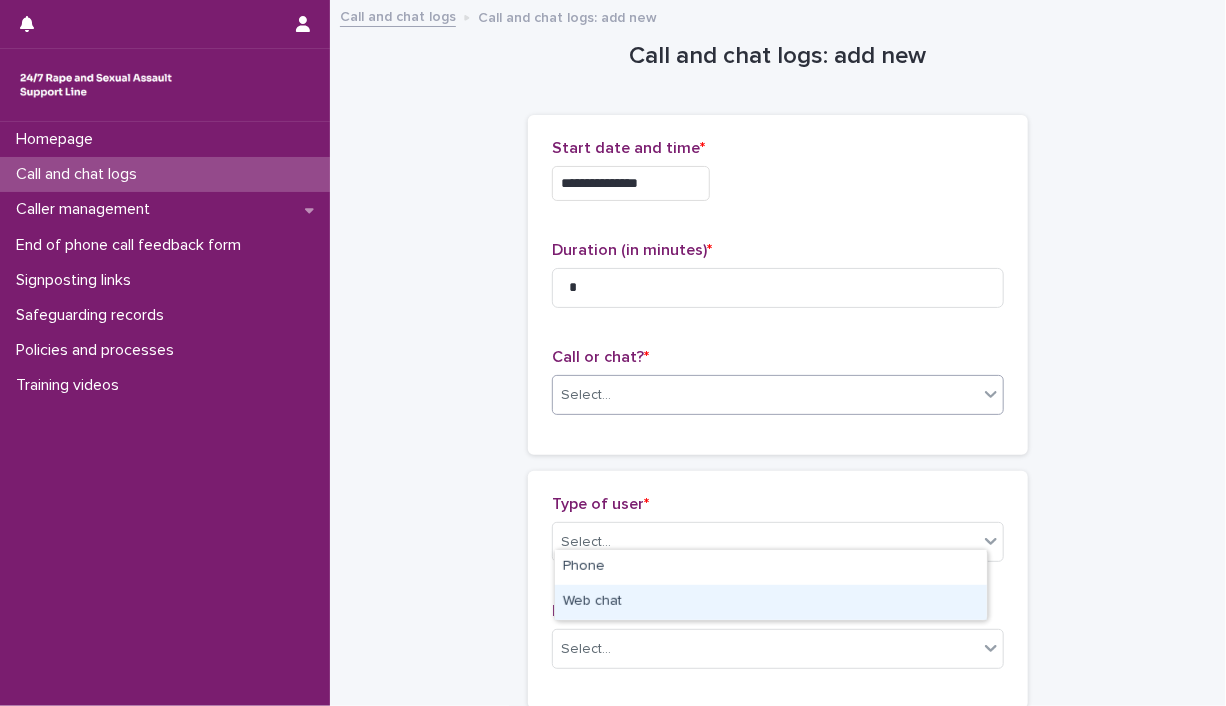 click on "Web chat" at bounding box center (771, 602) 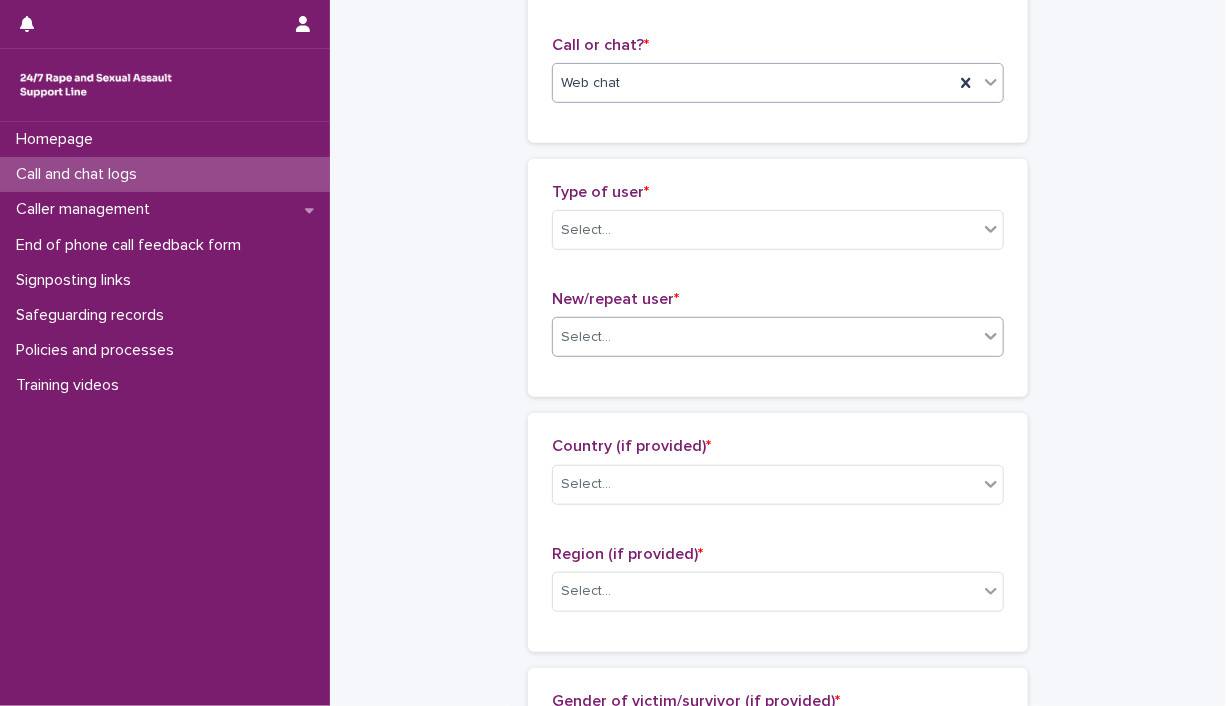 scroll, scrollTop: 333, scrollLeft: 0, axis: vertical 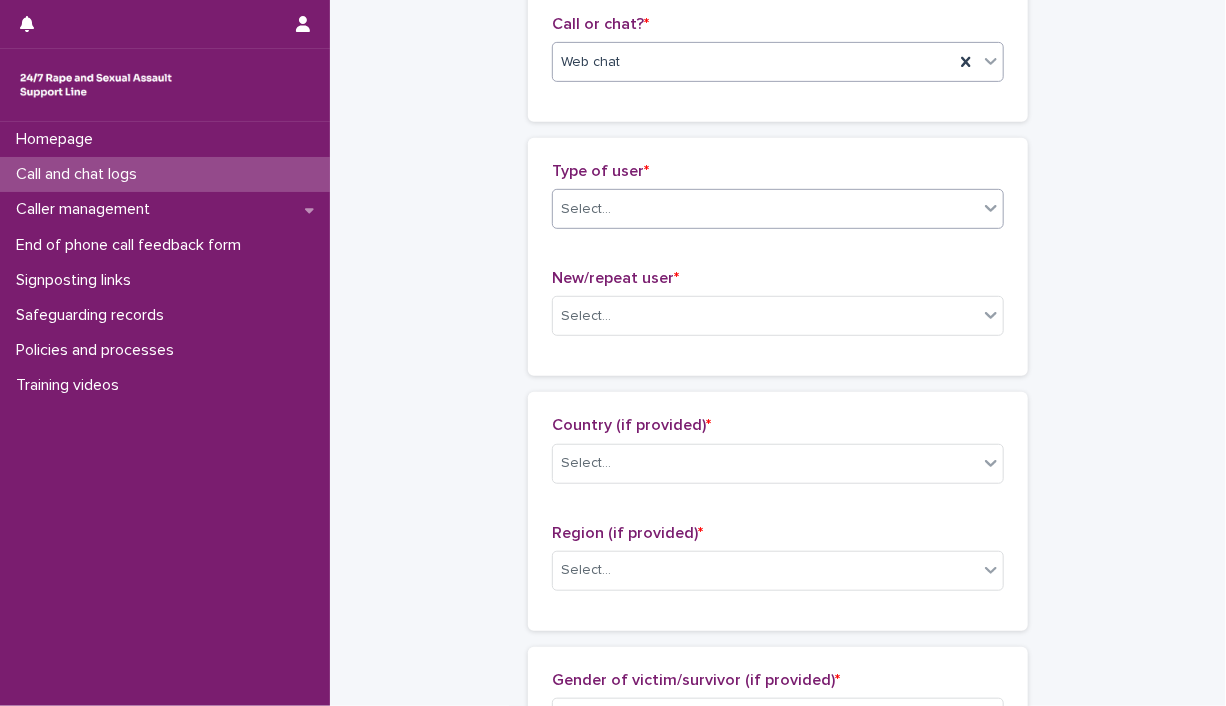 click on "Select..." at bounding box center [765, 209] 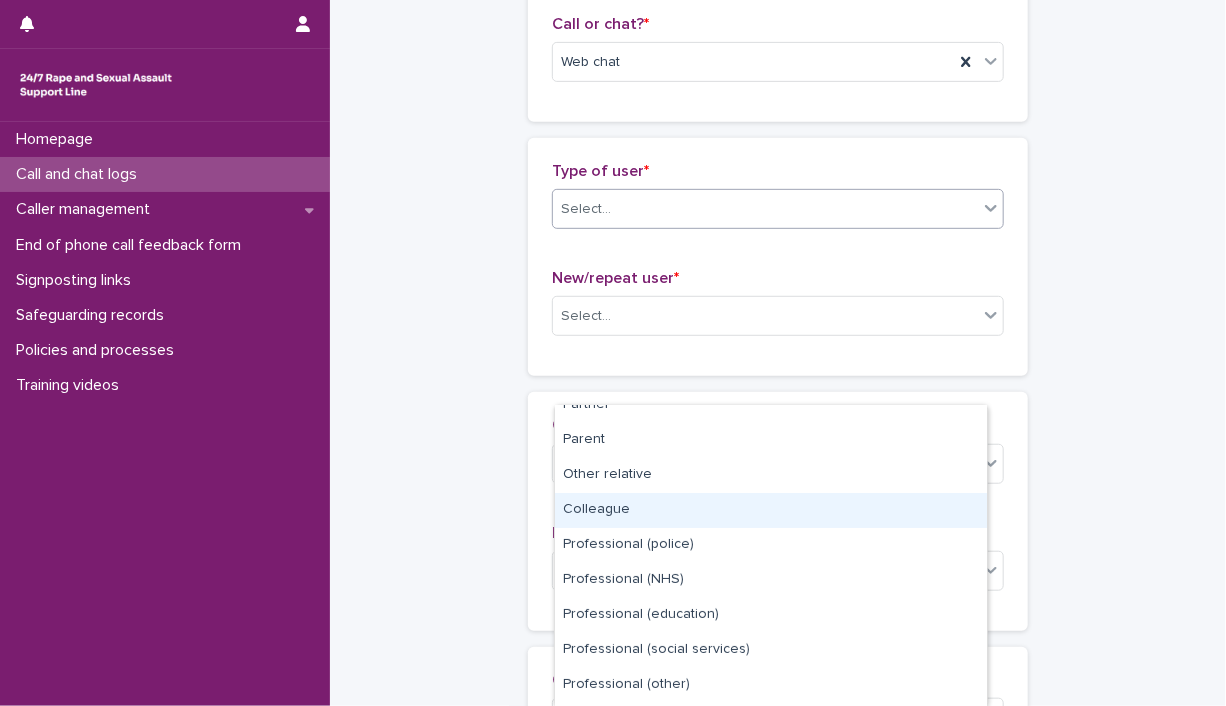 scroll, scrollTop: 224, scrollLeft: 0, axis: vertical 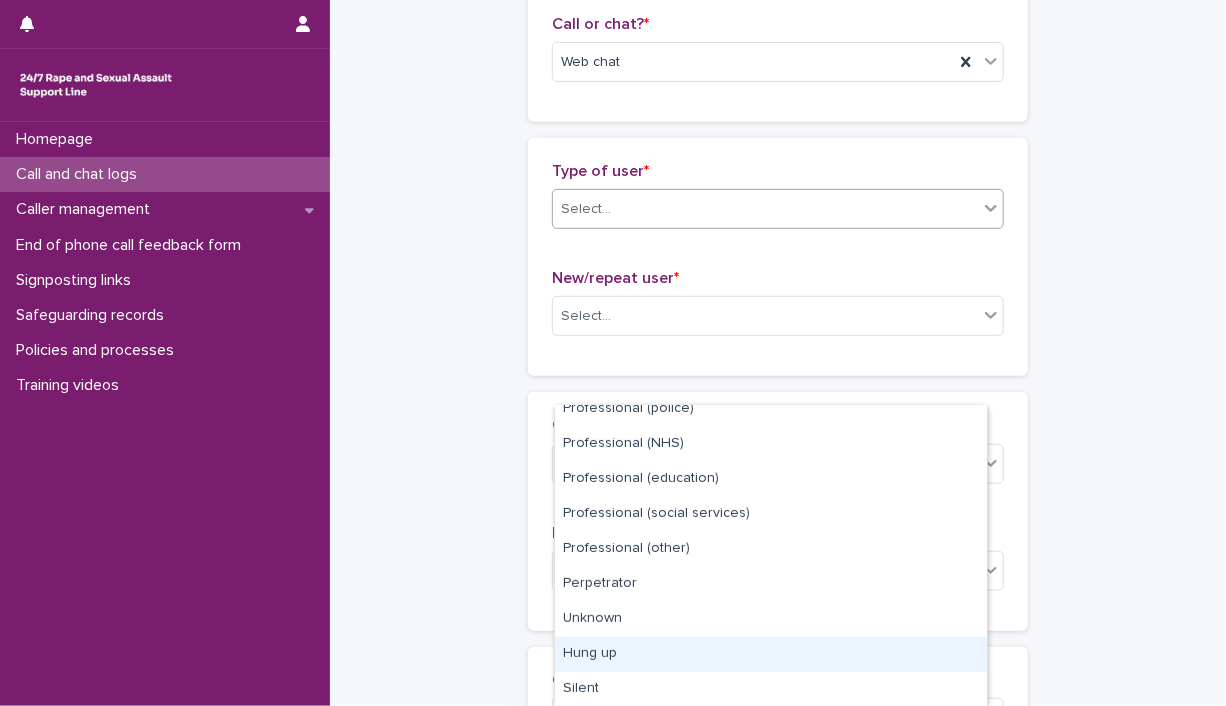 drag, startPoint x: 697, startPoint y: 596, endPoint x: 680, endPoint y: 660, distance: 66.21933 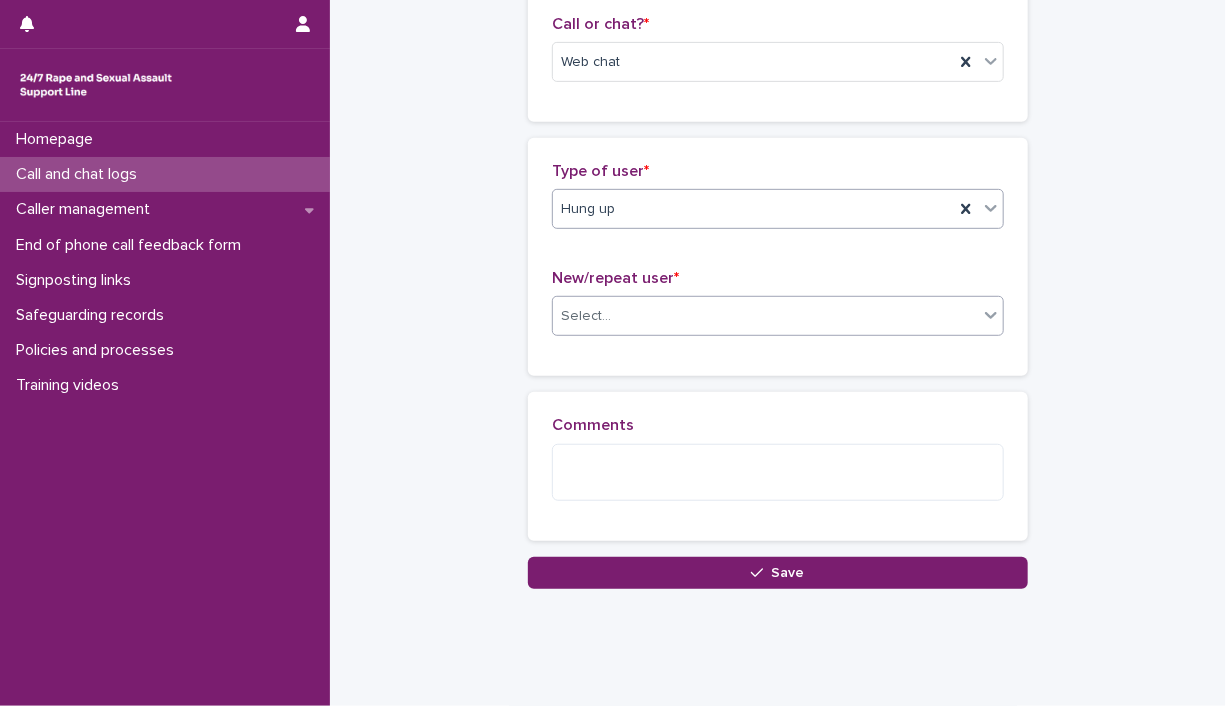 click on "Select..." at bounding box center [765, 316] 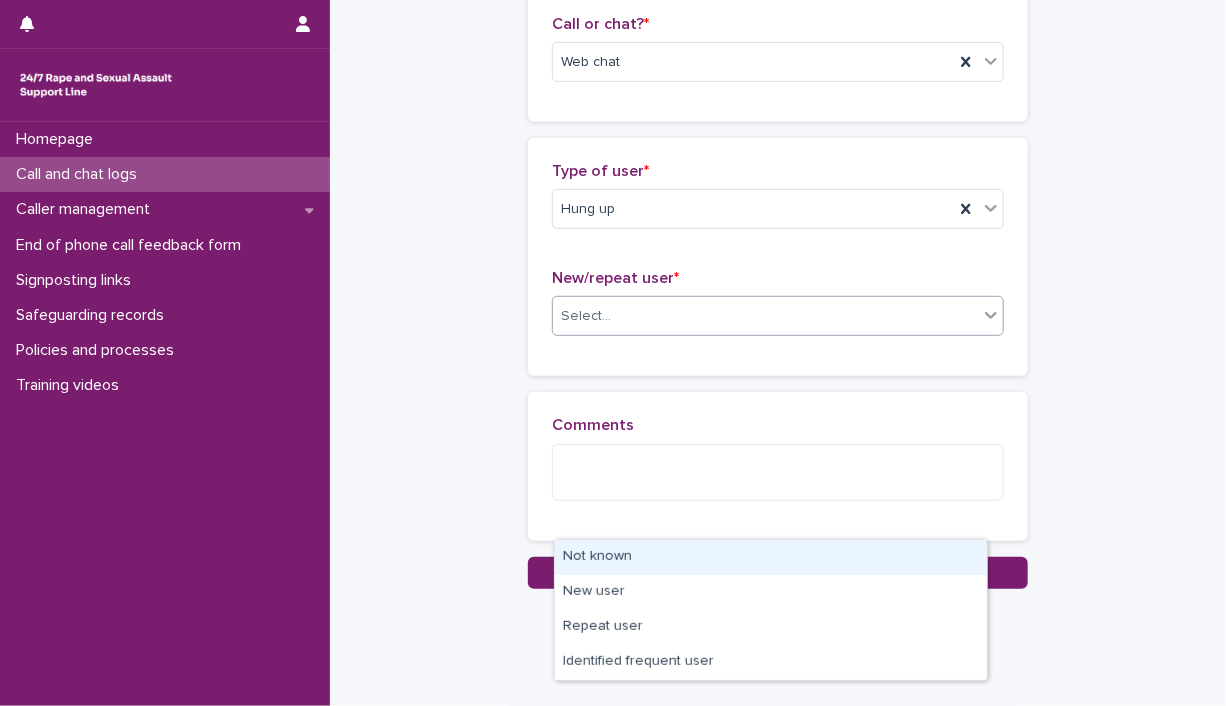click on "Not known" at bounding box center [771, 557] 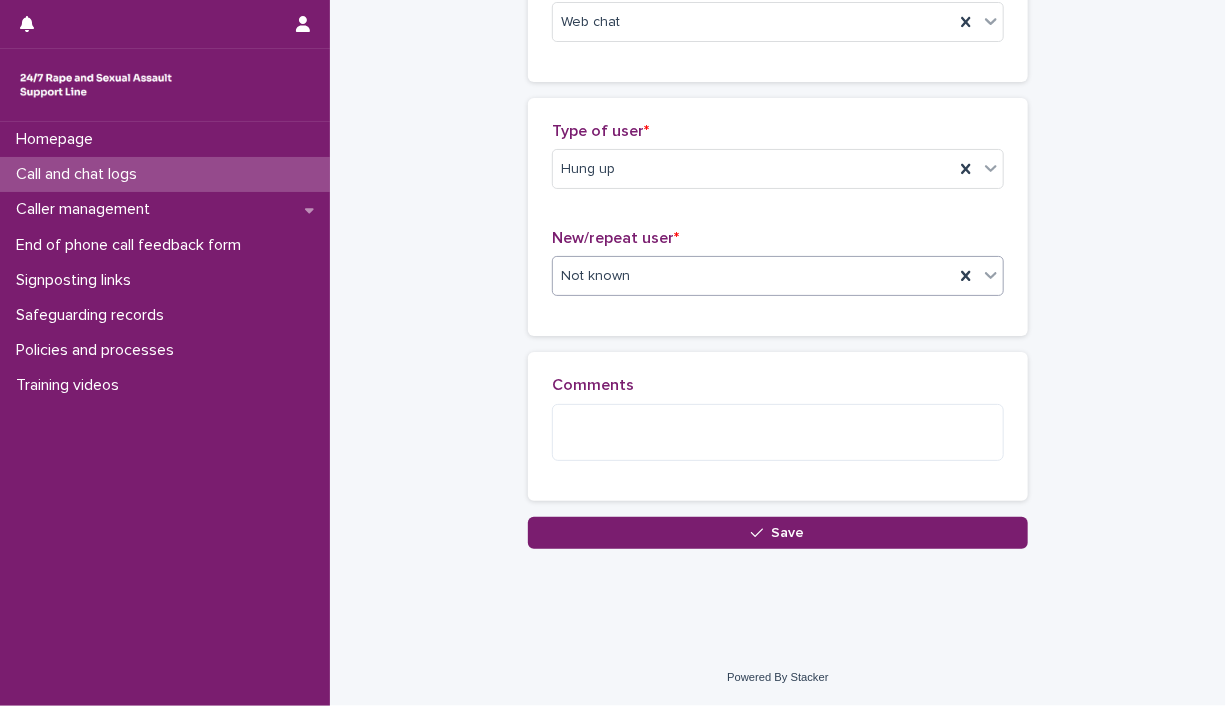 scroll, scrollTop: 600, scrollLeft: 0, axis: vertical 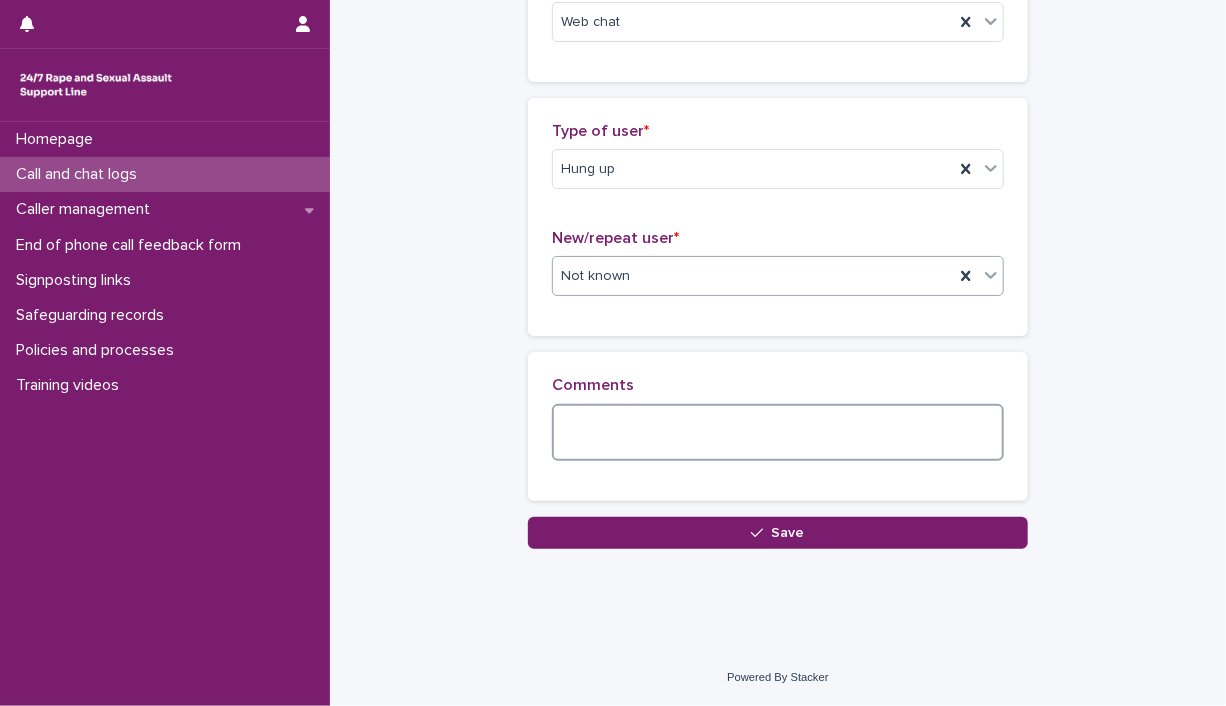 click at bounding box center [778, 433] 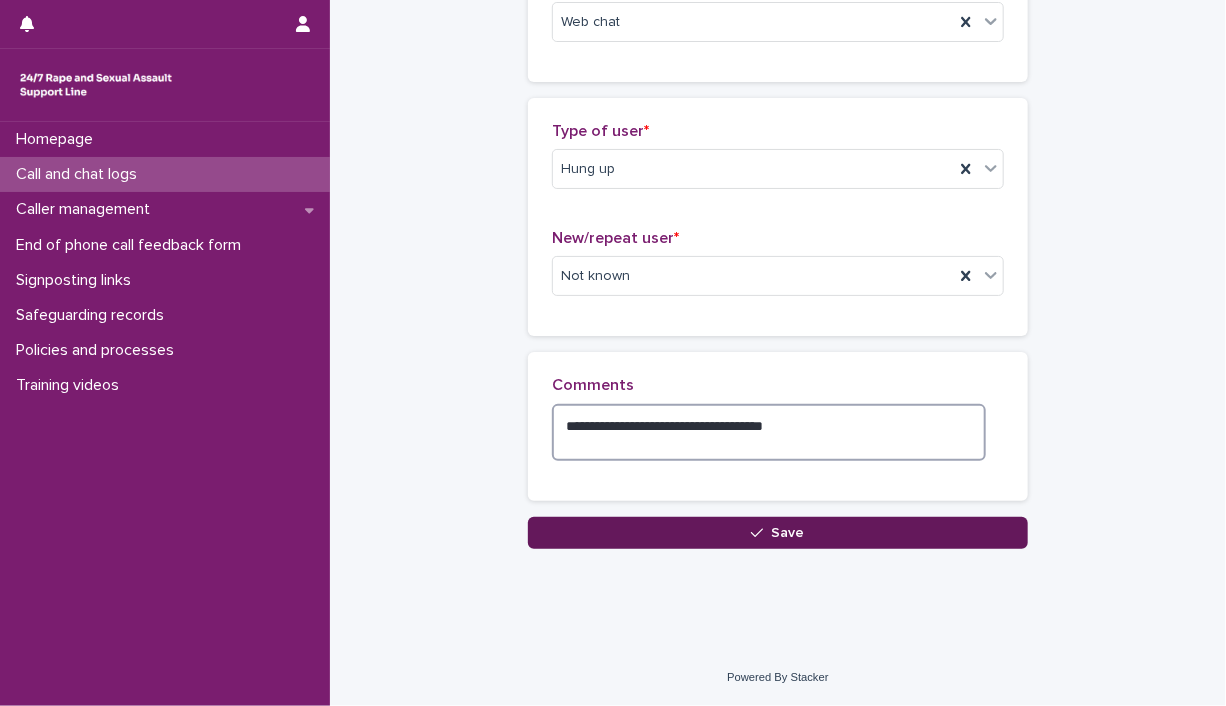type on "**********" 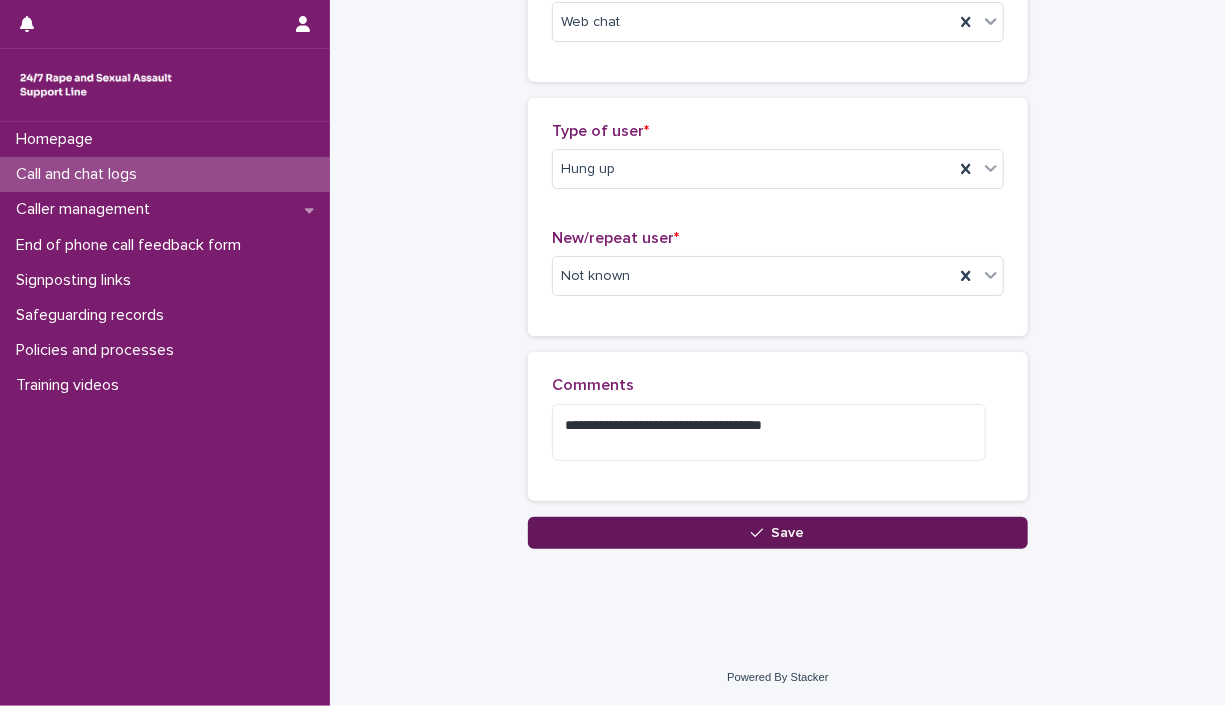 click on "Save" at bounding box center [778, 533] 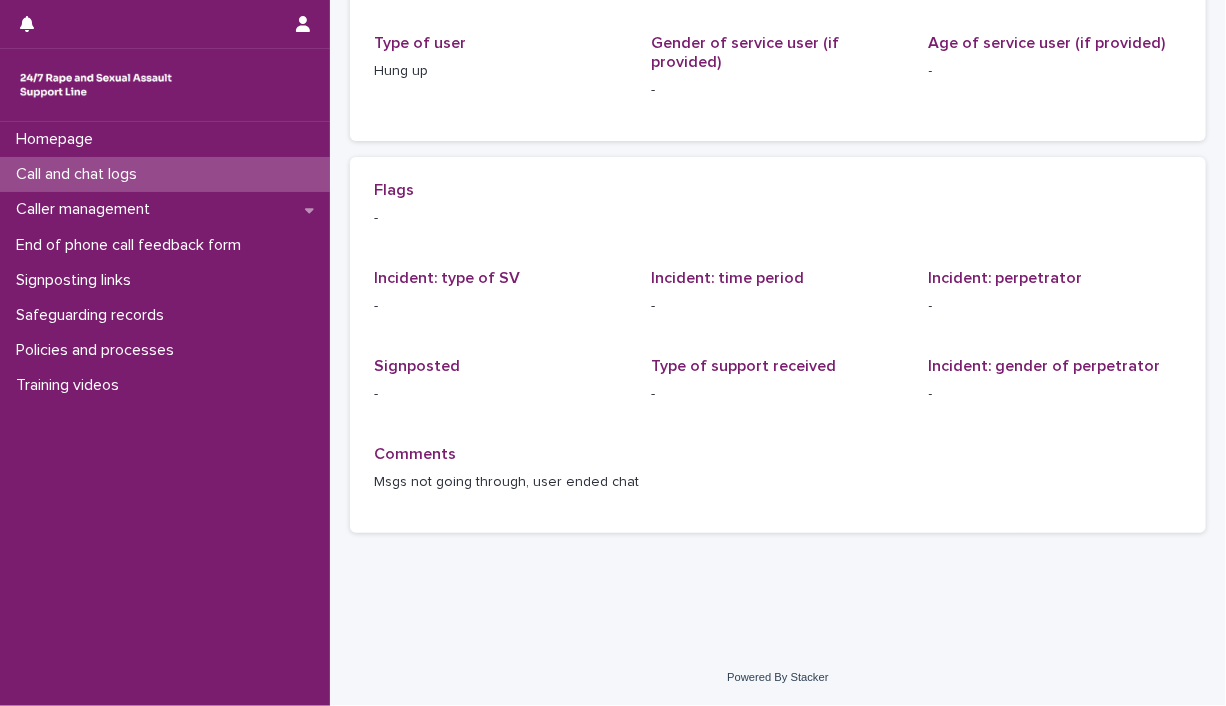 scroll, scrollTop: 0, scrollLeft: 0, axis: both 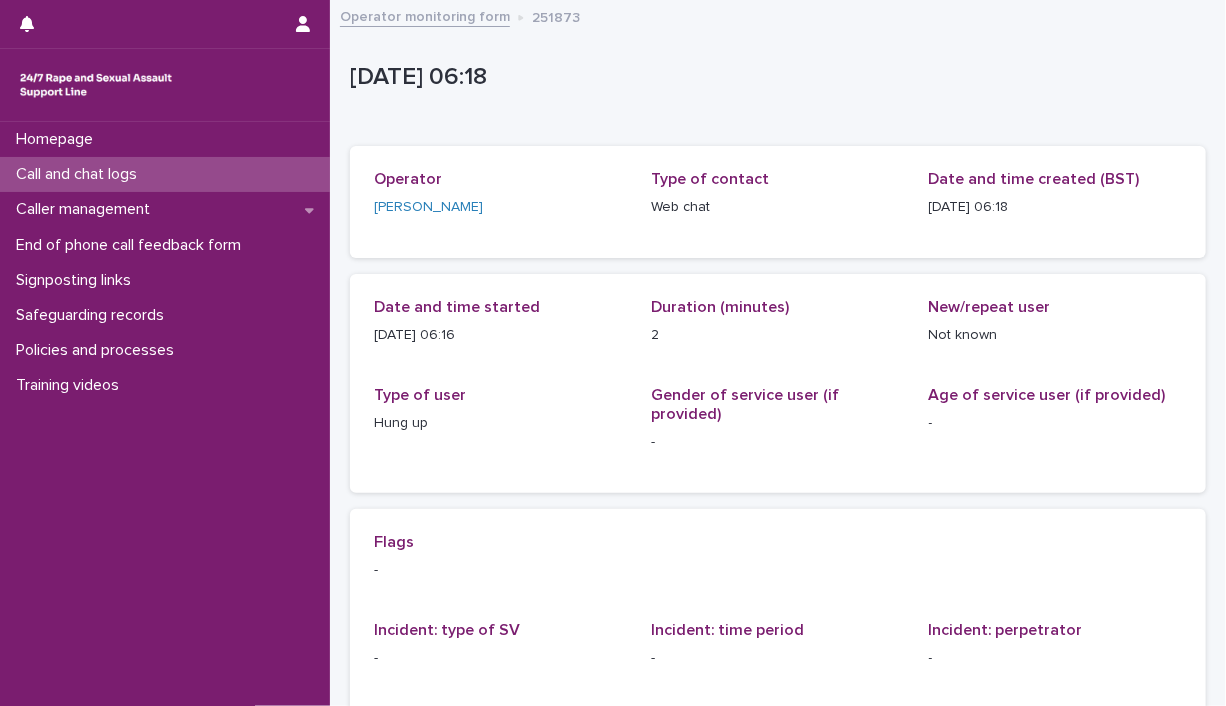 click on "Call and chat logs" at bounding box center (80, 174) 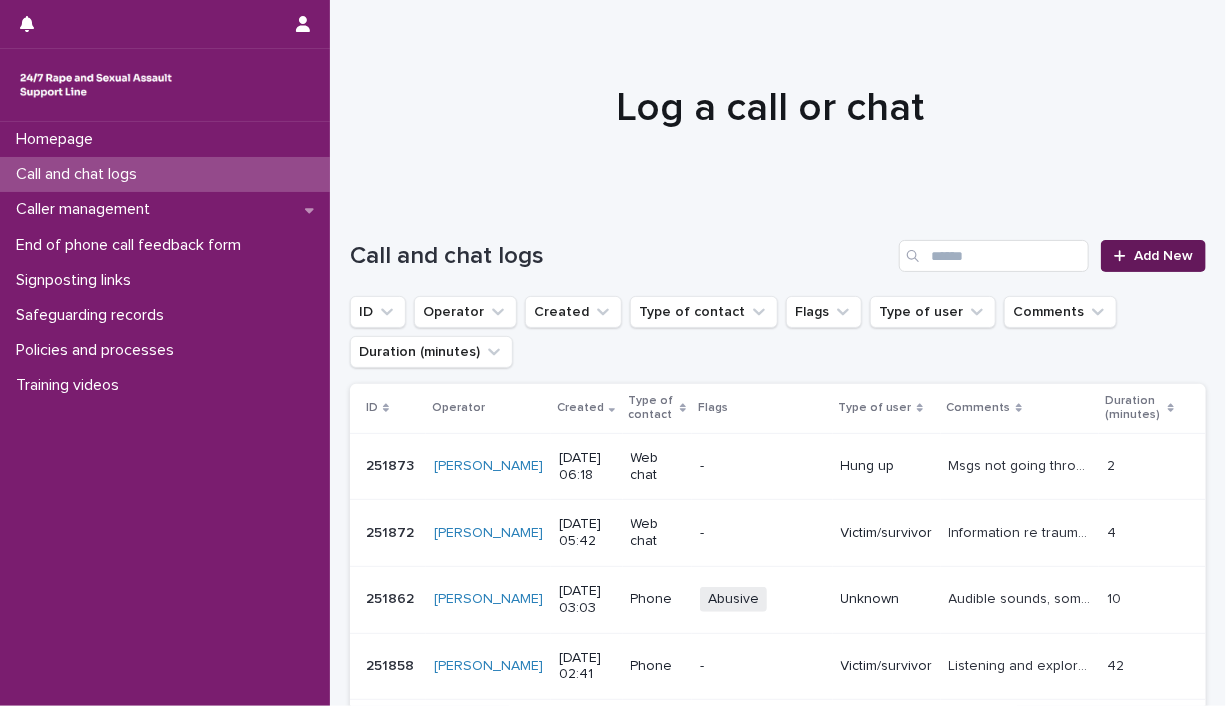 click at bounding box center (1124, 256) 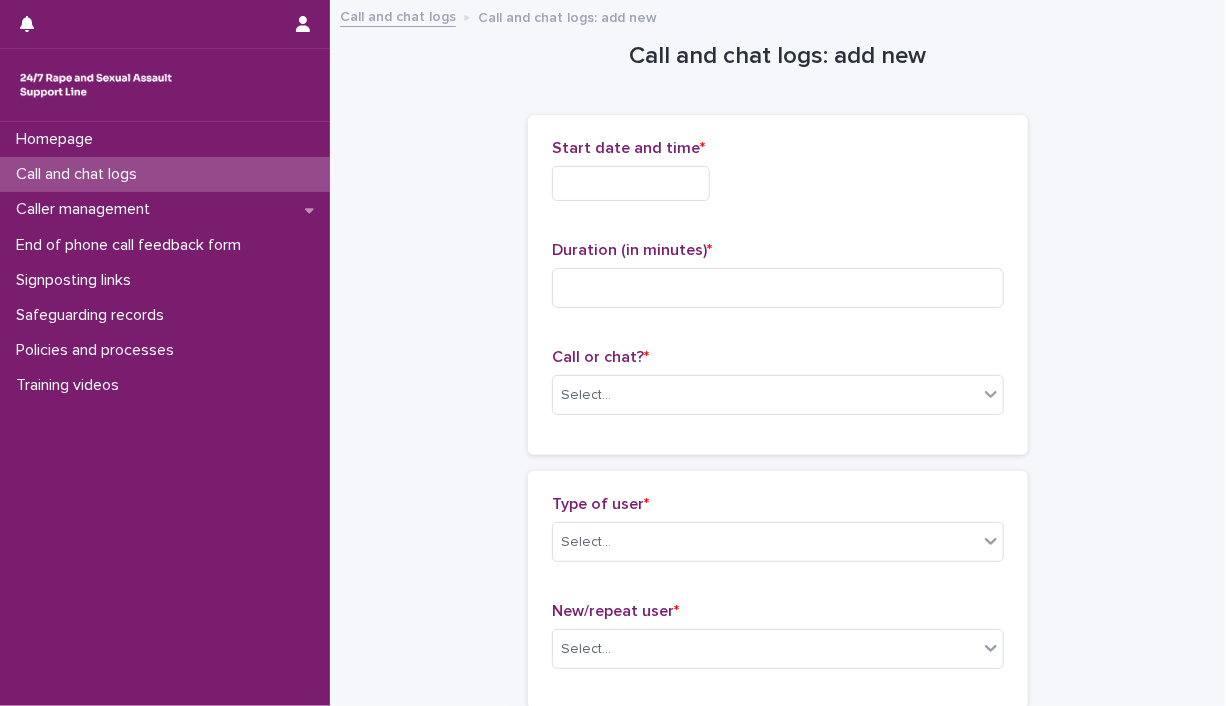 click at bounding box center (631, 183) 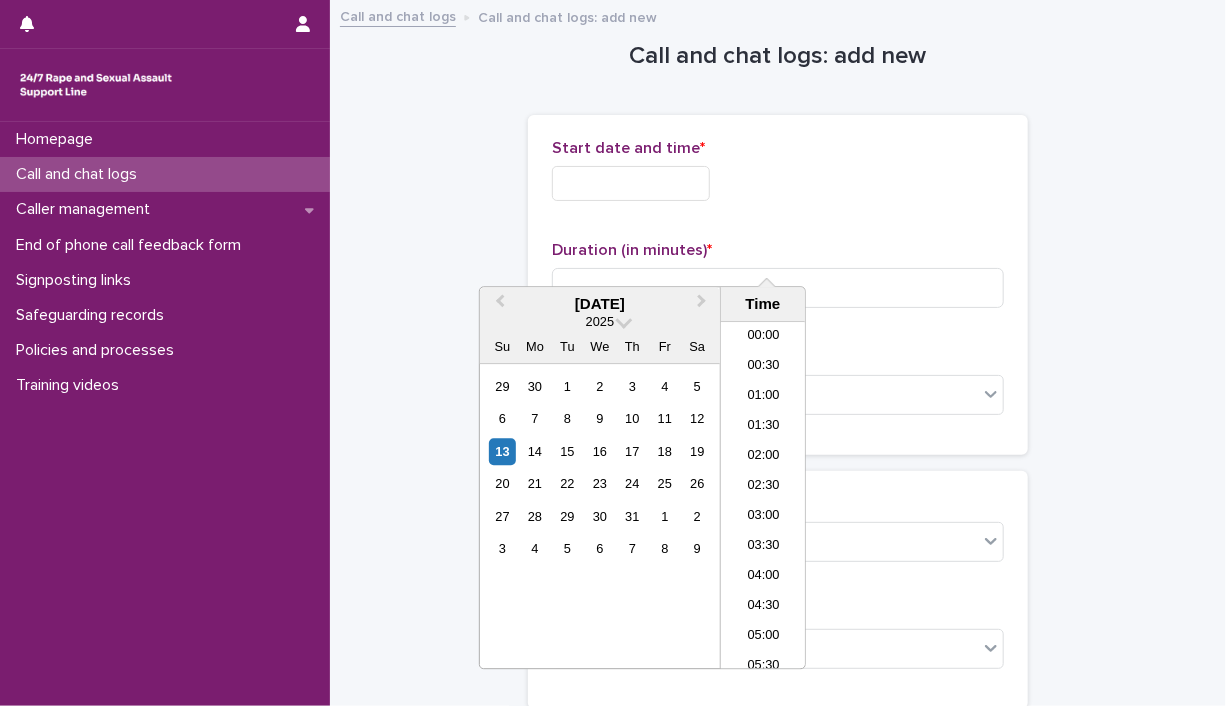 scroll, scrollTop: 202, scrollLeft: 0, axis: vertical 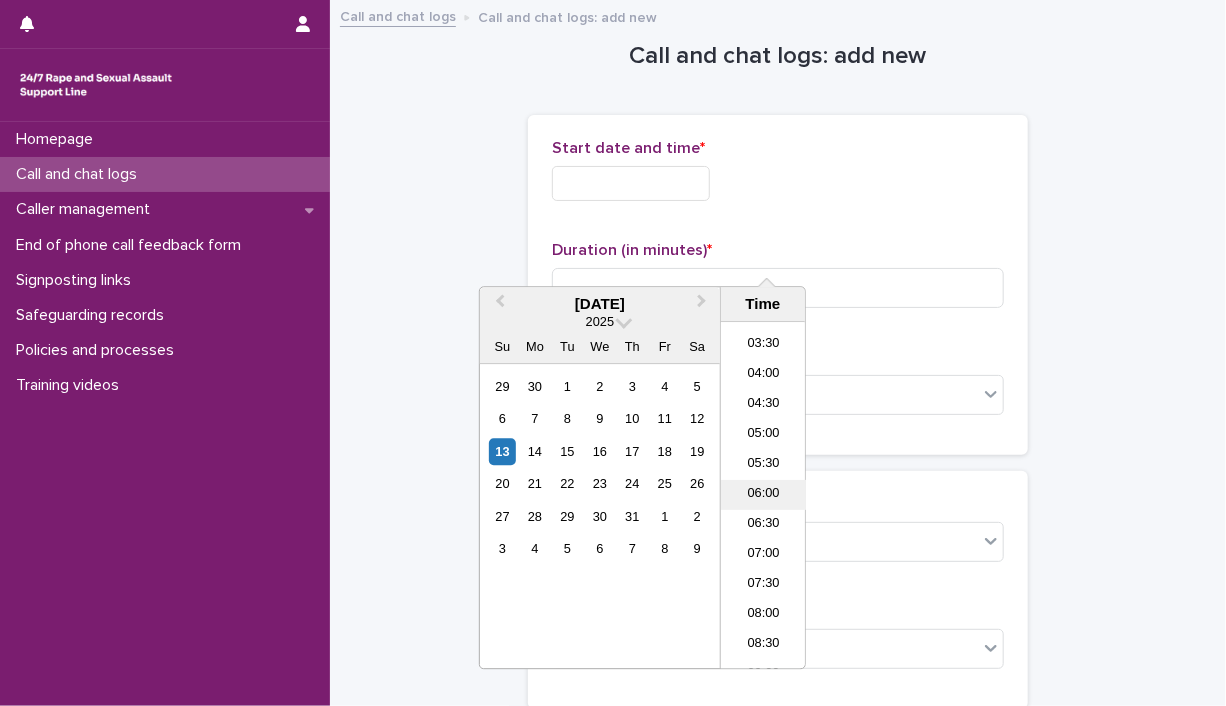 click on "06:00" at bounding box center (763, 496) 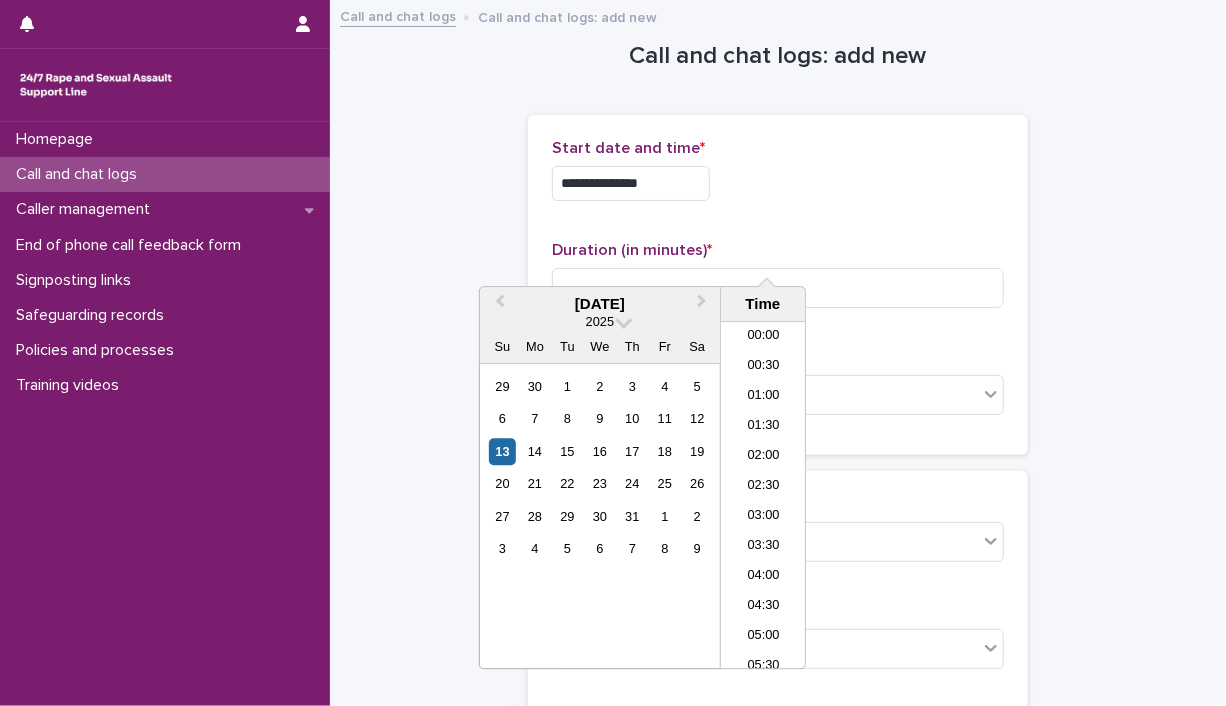 drag, startPoint x: 752, startPoint y: 258, endPoint x: 734, endPoint y: 269, distance: 21.095022 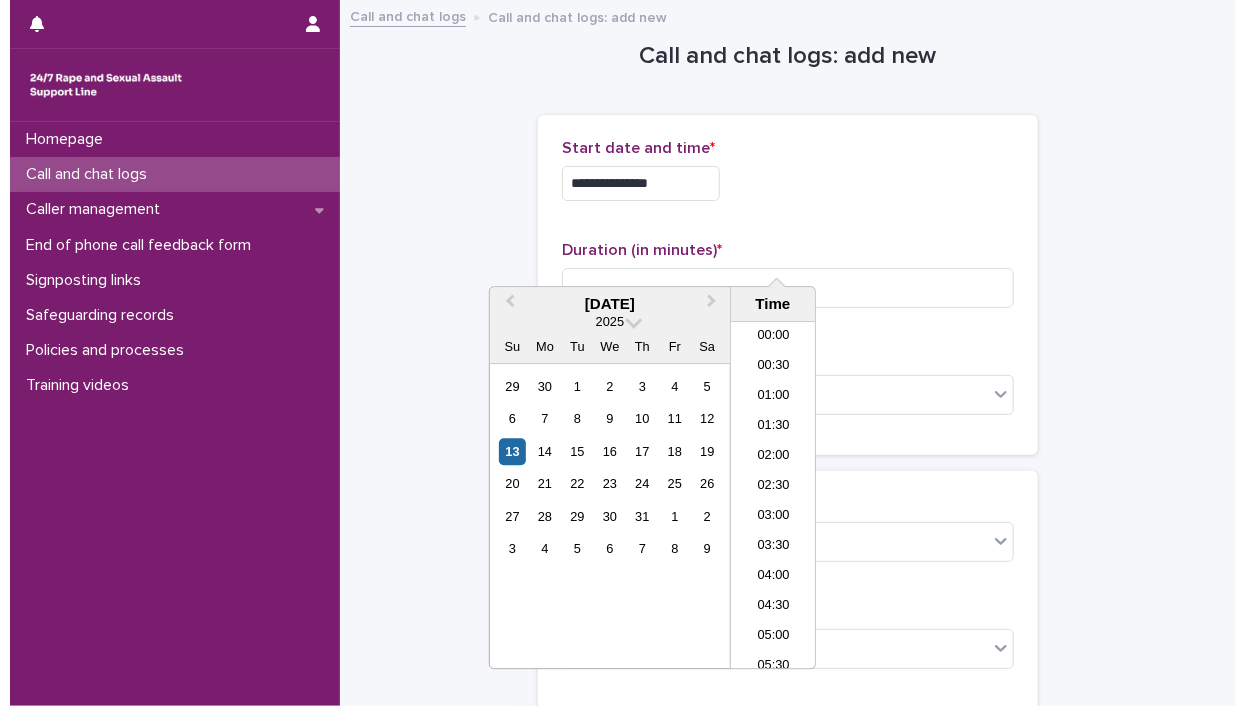 scroll, scrollTop: 202, scrollLeft: 0, axis: vertical 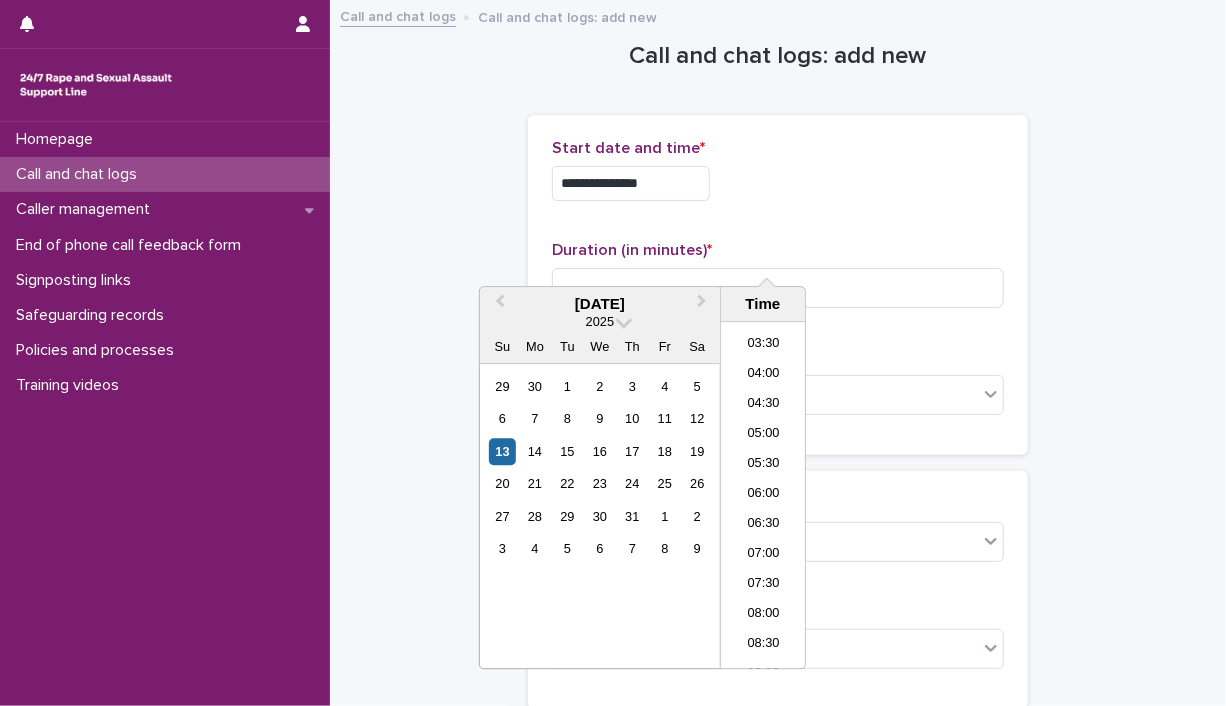 type on "**********" 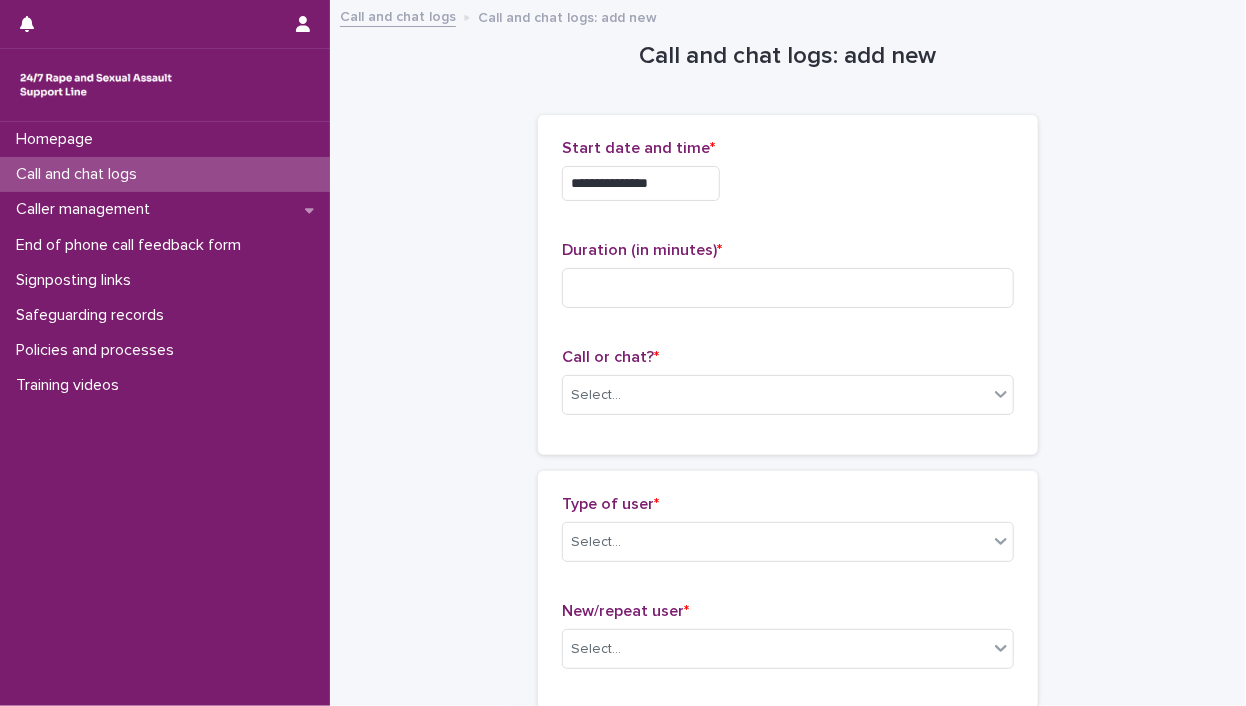 click on "**********" at bounding box center [788, 1091] 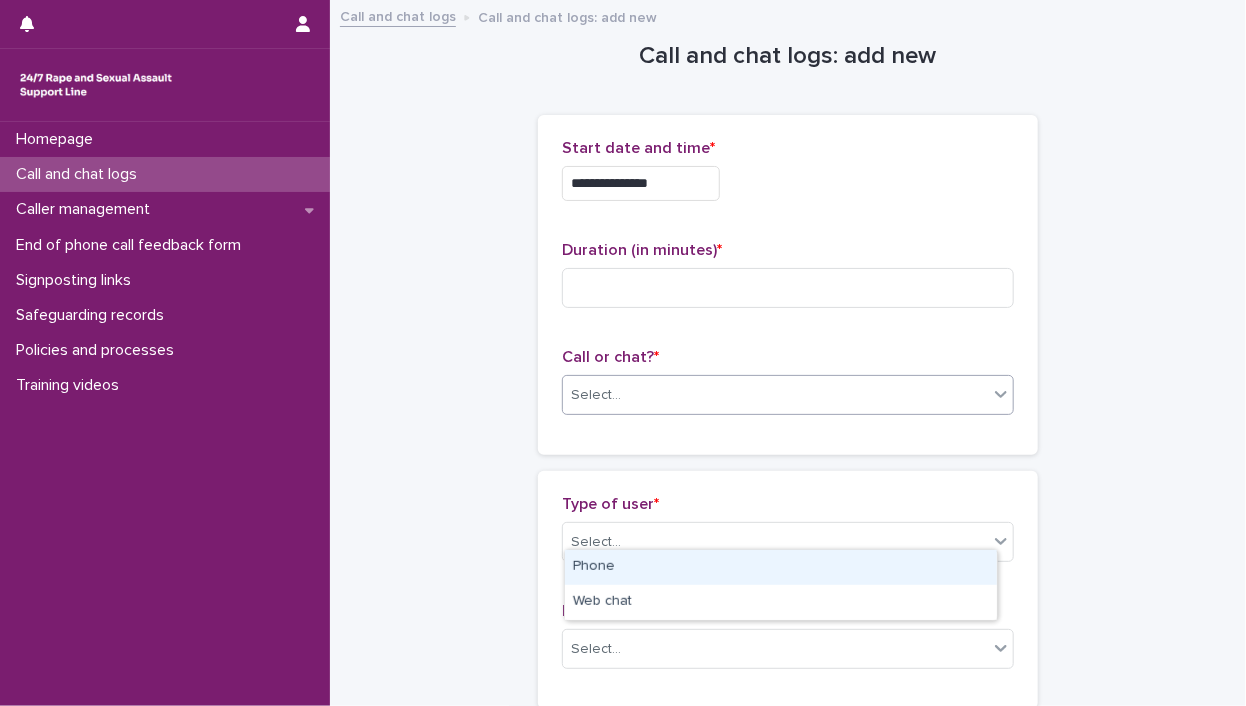 click on "Select..." at bounding box center (596, 395) 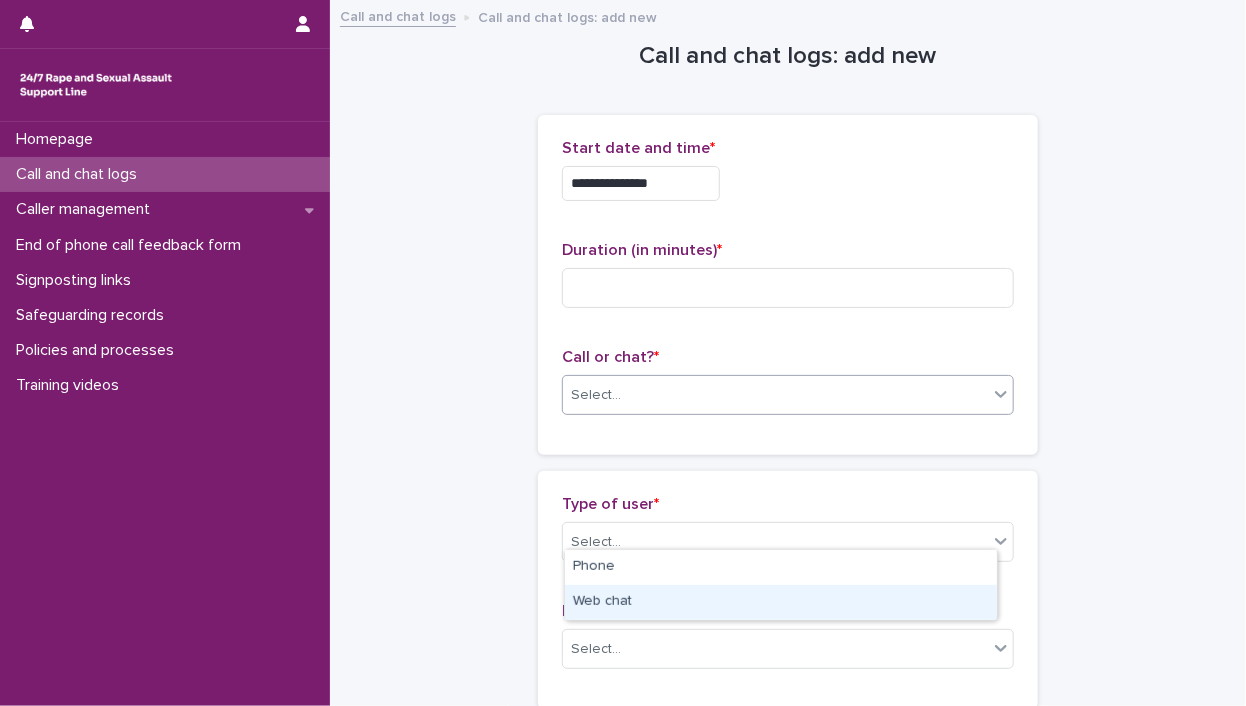 click on "Web chat" at bounding box center (781, 602) 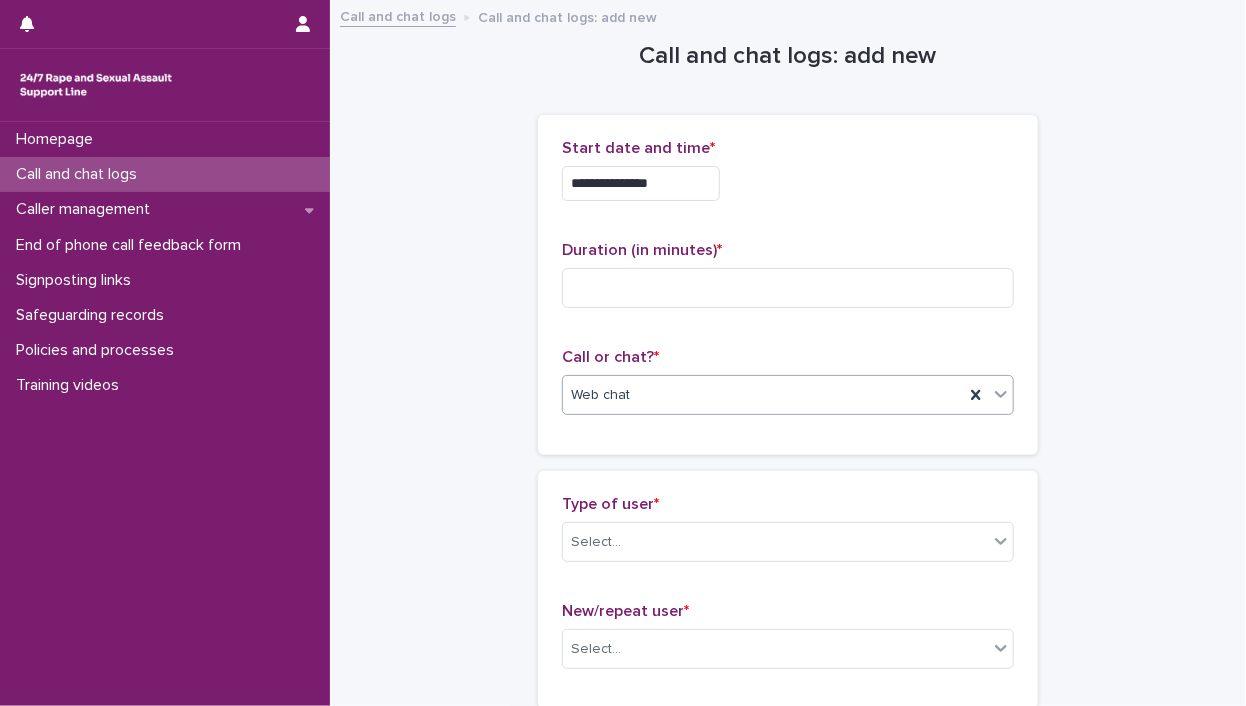 scroll, scrollTop: 172, scrollLeft: 0, axis: vertical 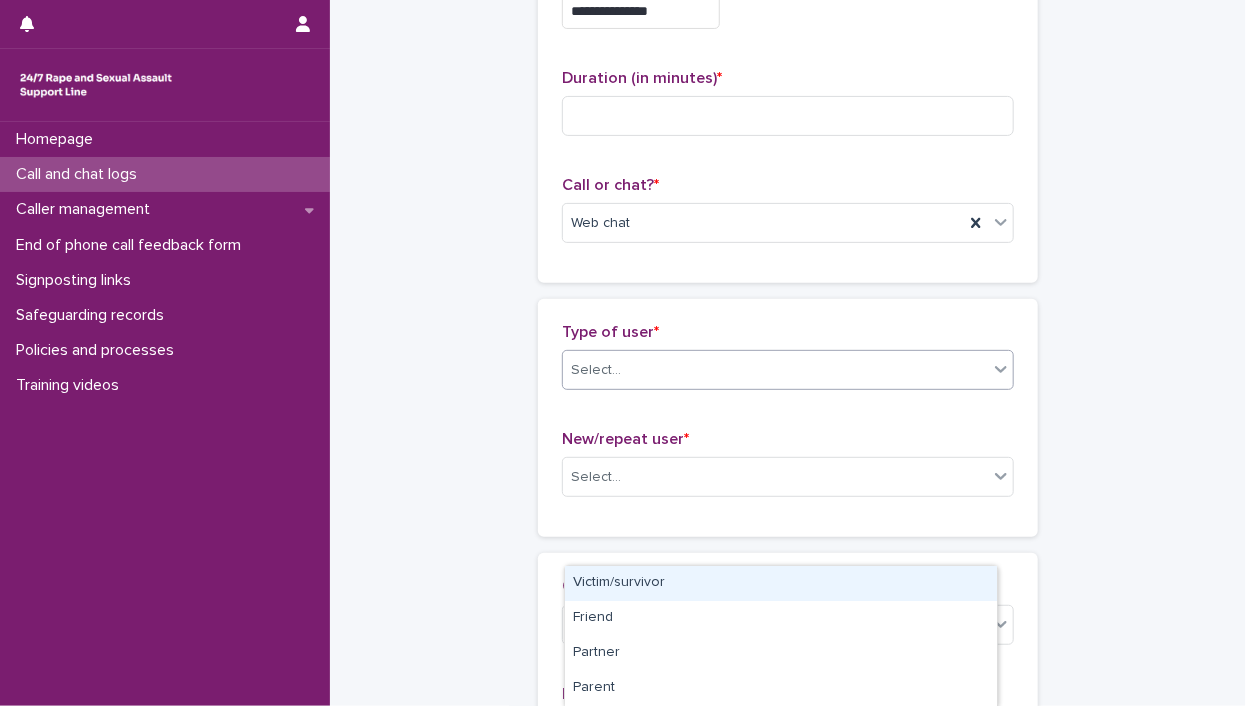 click on "Select..." at bounding box center (596, 370) 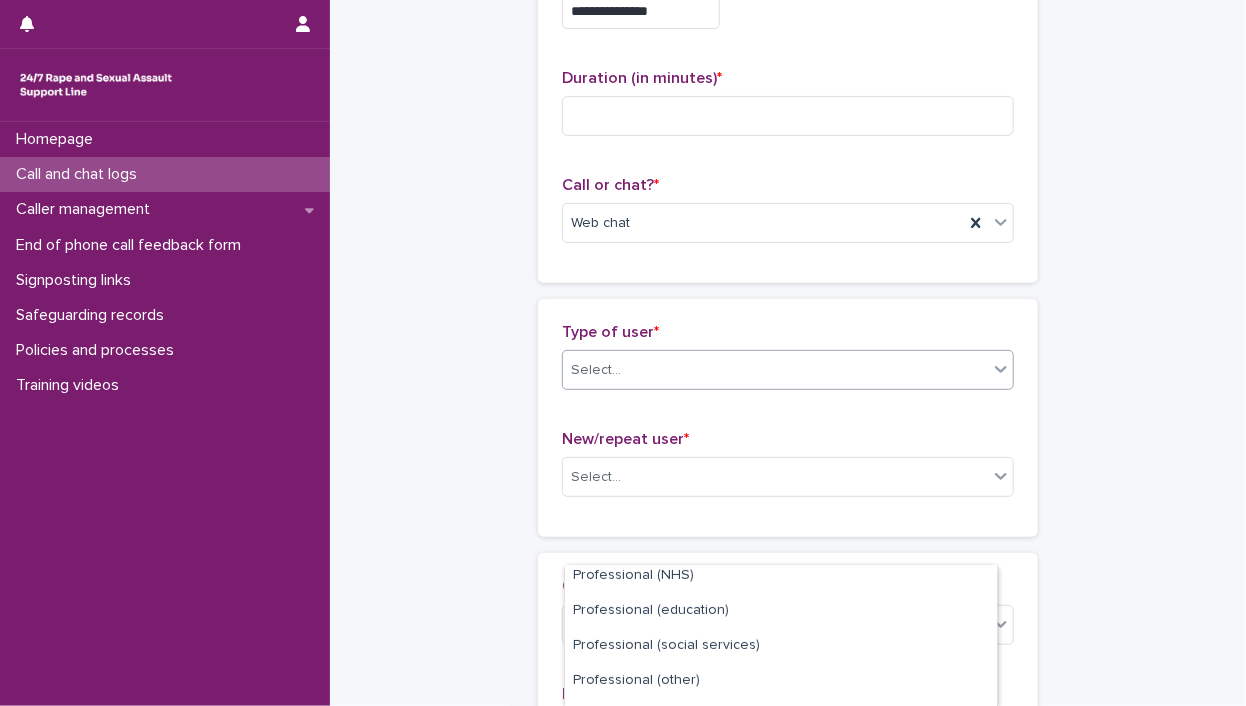 scroll, scrollTop: 254, scrollLeft: 0, axis: vertical 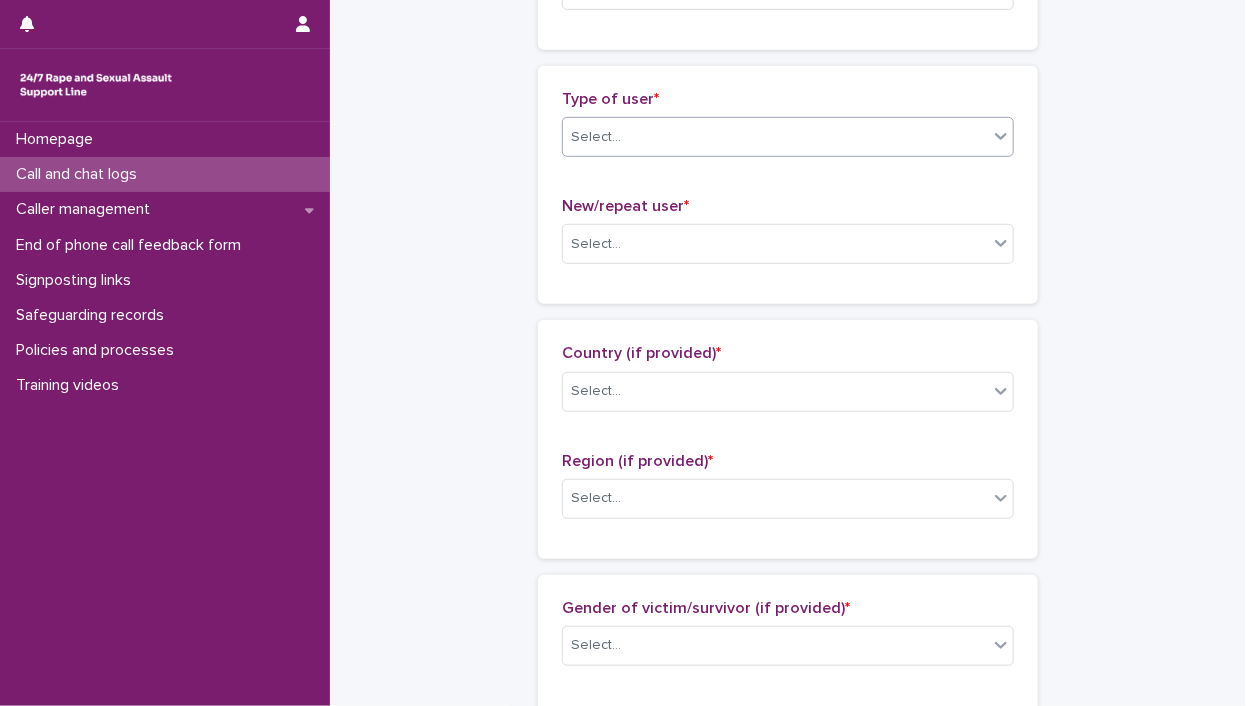 click on "Select..." at bounding box center [775, 137] 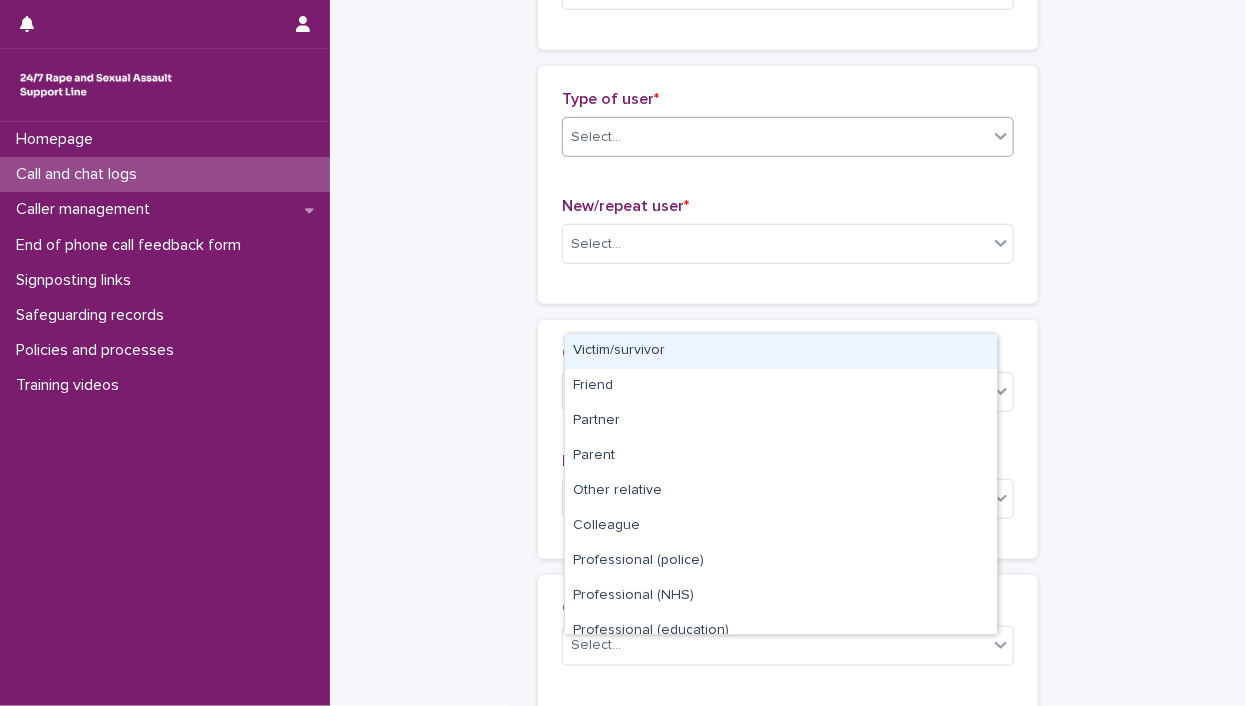 click on "Select..." at bounding box center [775, 137] 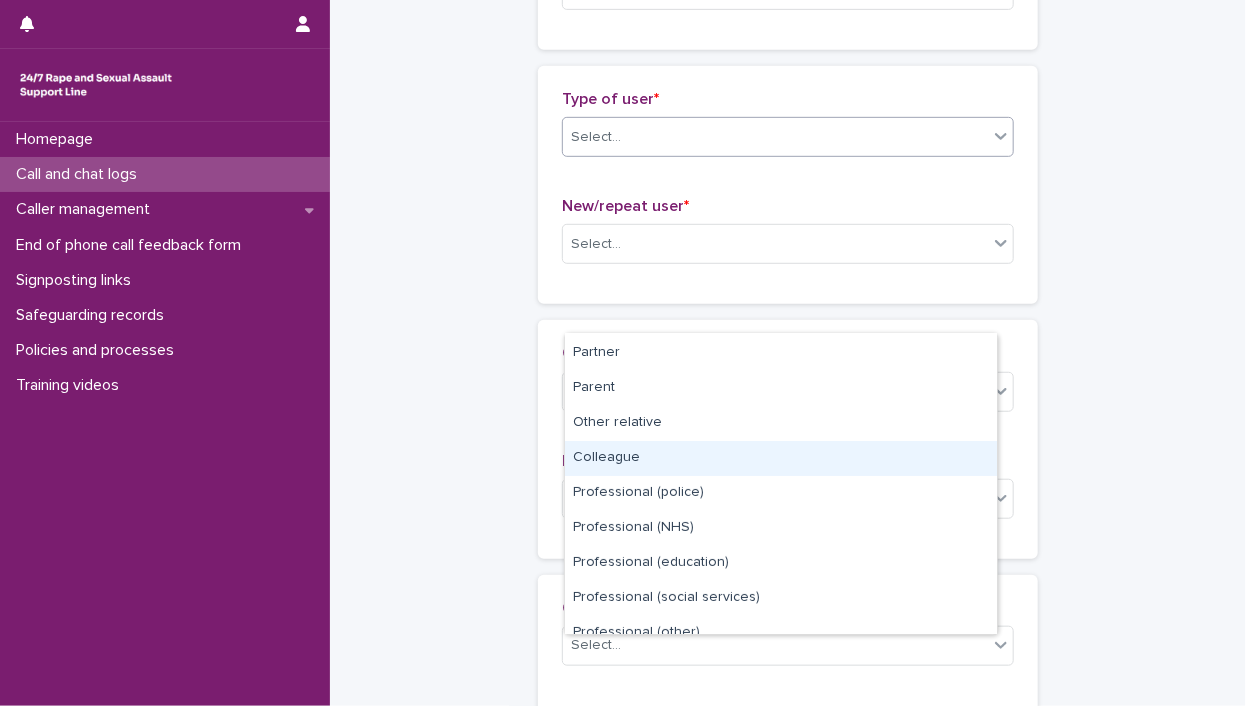 scroll, scrollTop: 68, scrollLeft: 0, axis: vertical 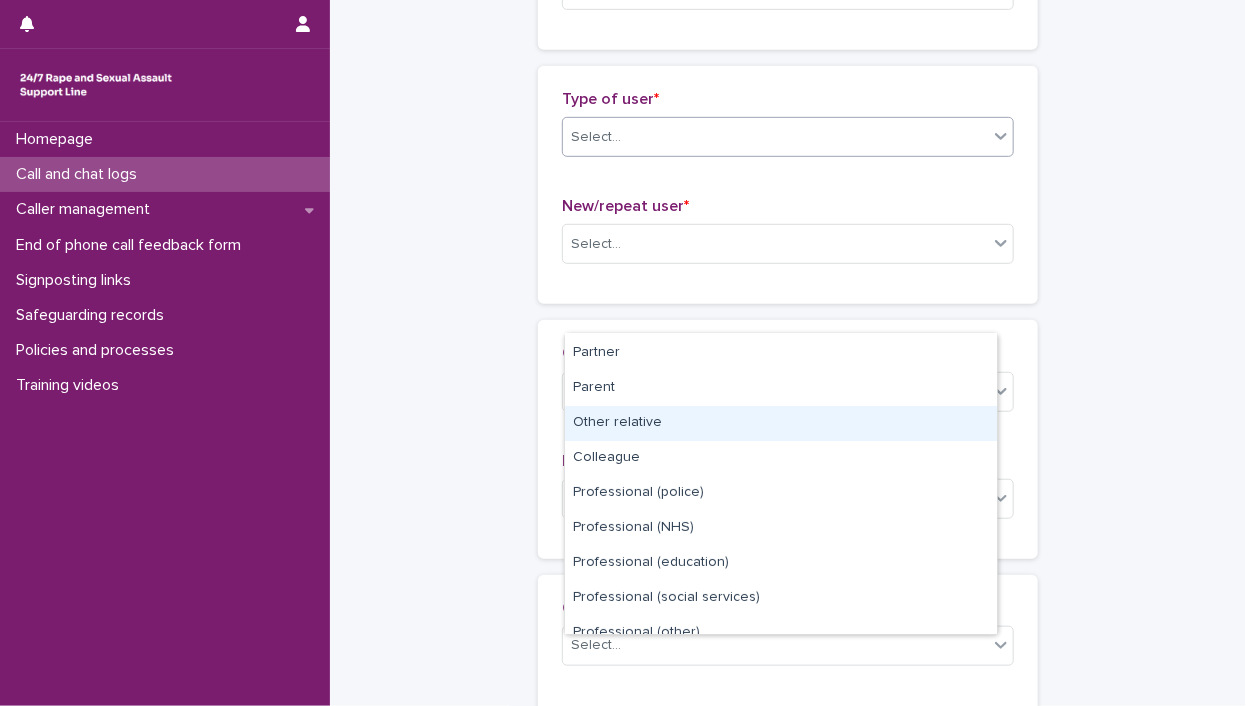 click on "Other relative" at bounding box center [781, 423] 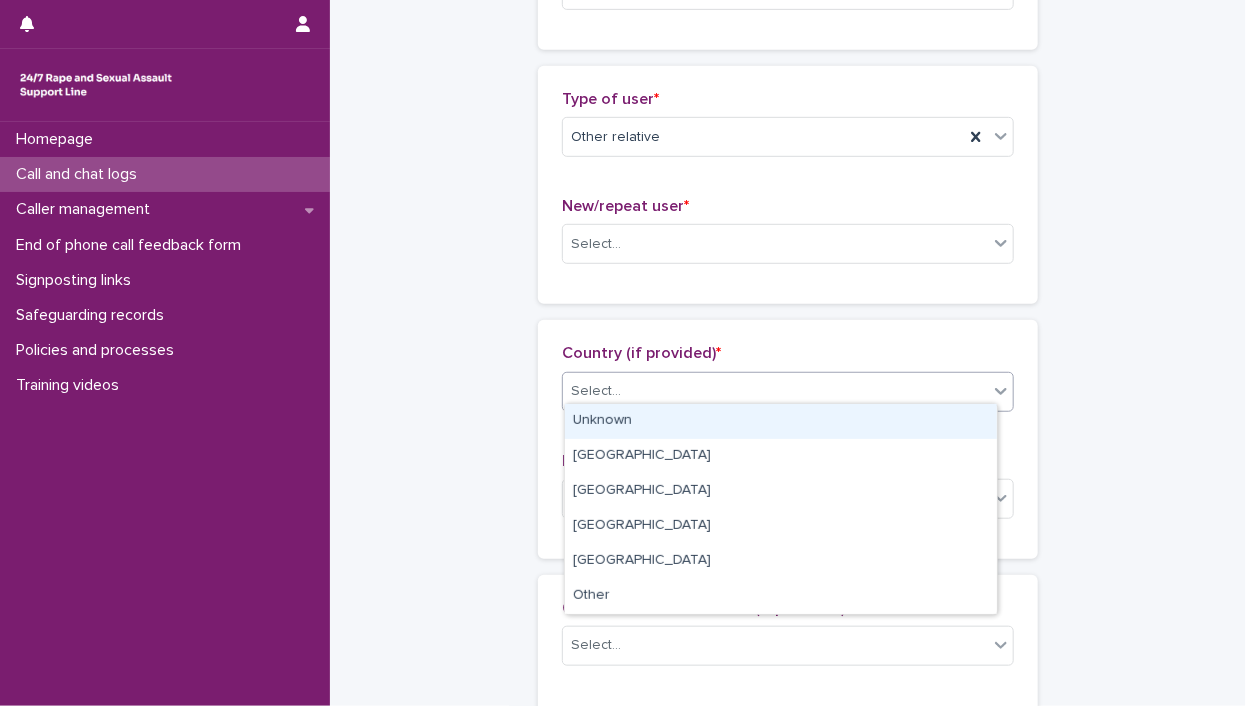 click at bounding box center [624, 391] 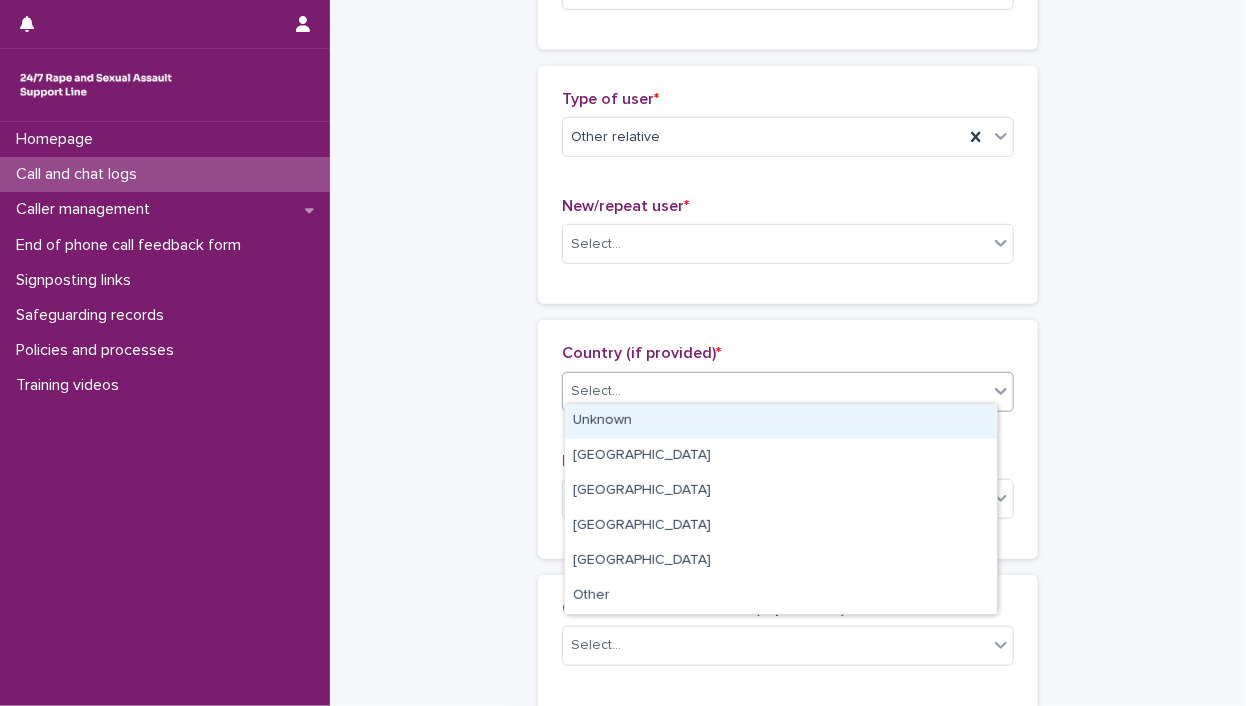 click on "Unknown" at bounding box center (781, 421) 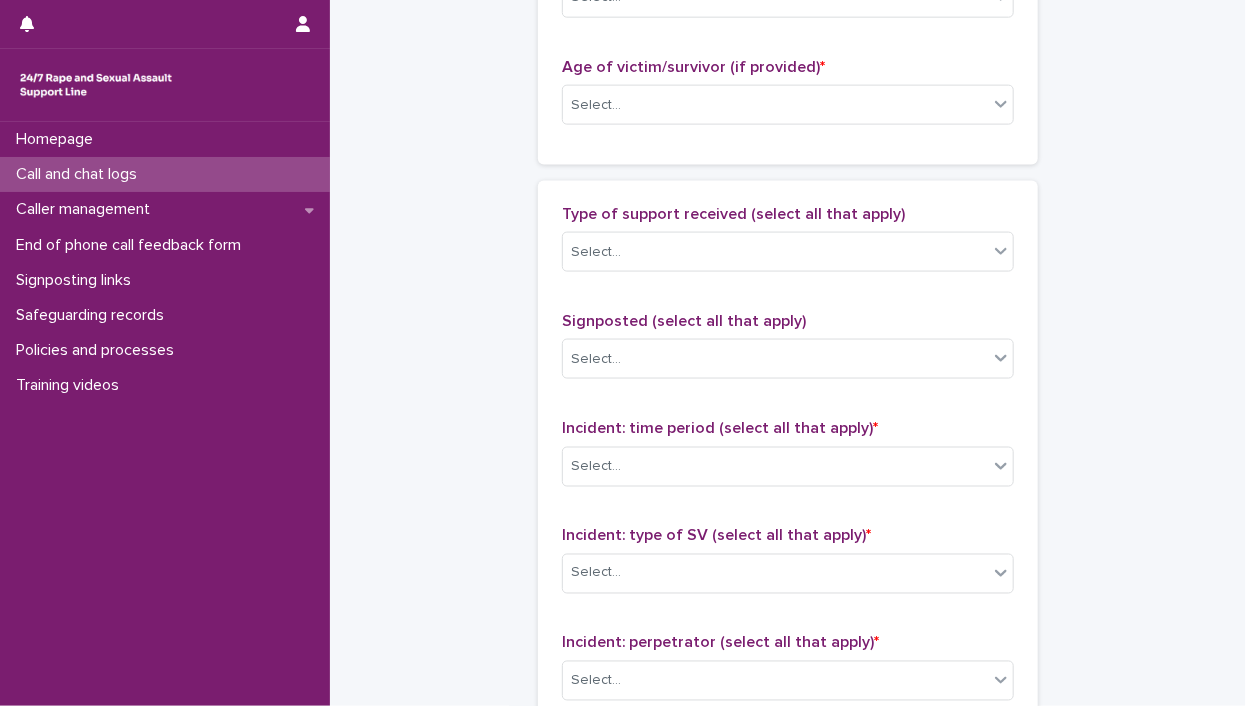 scroll, scrollTop: 1055, scrollLeft: 0, axis: vertical 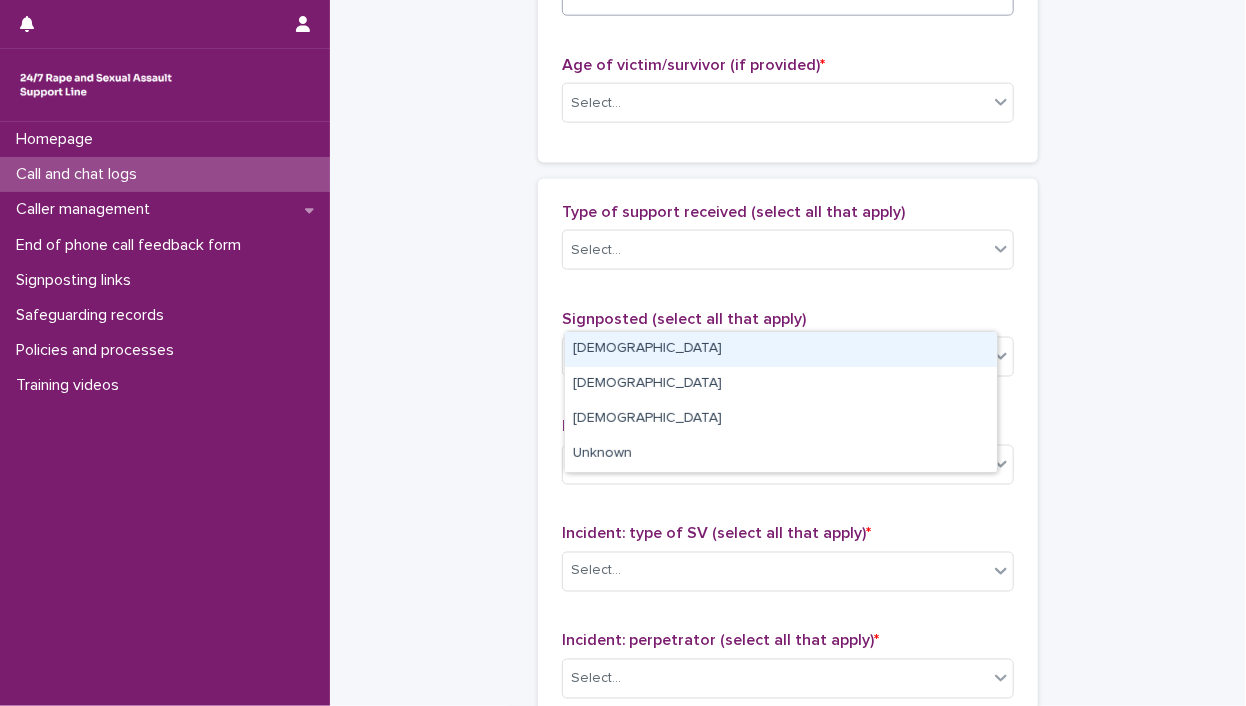 click on "Select..." at bounding box center (596, -5) 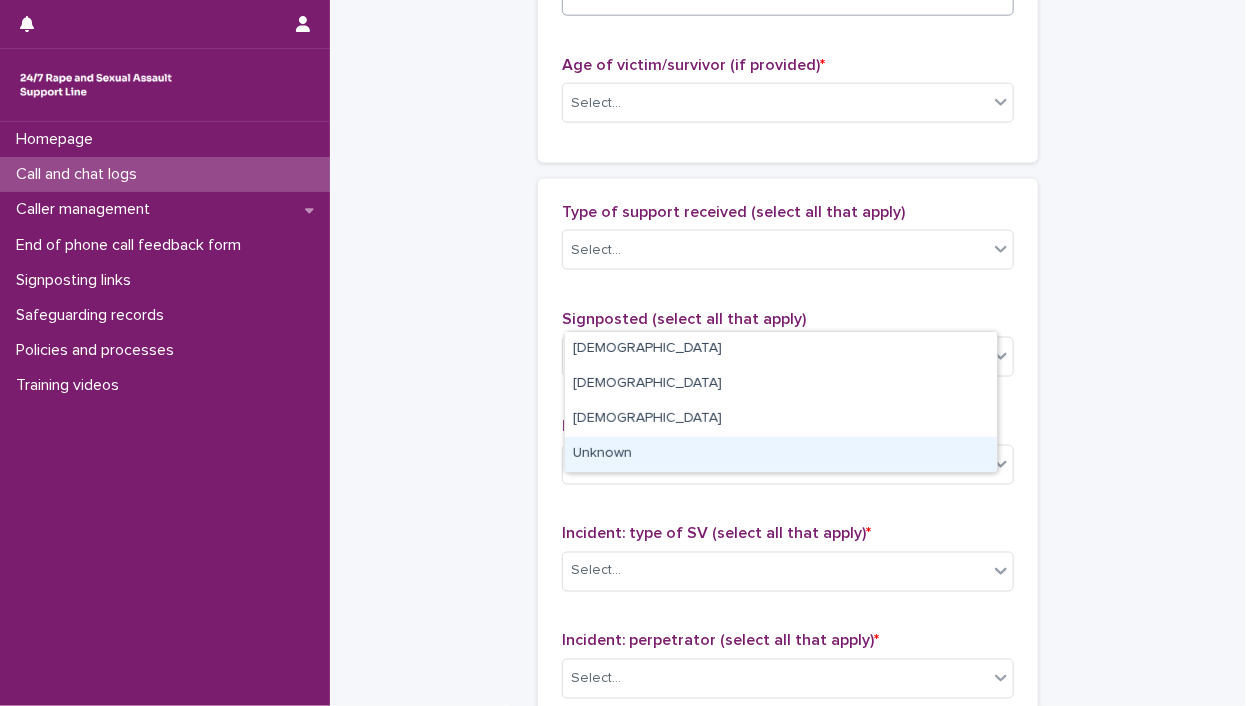 click on "Unknown" at bounding box center (781, 454) 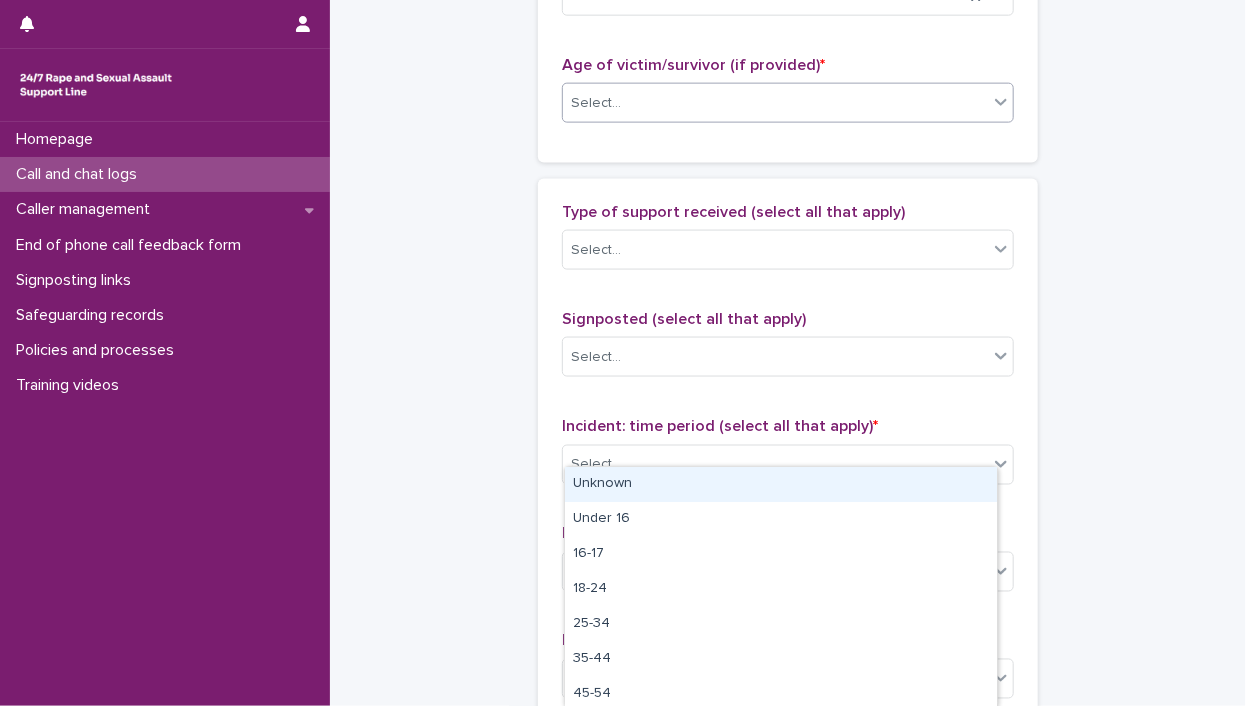 drag, startPoint x: 624, startPoint y: 357, endPoint x: 627, endPoint y: 445, distance: 88.051125 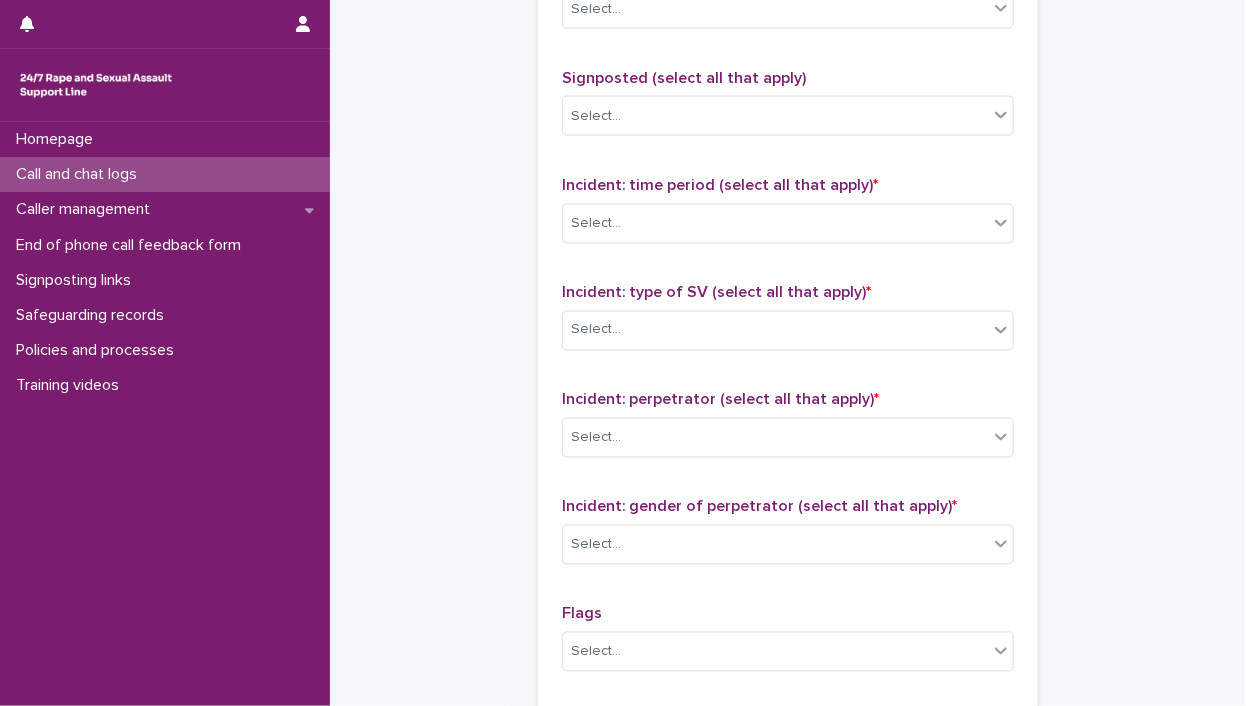 scroll, scrollTop: 1296, scrollLeft: 0, axis: vertical 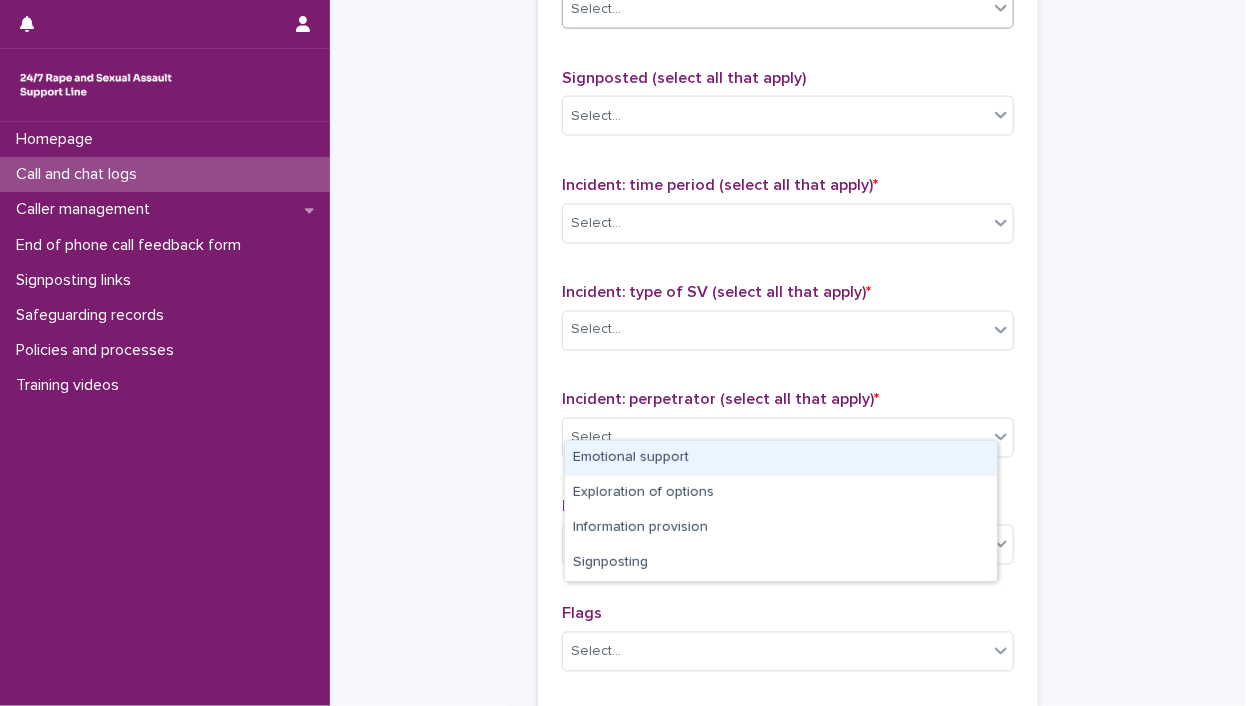 click on "Select..." at bounding box center [596, 9] 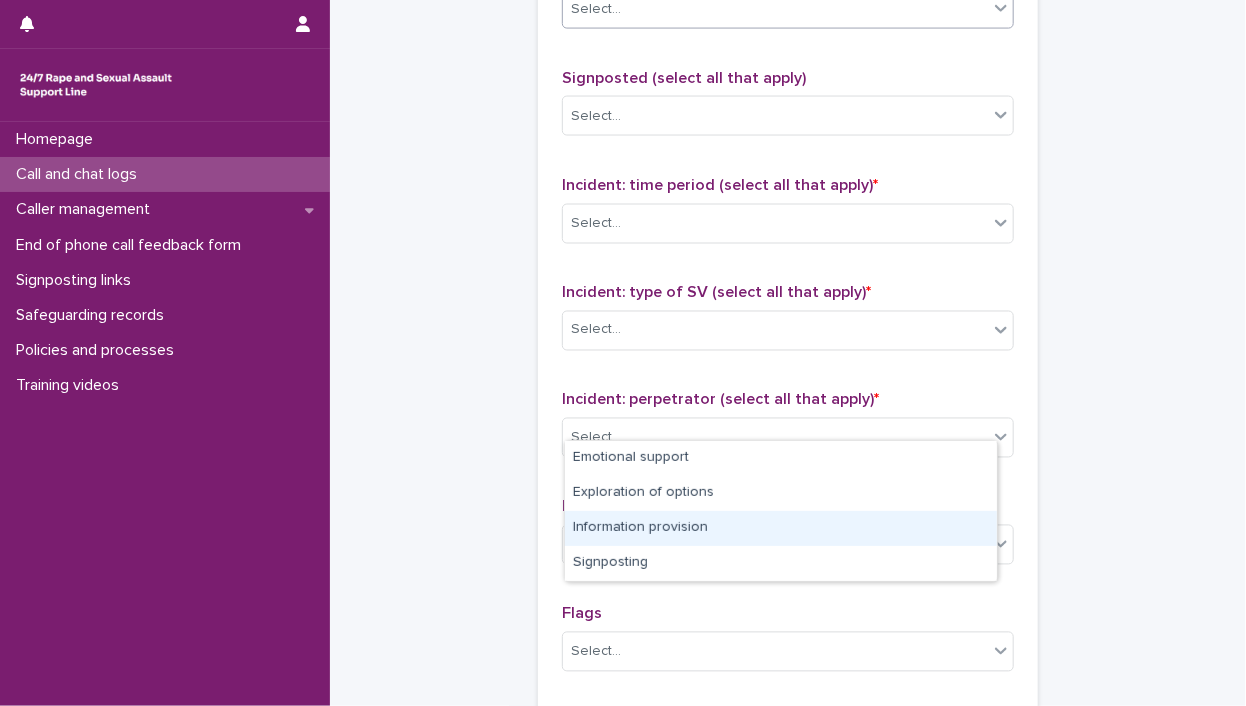 click on "Information provision" at bounding box center (781, 528) 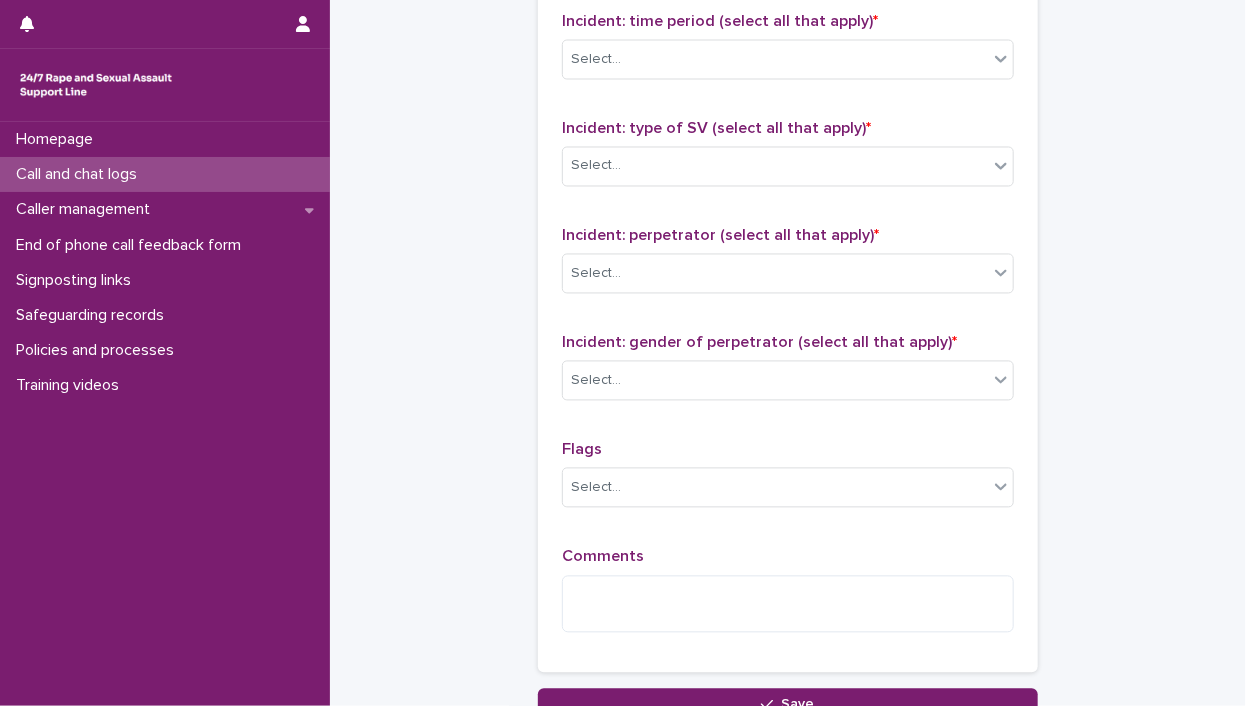 scroll, scrollTop: 1485, scrollLeft: 0, axis: vertical 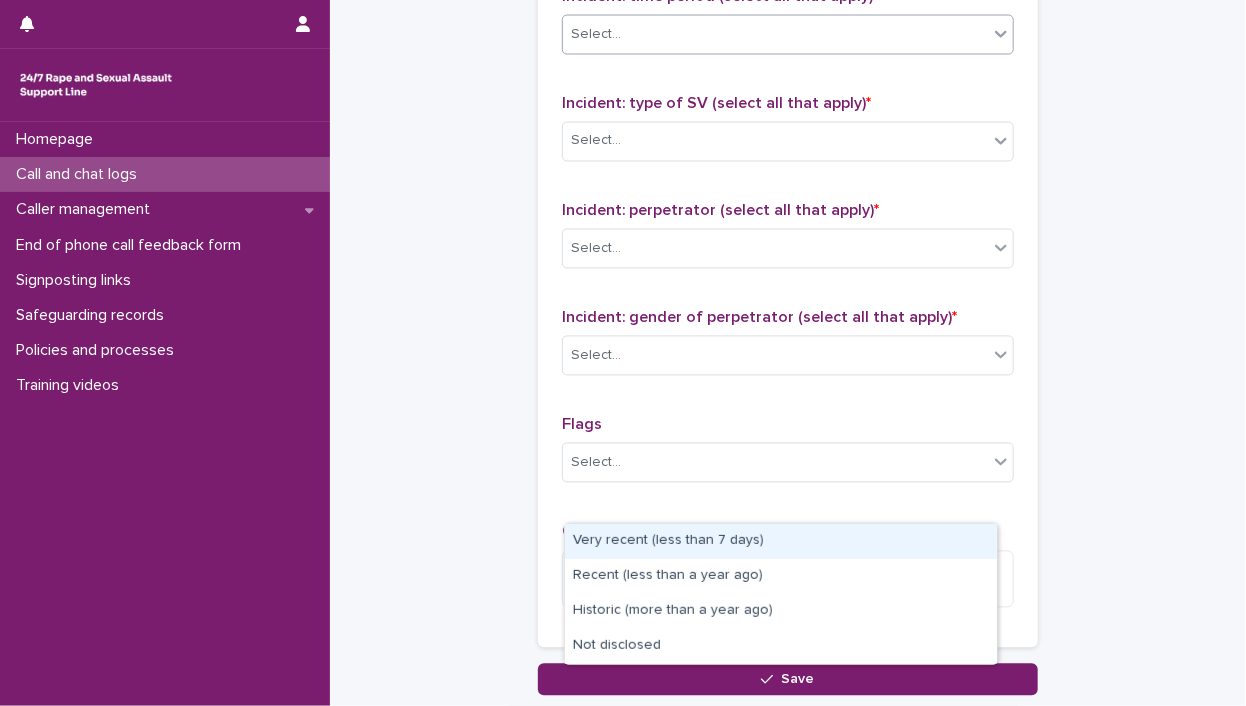 click on "Select..." at bounding box center [775, 34] 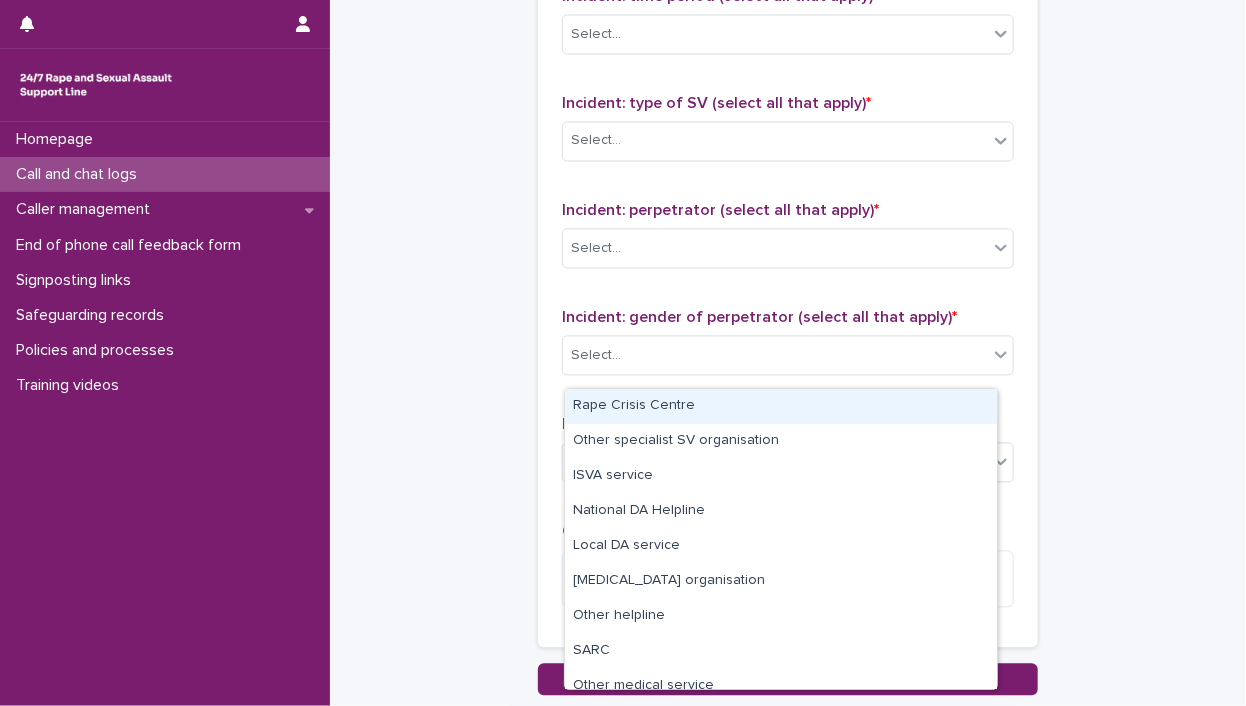 click on "Select..." at bounding box center (775, -73) 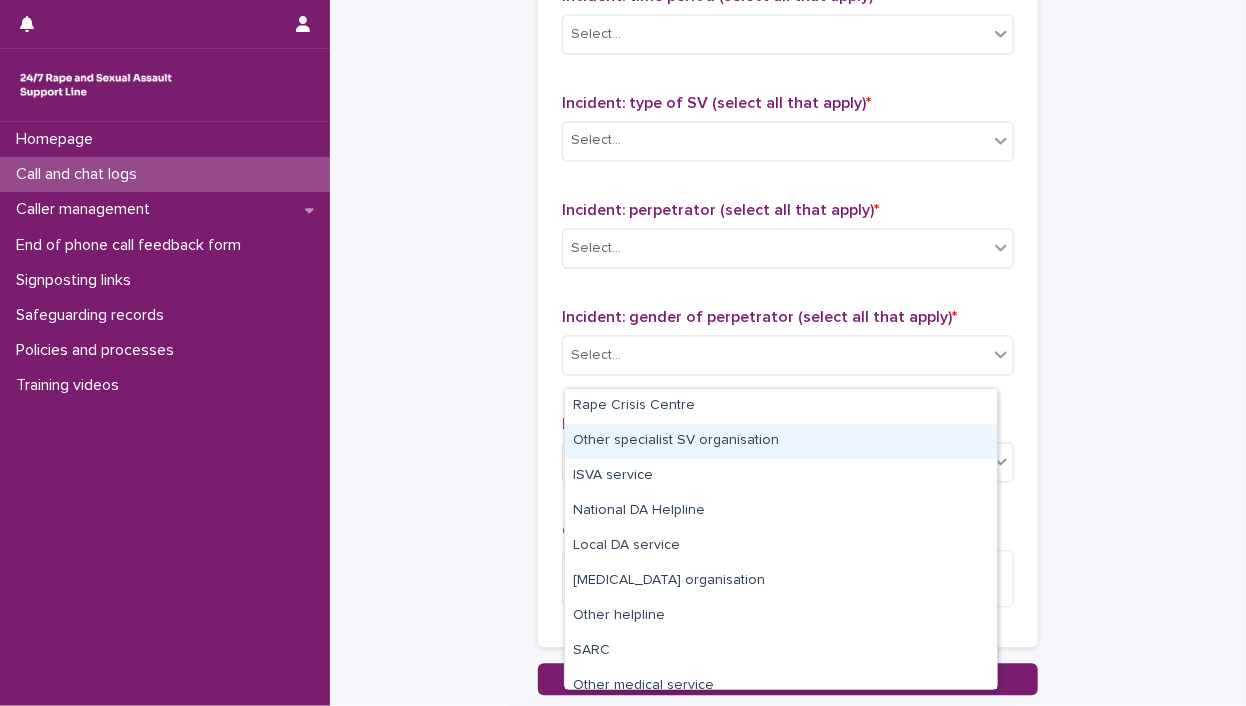 click on "Other specialist SV organisation" at bounding box center [781, 441] 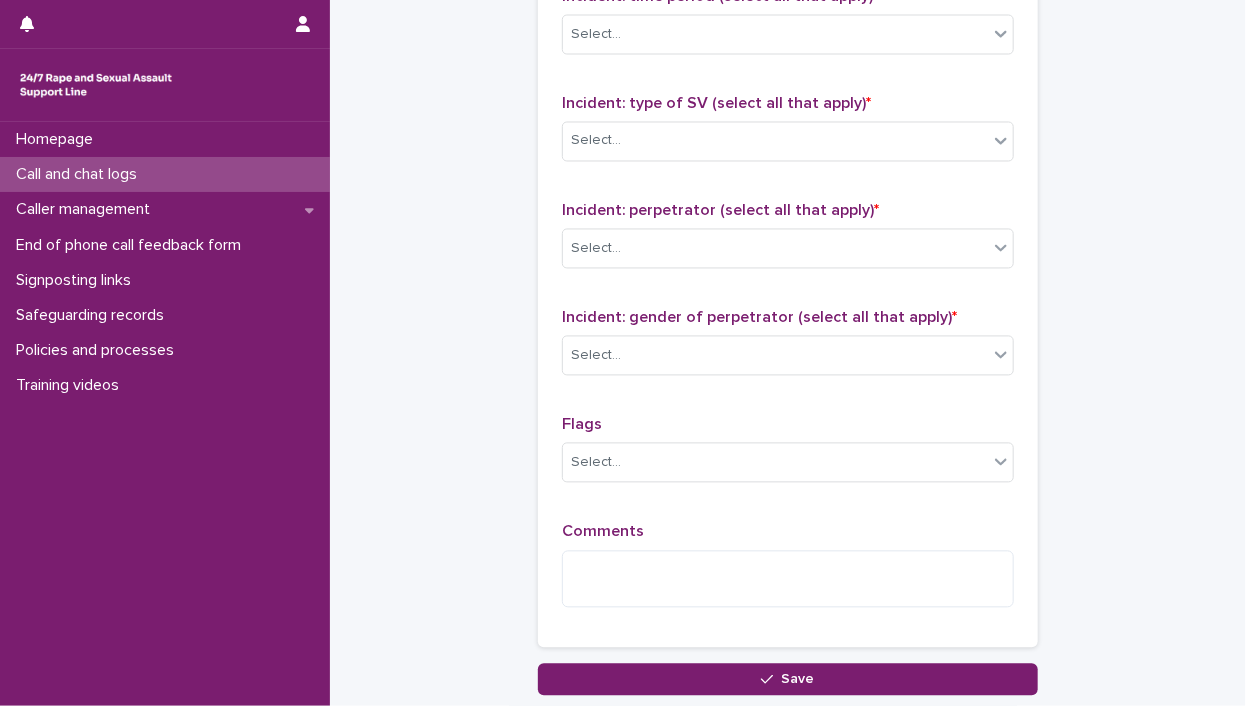 scroll, scrollTop: 1486, scrollLeft: 0, axis: vertical 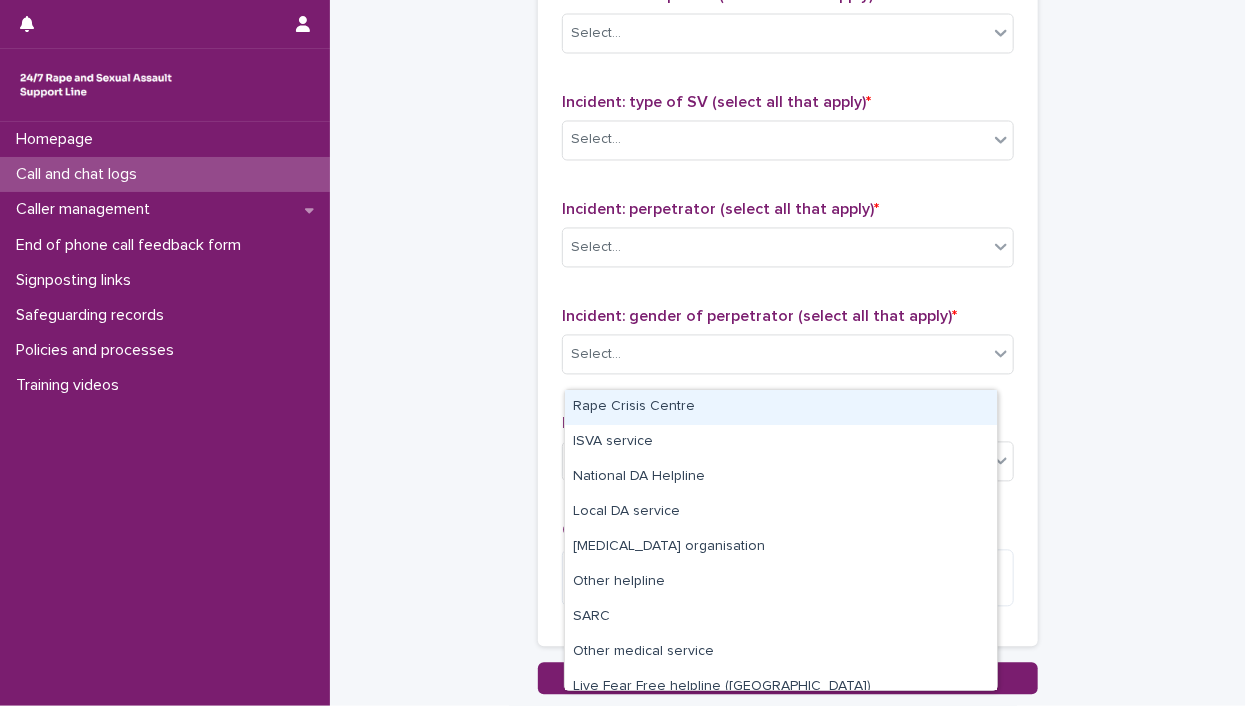 click on "Other specialist SV organisation" at bounding box center [763, -74] 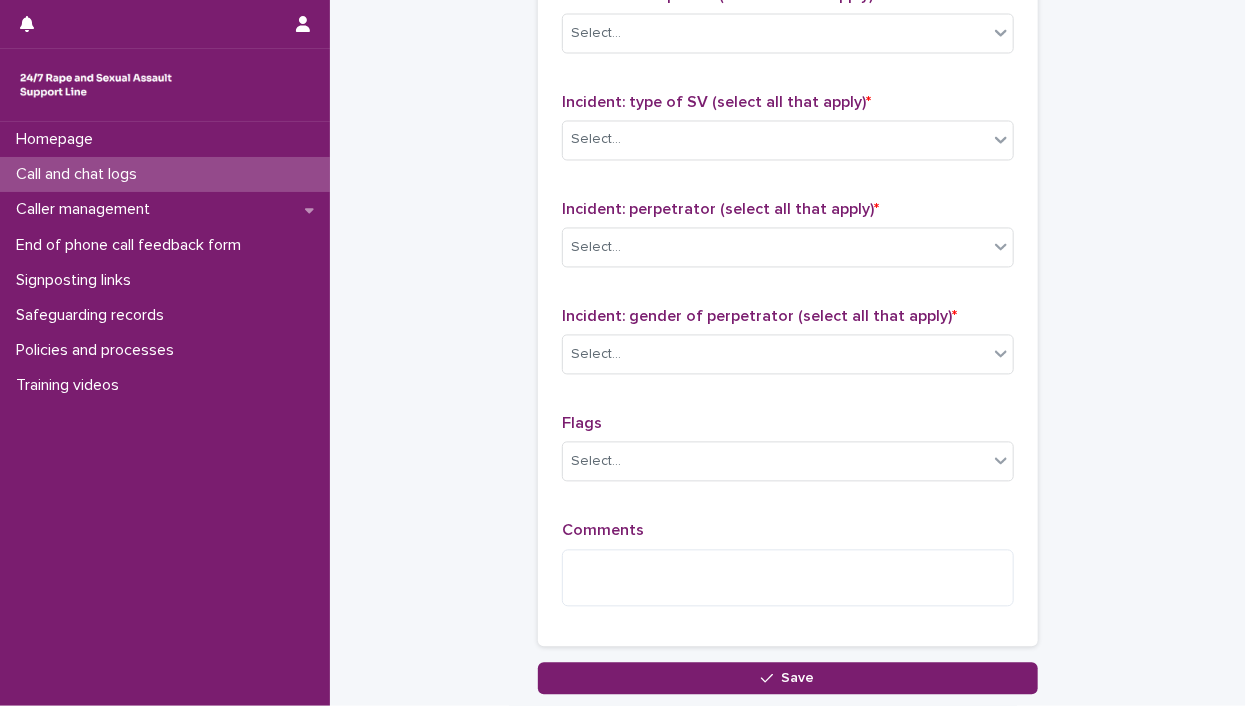 scroll, scrollTop: 1505, scrollLeft: 0, axis: vertical 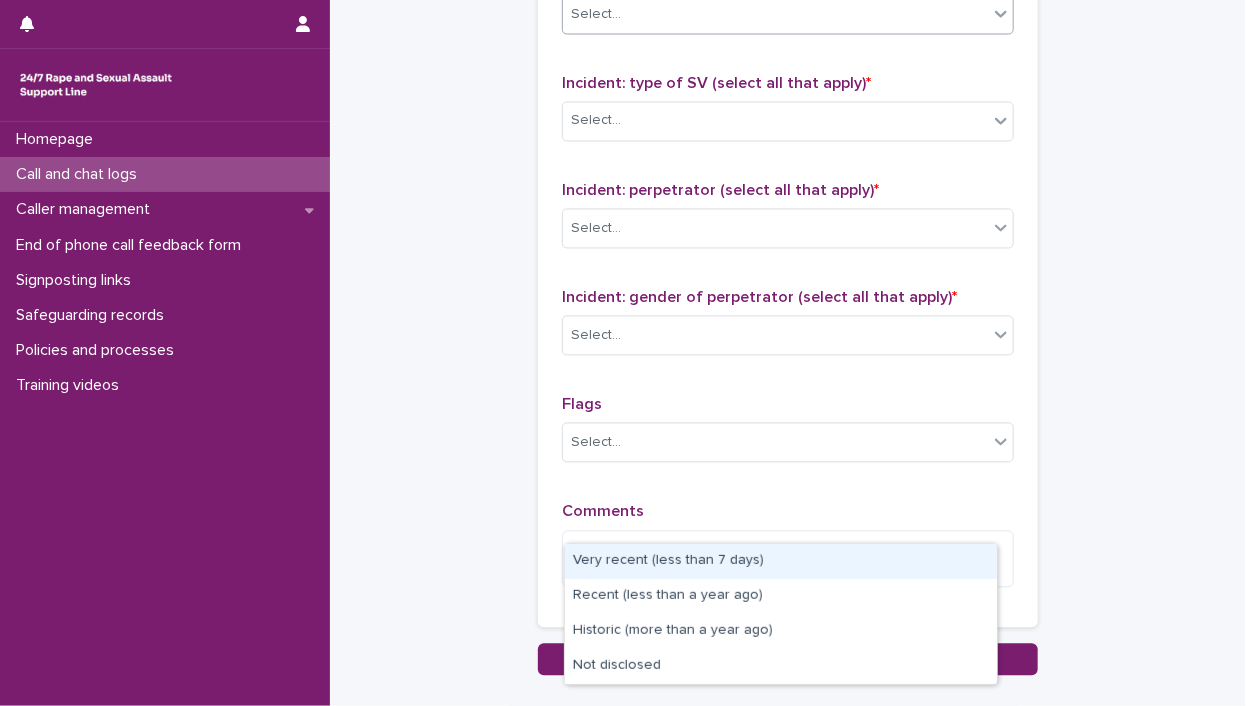 click on "Select..." at bounding box center [775, 14] 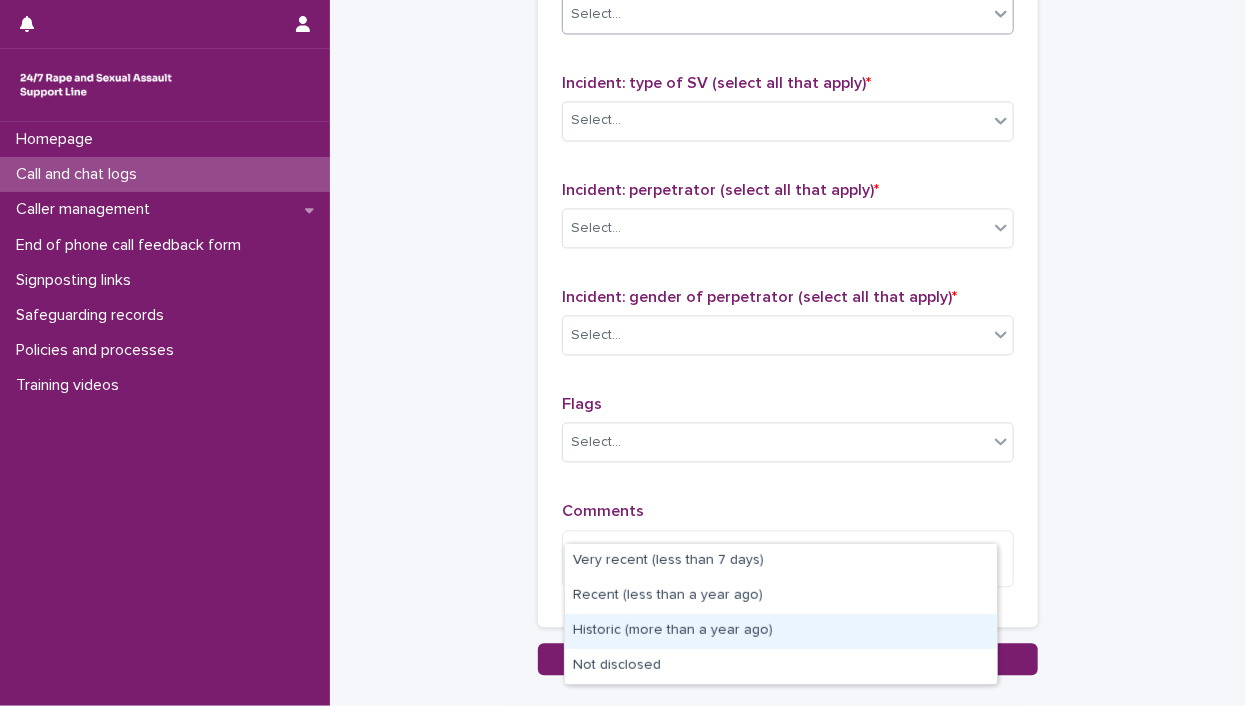 click on "Historic (more than a year ago)" at bounding box center [781, 631] 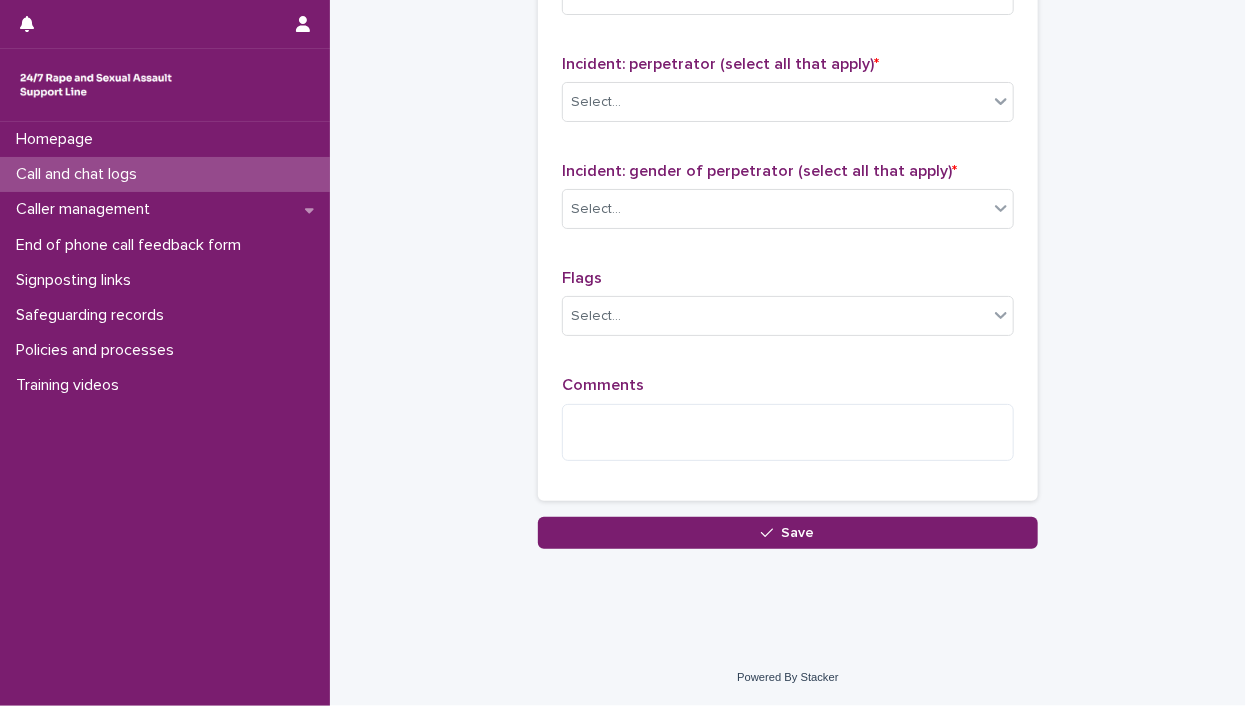 scroll, scrollTop: 1698, scrollLeft: 0, axis: vertical 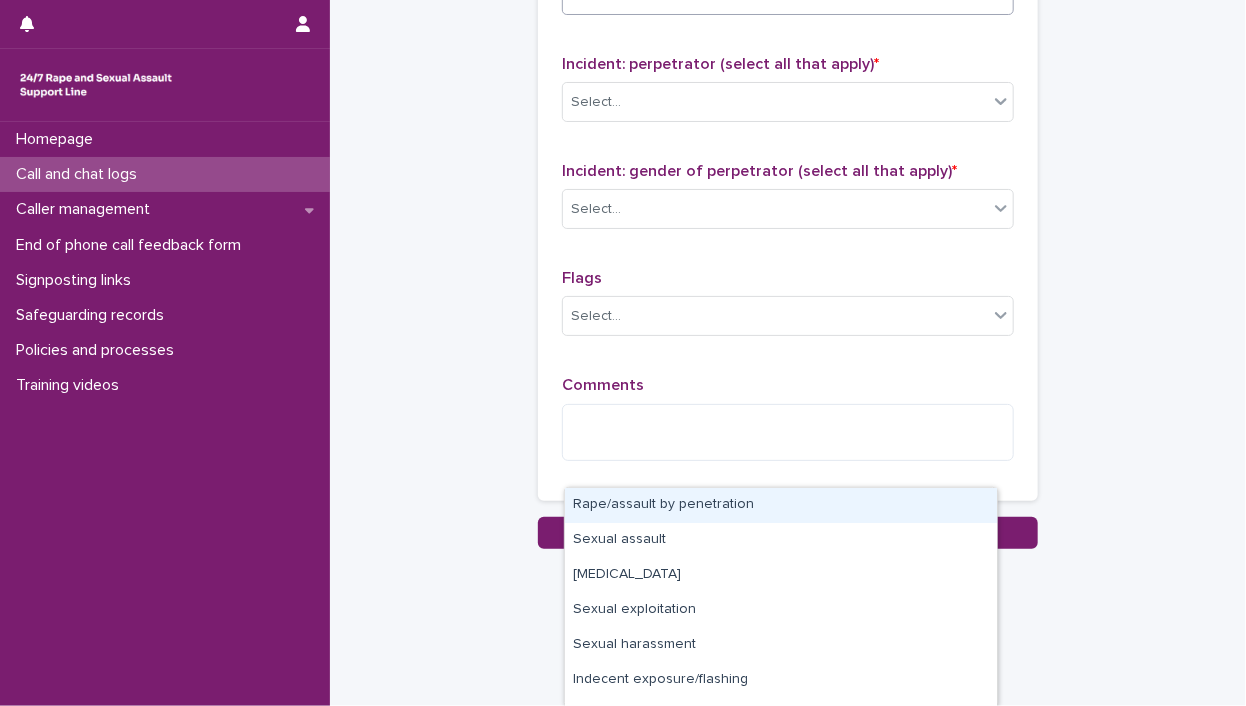 click on "Select..." at bounding box center [775, -6] 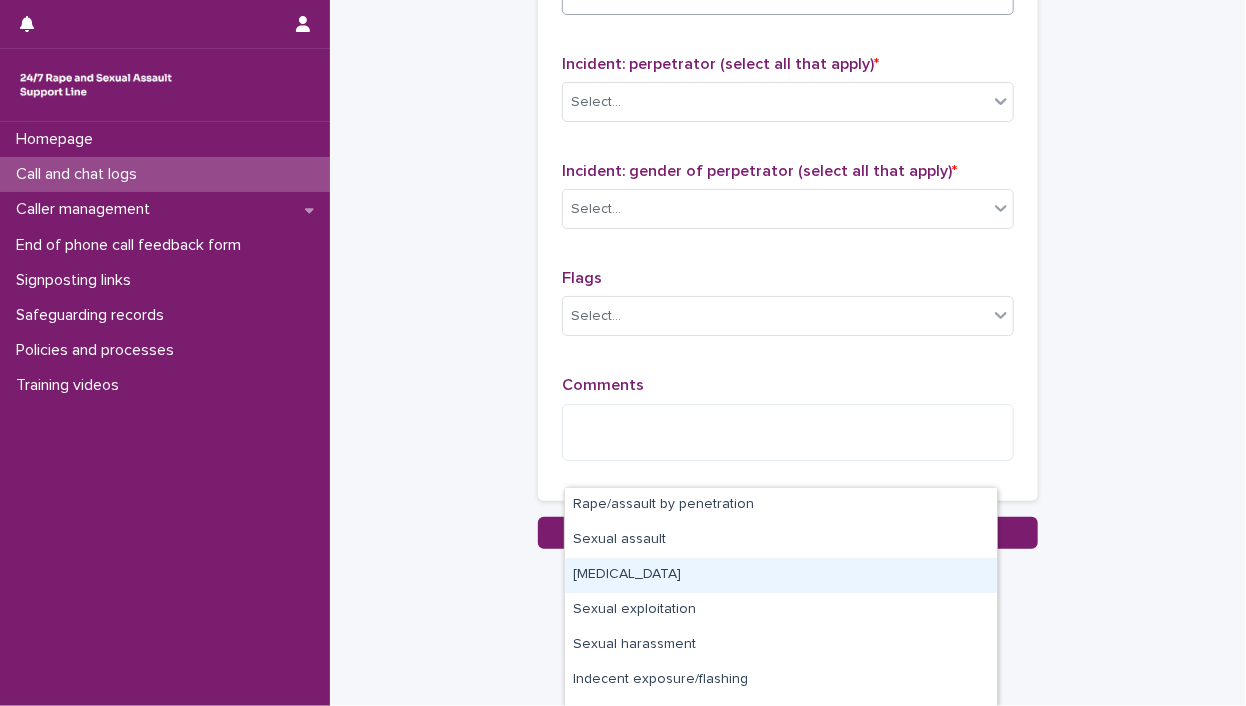 click on "[MEDICAL_DATA]" at bounding box center [781, 575] 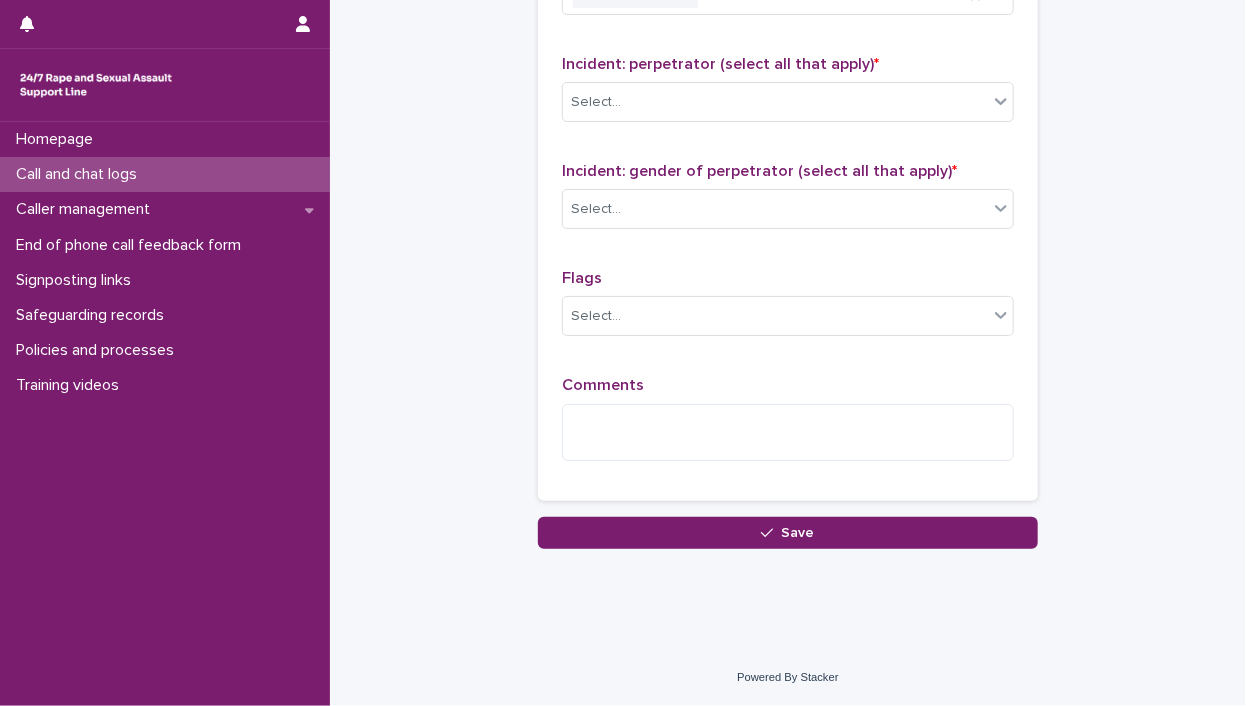 click on "Incident: perpetrator (select all that apply) * Select..." at bounding box center [788, 96] 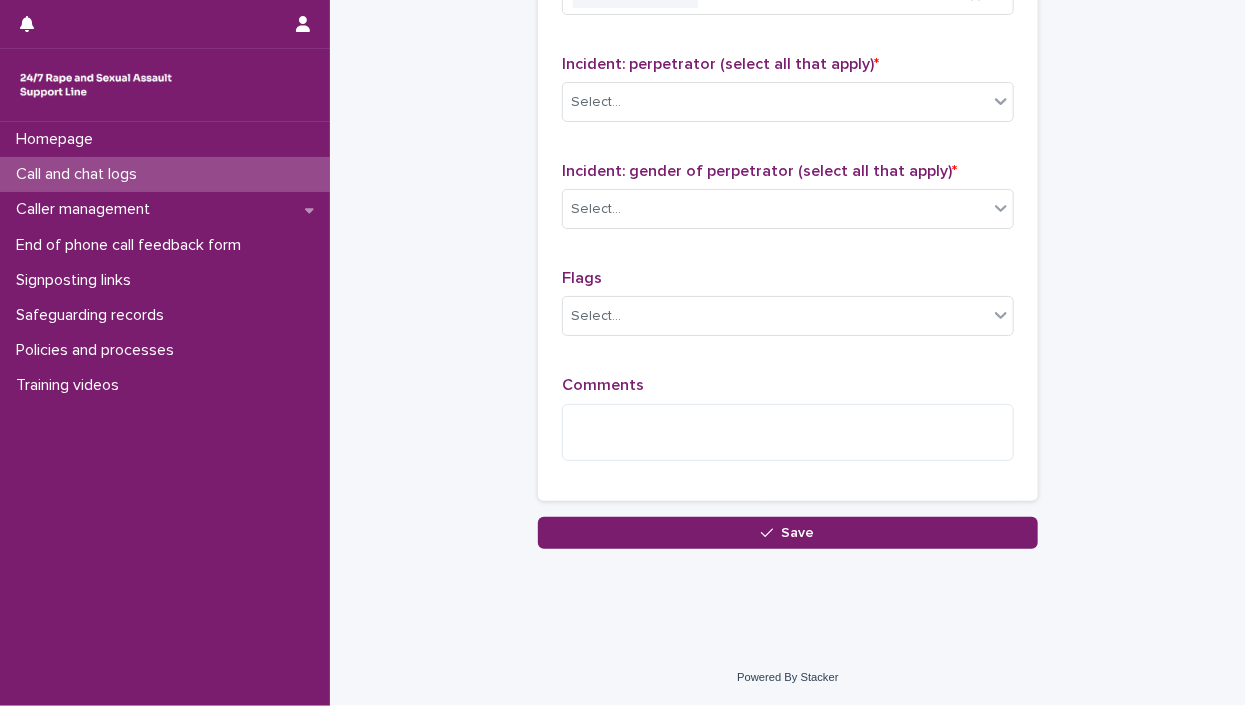 scroll, scrollTop: 1886, scrollLeft: 0, axis: vertical 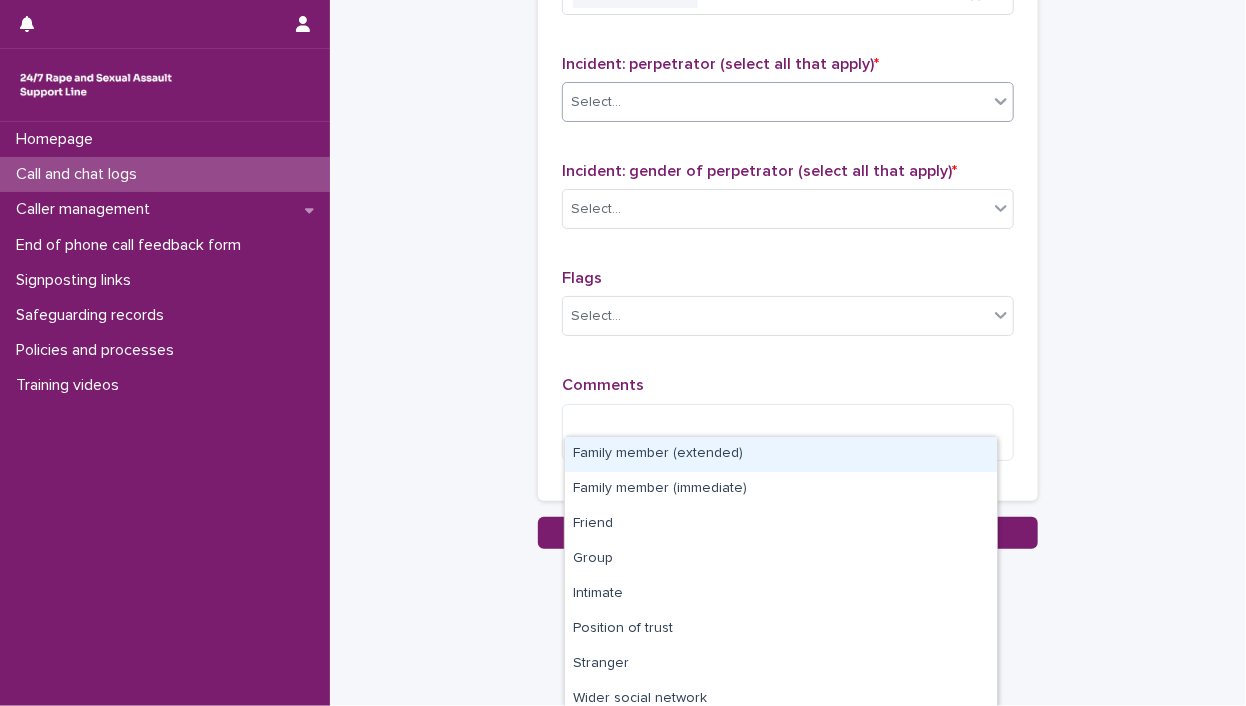 click on "Select..." at bounding box center (775, 102) 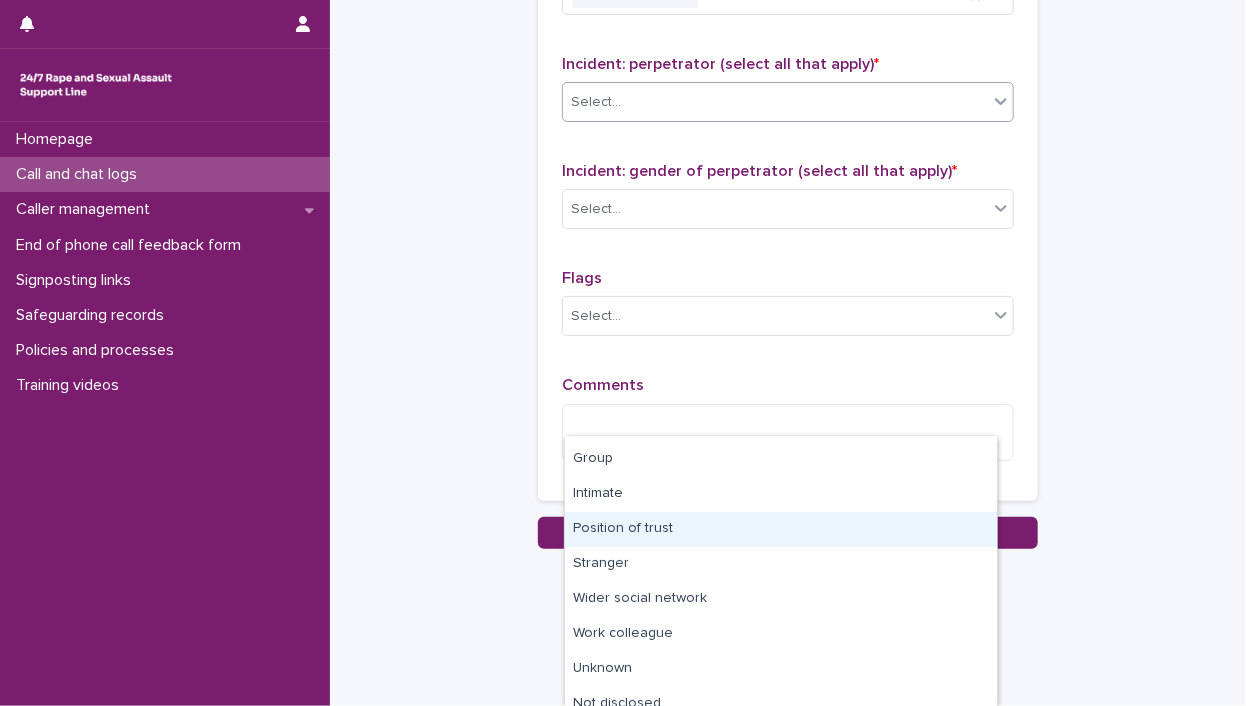 scroll, scrollTop: 114, scrollLeft: 0, axis: vertical 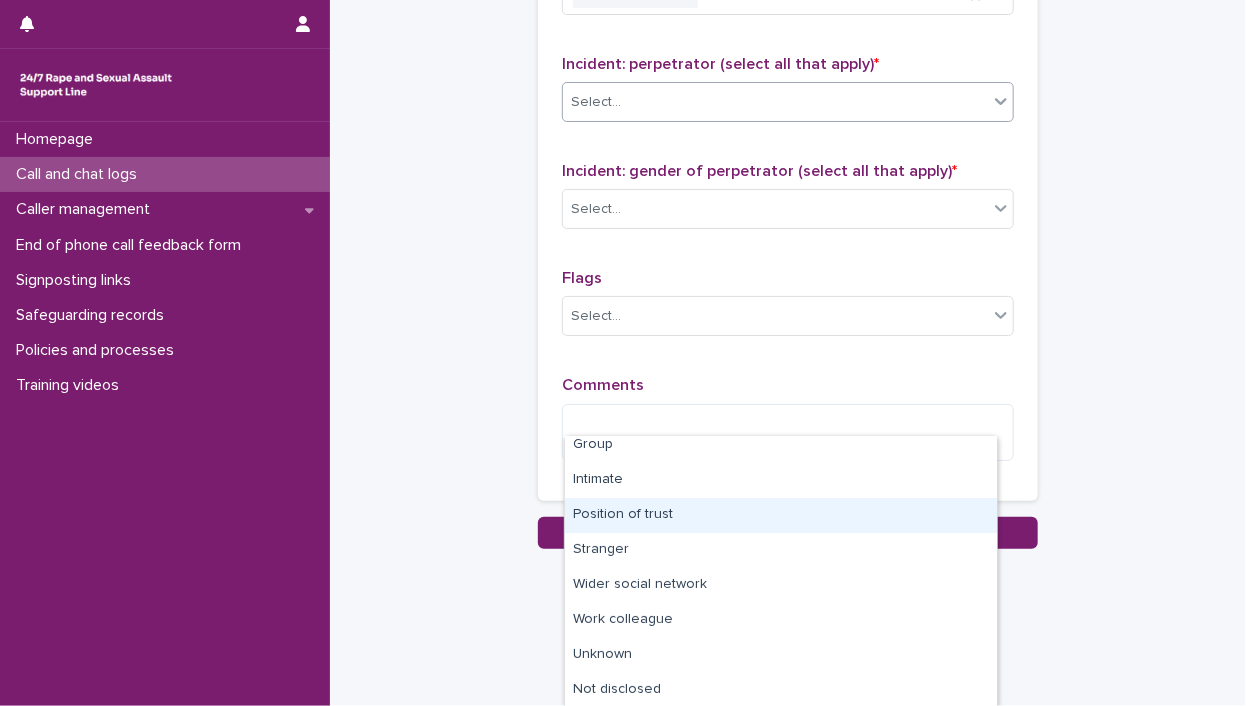 click on "Position of trust" at bounding box center [781, 515] 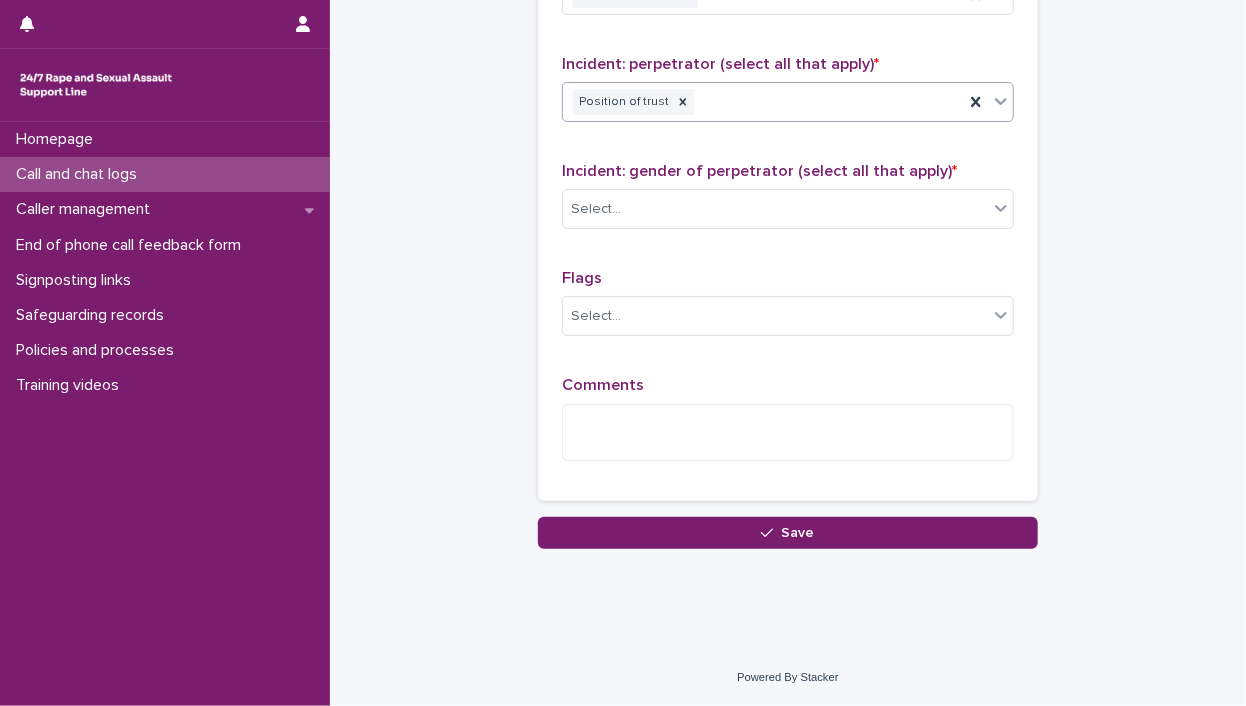 scroll, scrollTop: 1997, scrollLeft: 0, axis: vertical 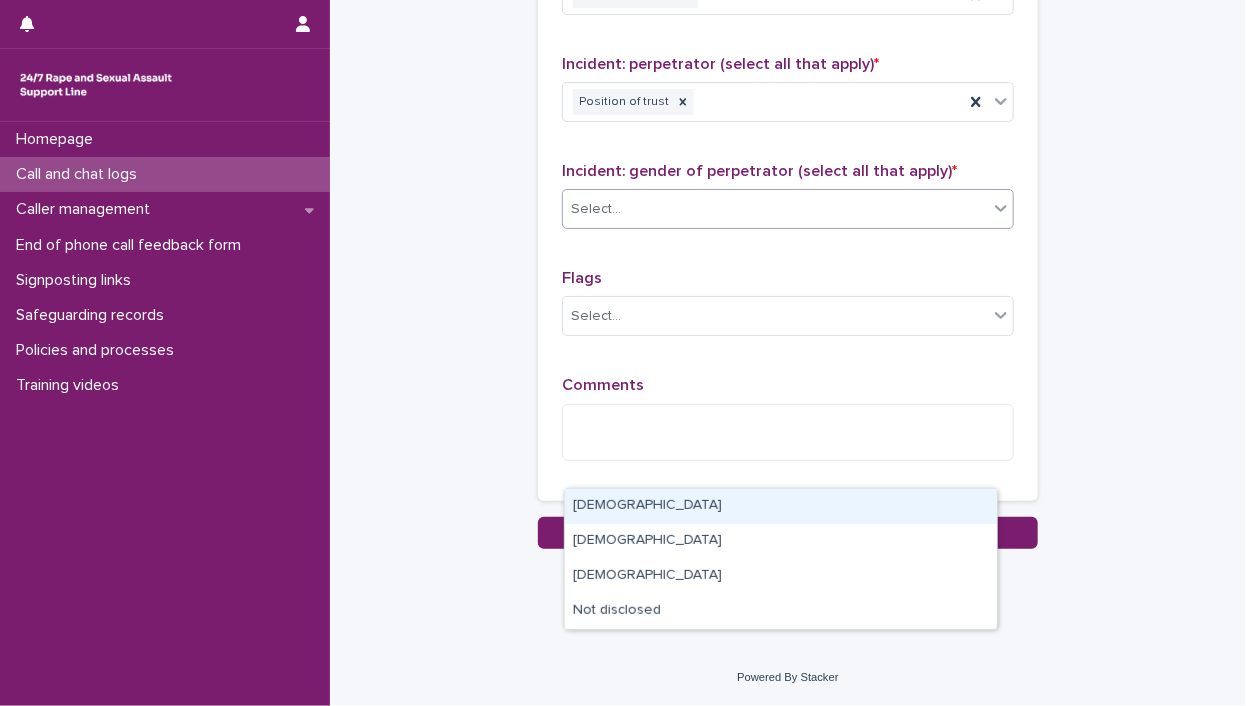 click on "Select..." at bounding box center [775, 209] 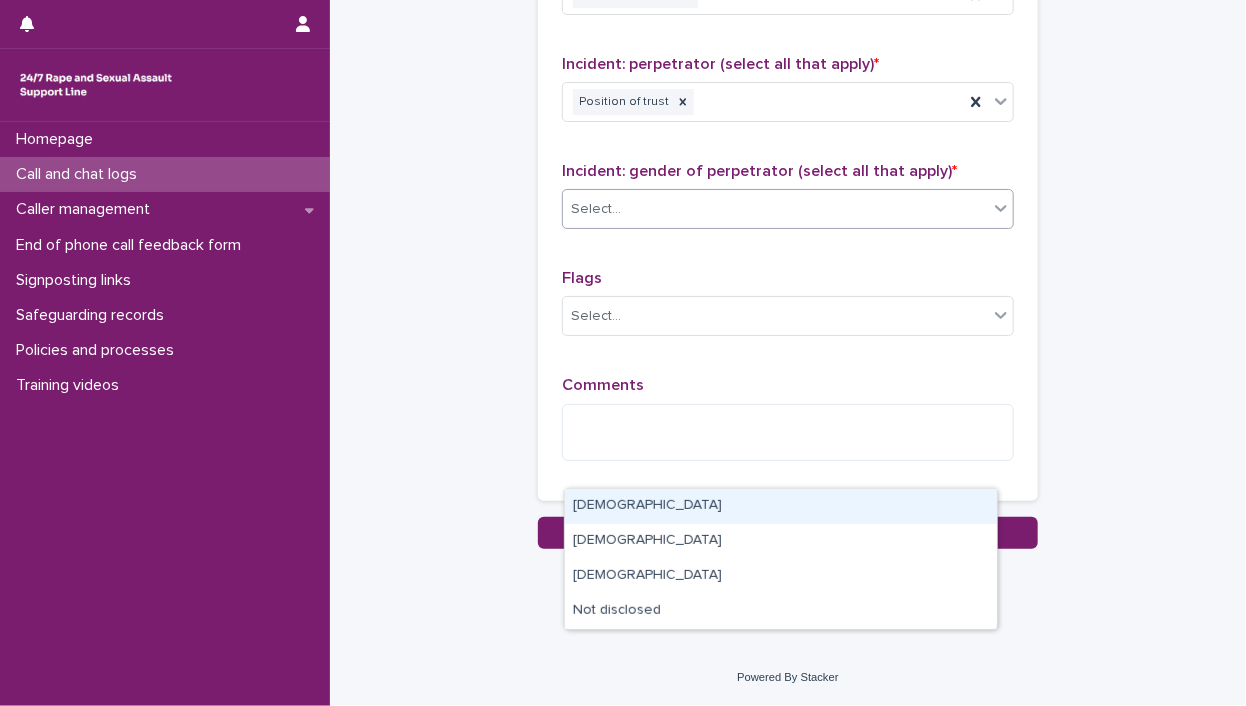 click on "[DEMOGRAPHIC_DATA]" at bounding box center (781, 506) 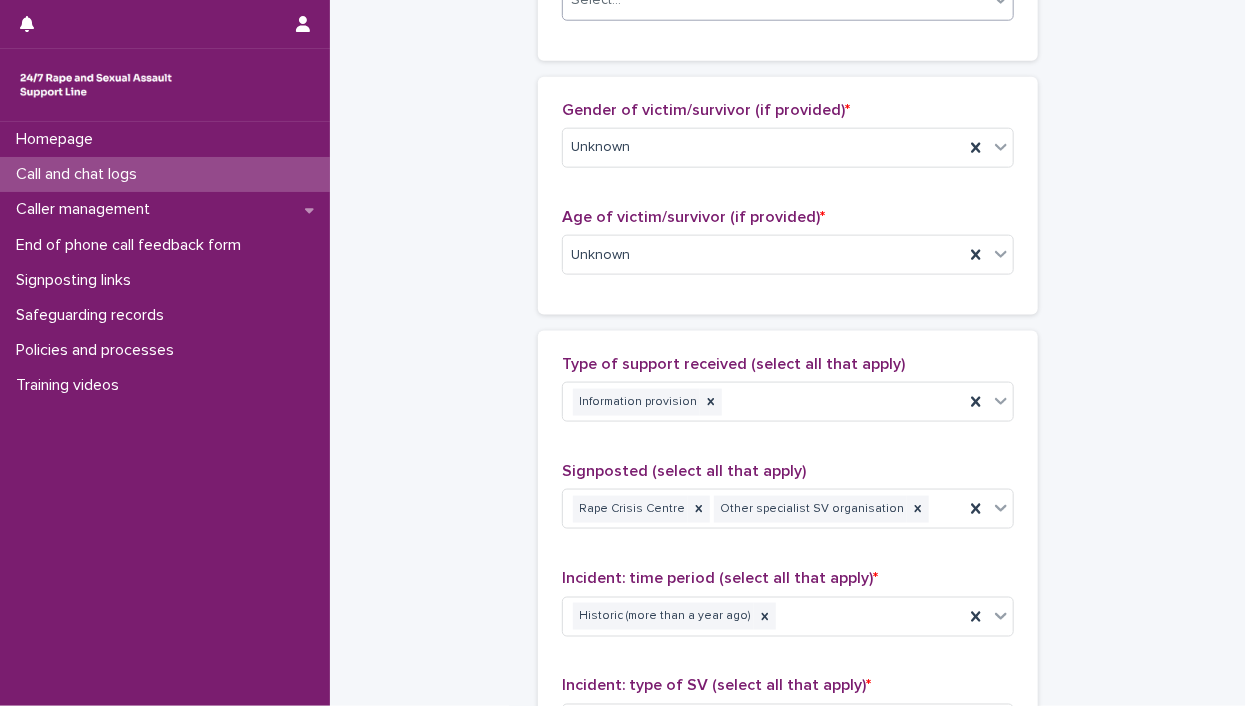 scroll, scrollTop: 904, scrollLeft: 0, axis: vertical 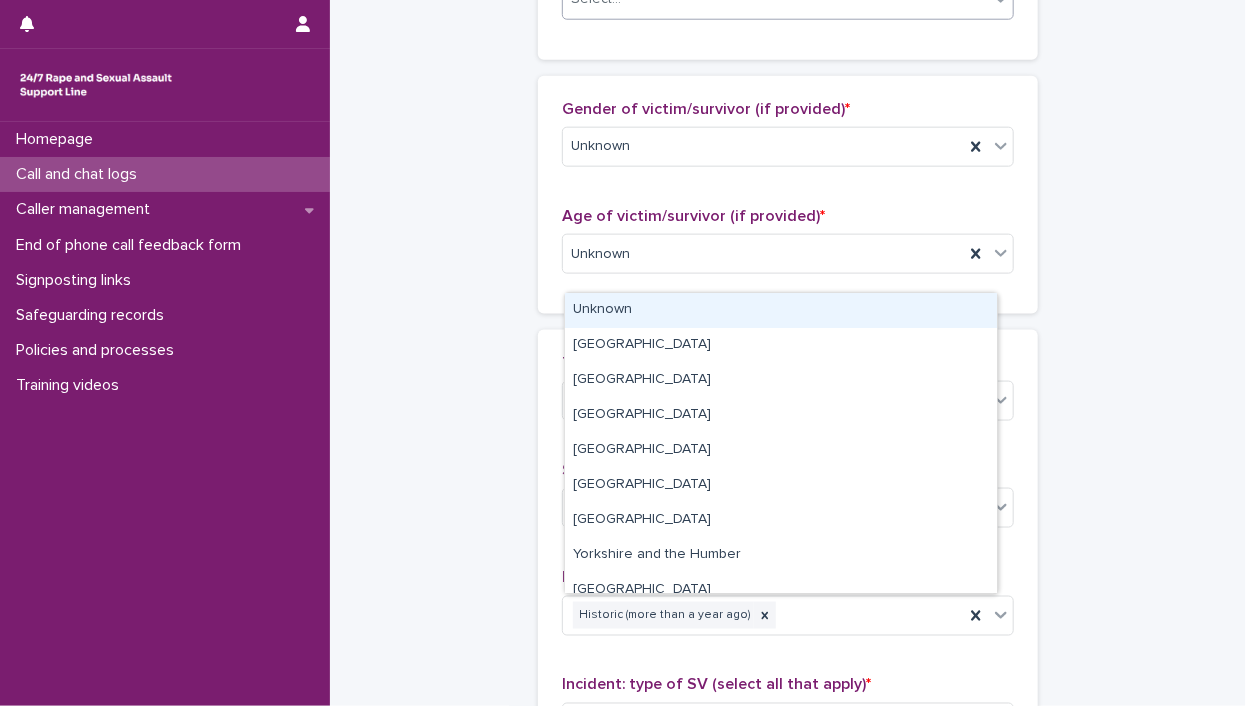 click on "Select..." at bounding box center [596, -1] 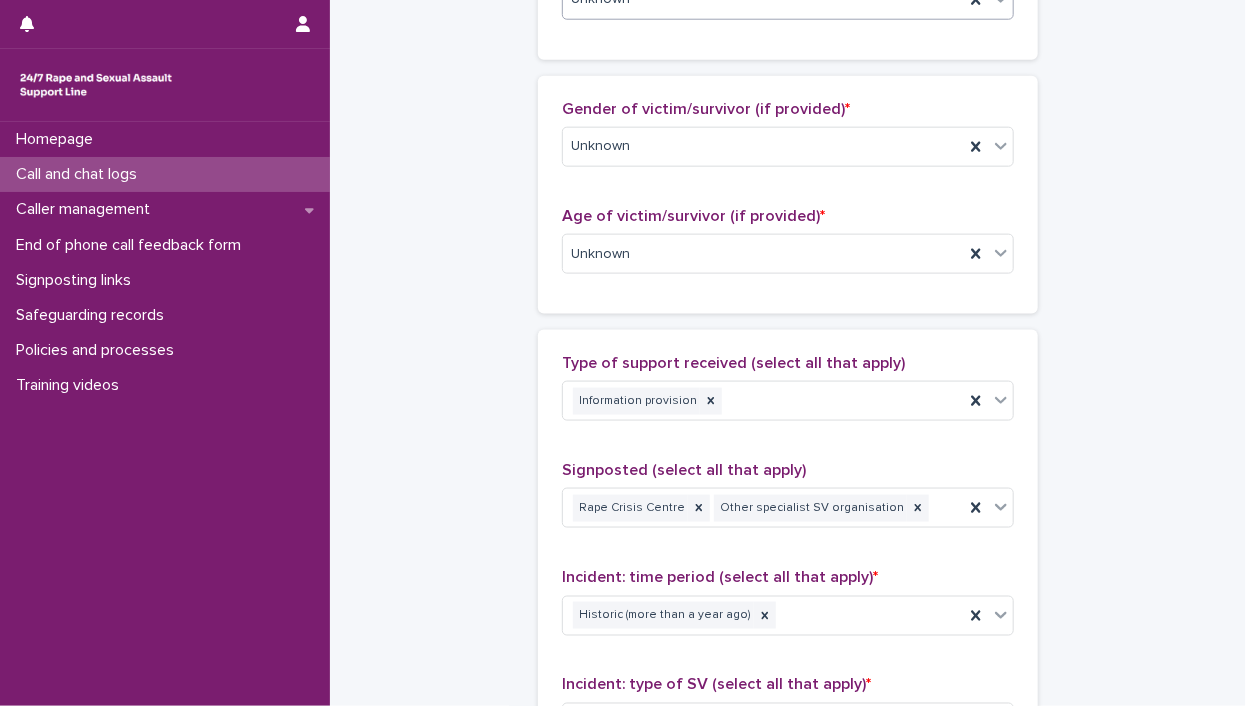 scroll, scrollTop: 679, scrollLeft: 0, axis: vertical 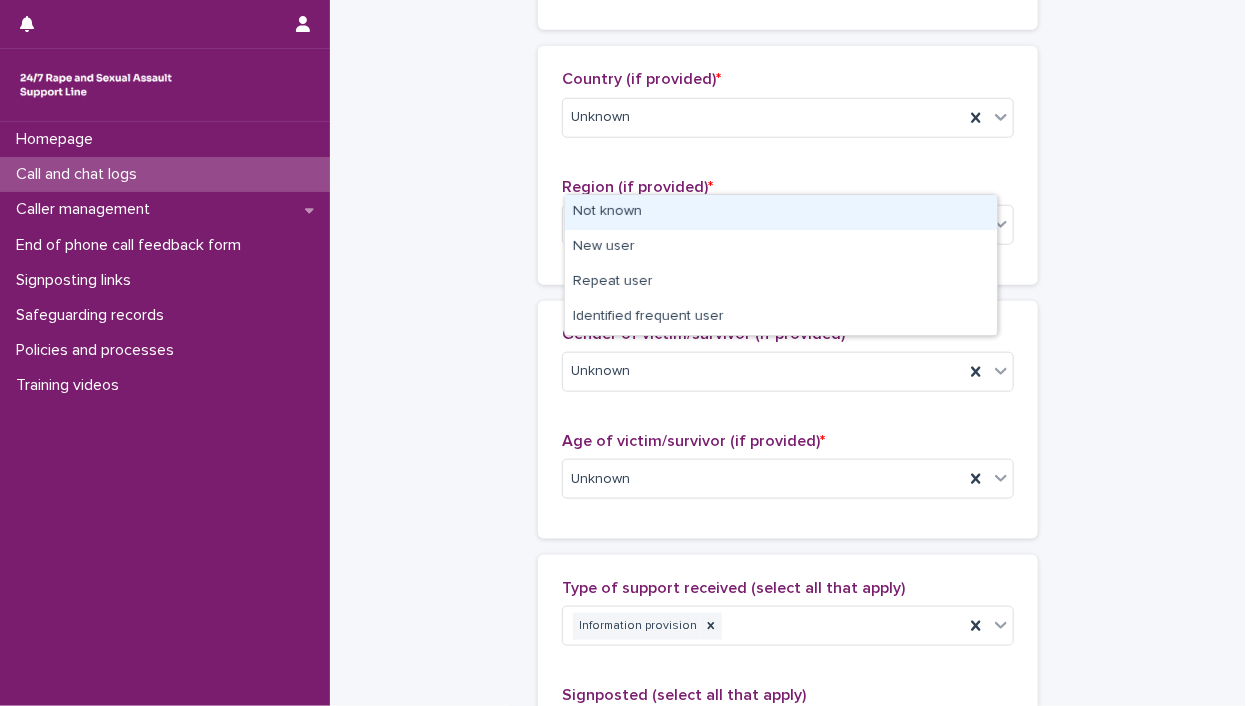 click on "Select..." at bounding box center [775, -30] 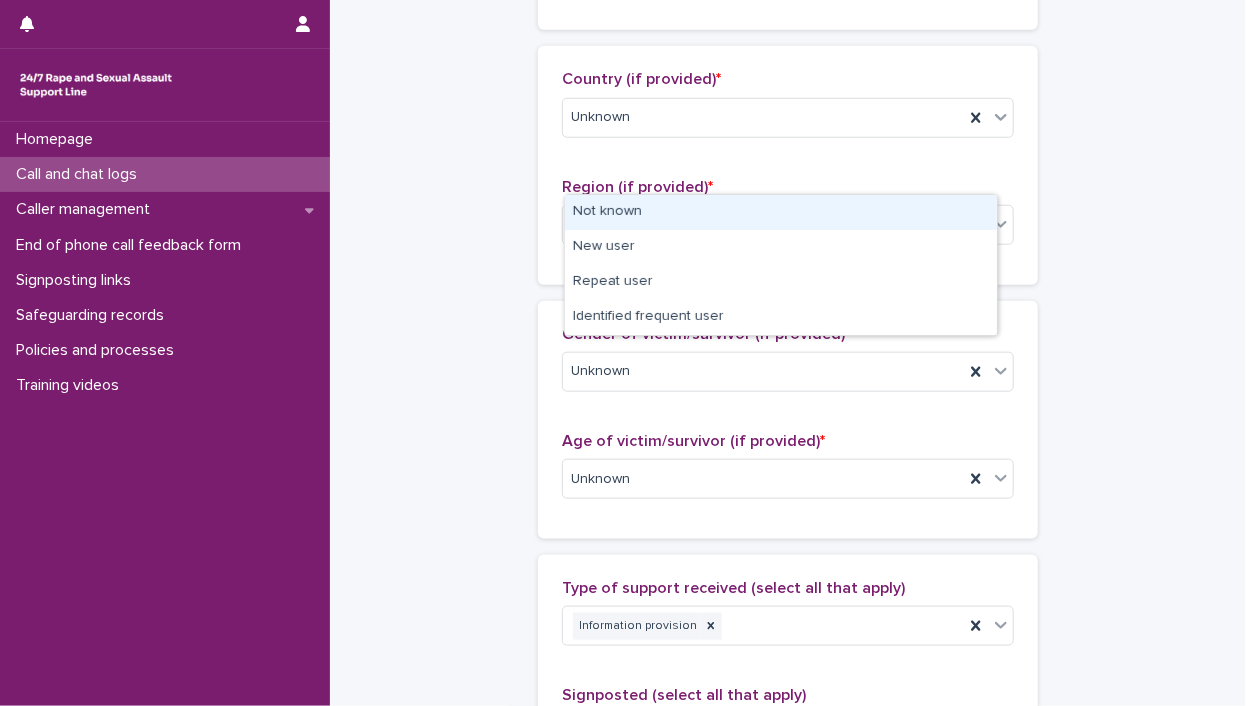 click on "Not known" at bounding box center [781, 212] 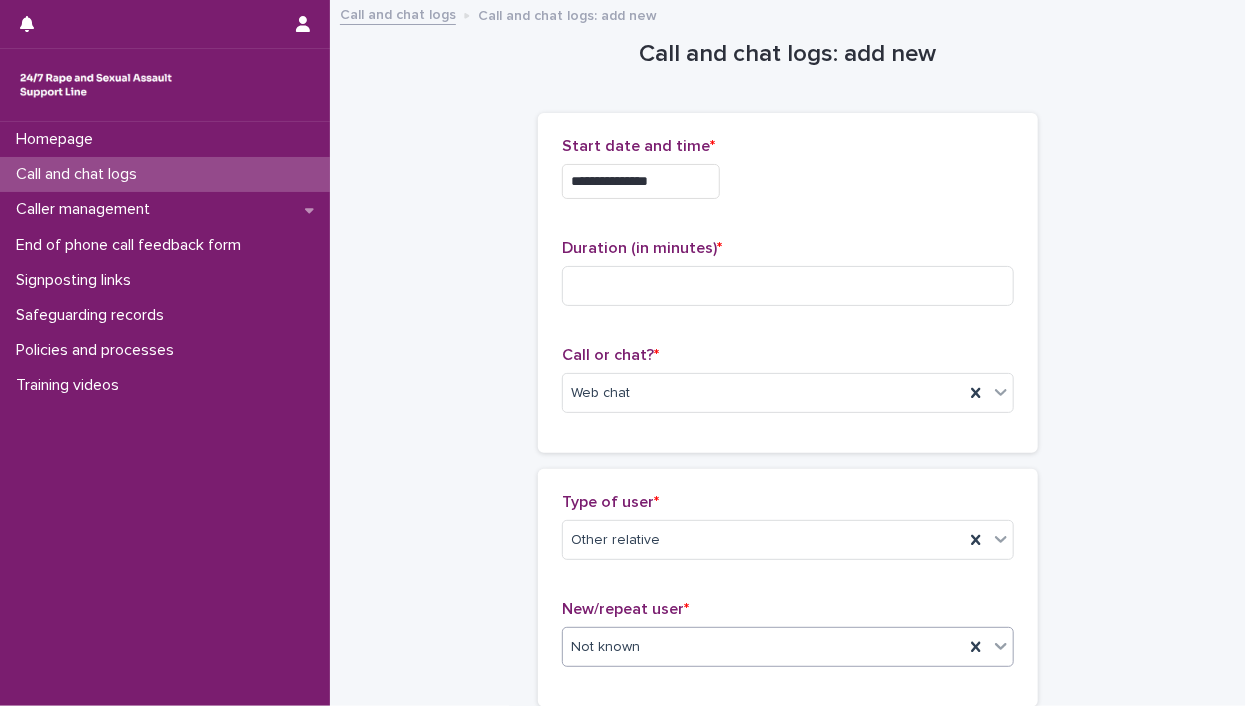 scroll, scrollTop: 0, scrollLeft: 0, axis: both 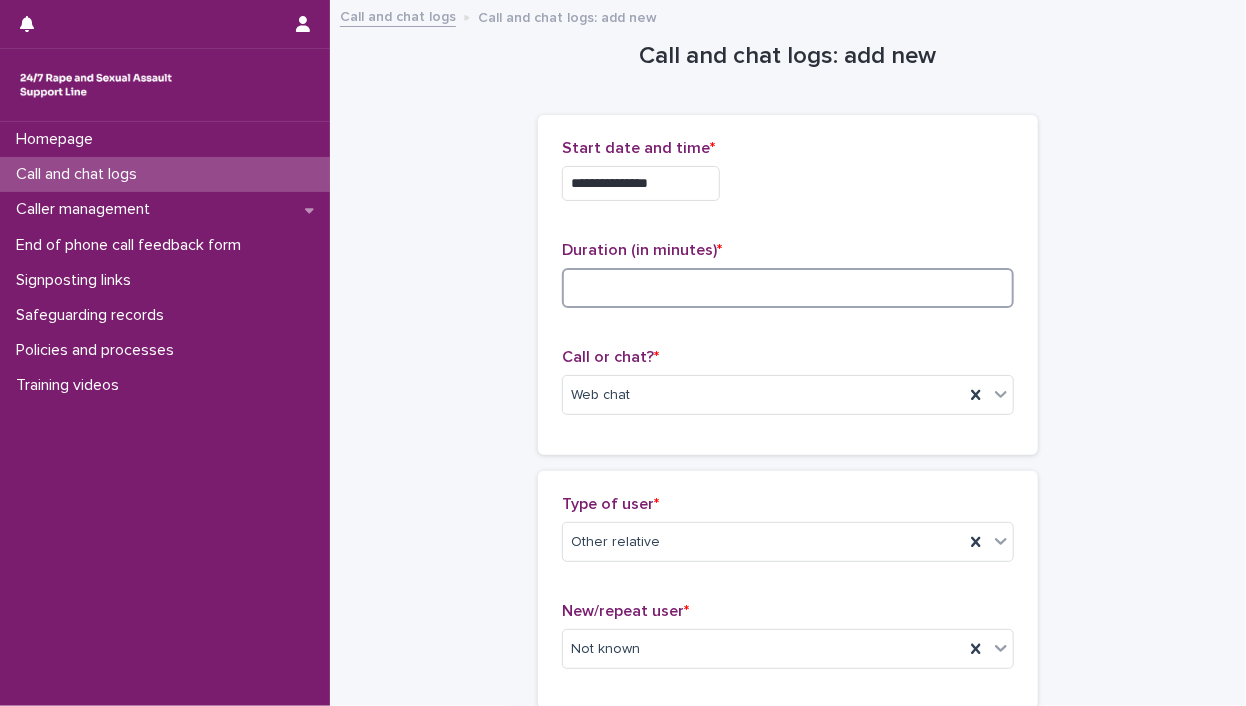 click at bounding box center (788, 288) 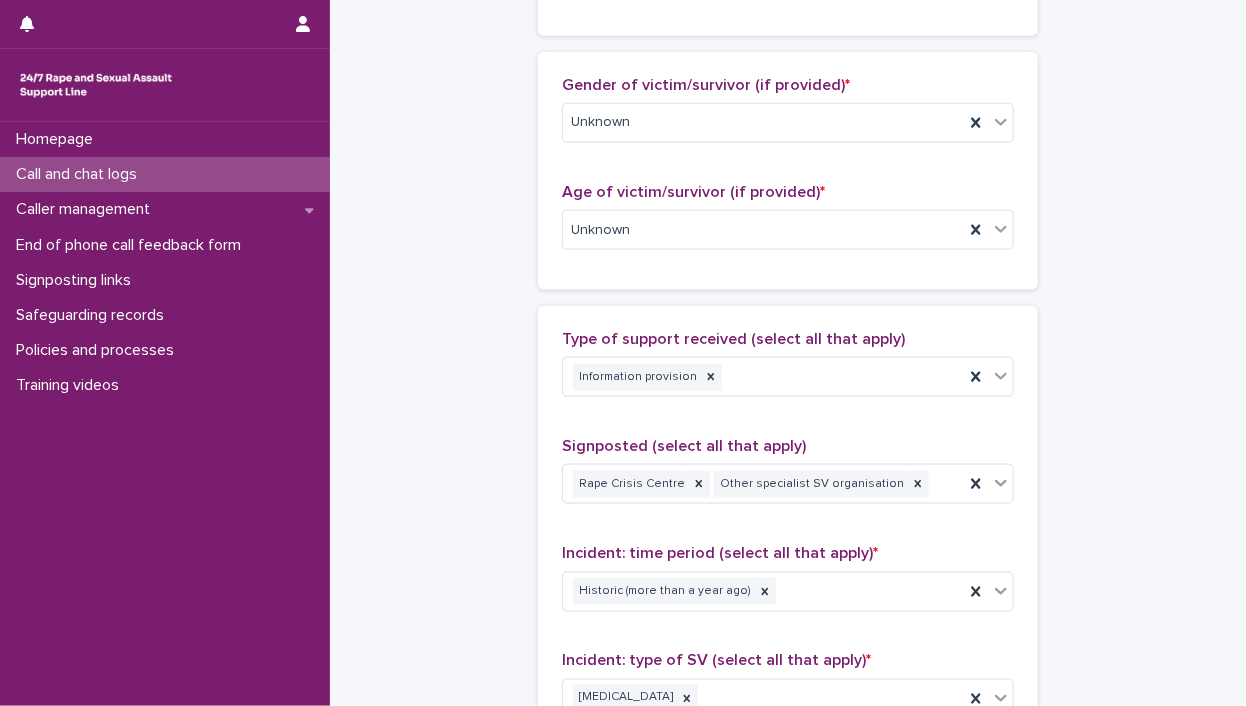 scroll, scrollTop: 1370, scrollLeft: 0, axis: vertical 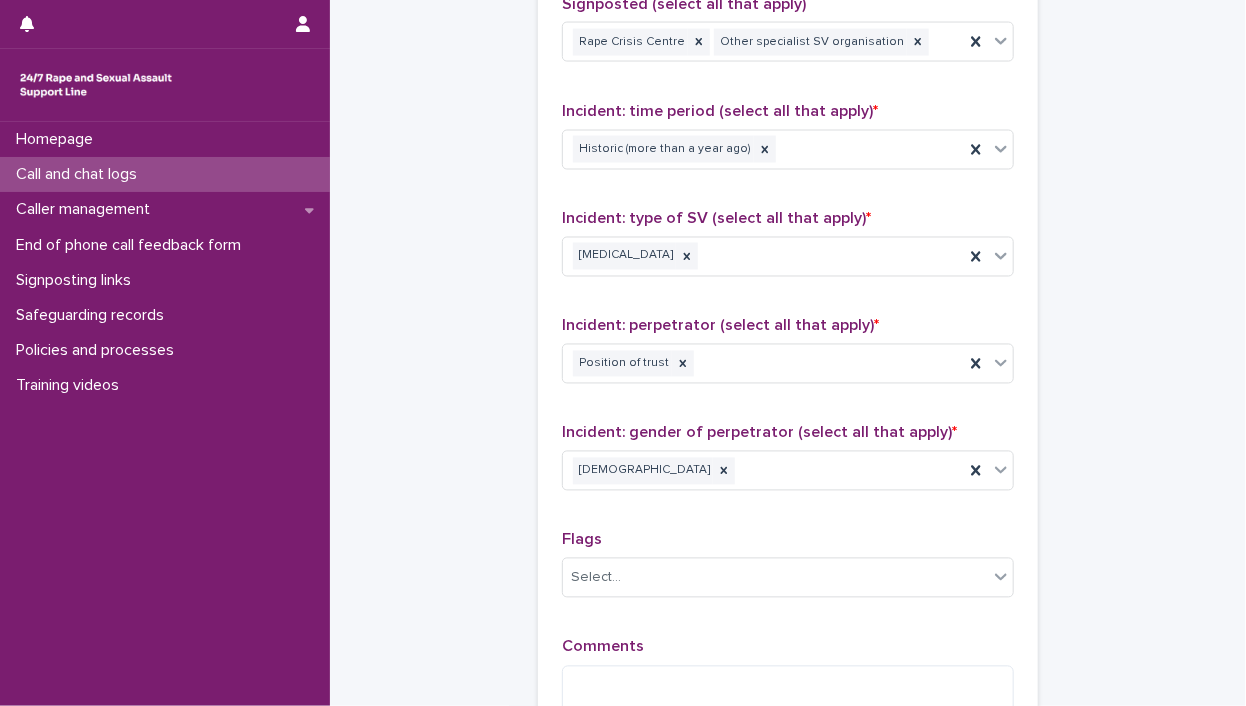 type on "**" 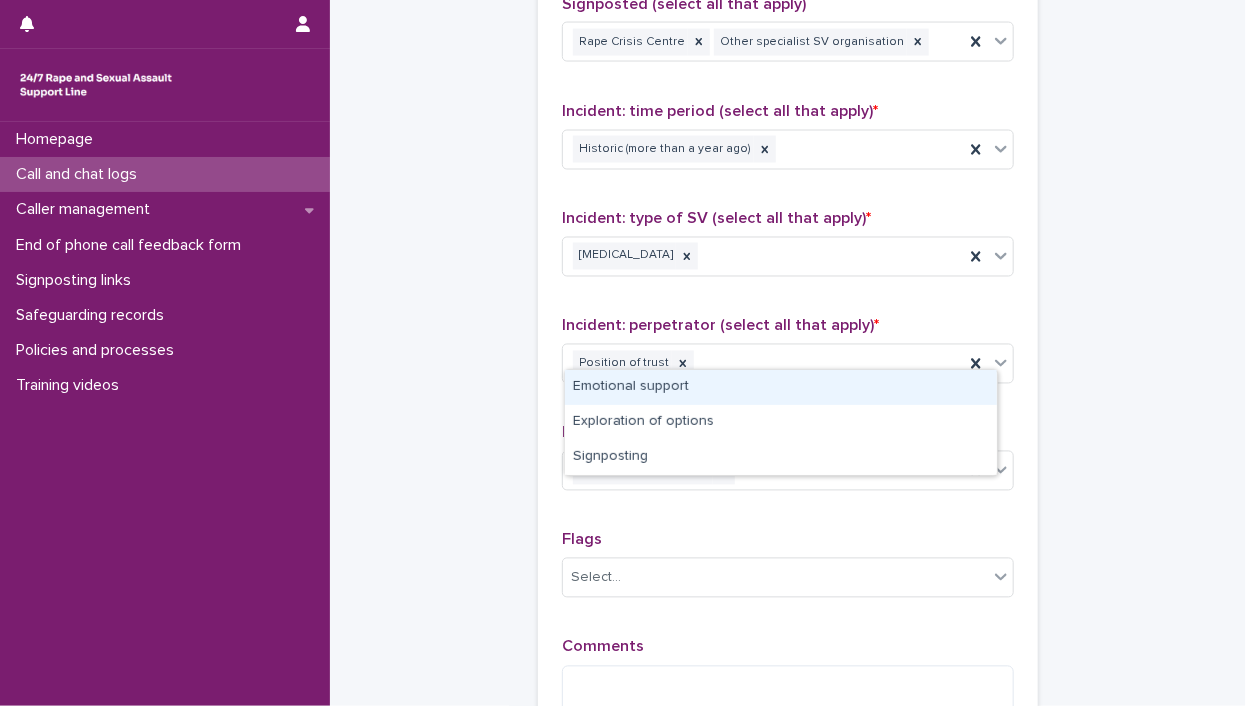 click on "Information provision" at bounding box center [763, -65] 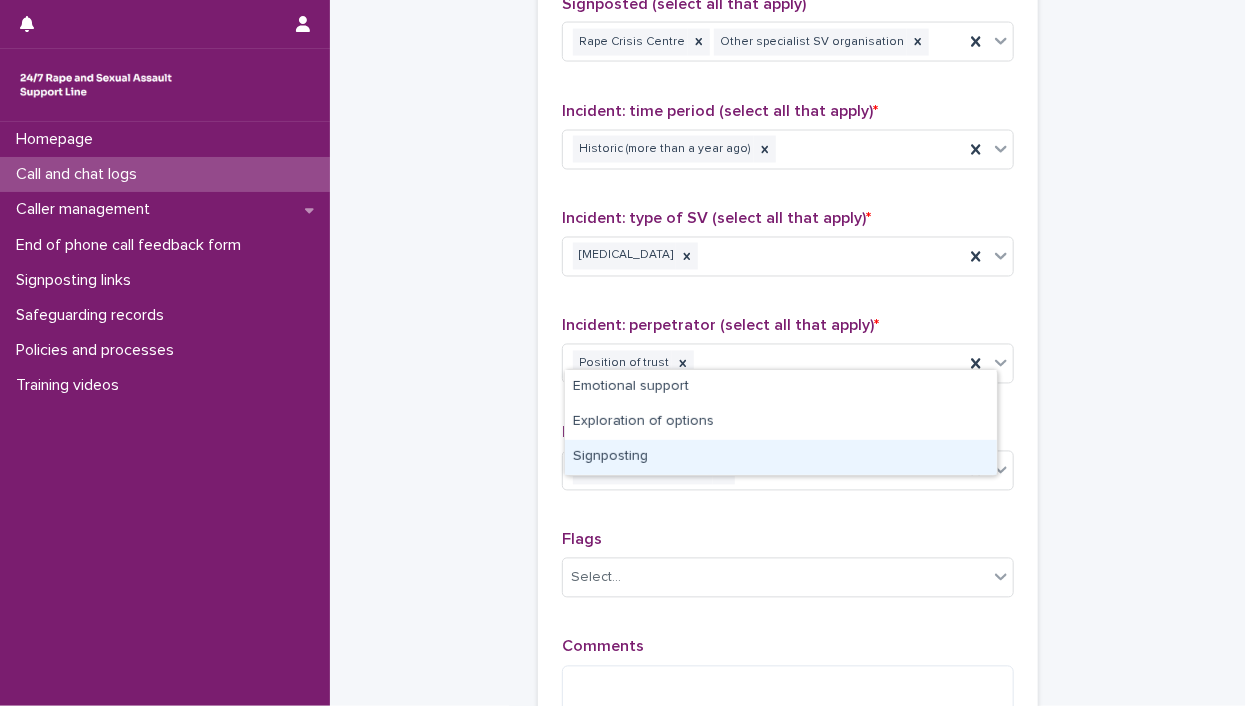 drag, startPoint x: 808, startPoint y: 393, endPoint x: 770, endPoint y: 450, distance: 68.50548 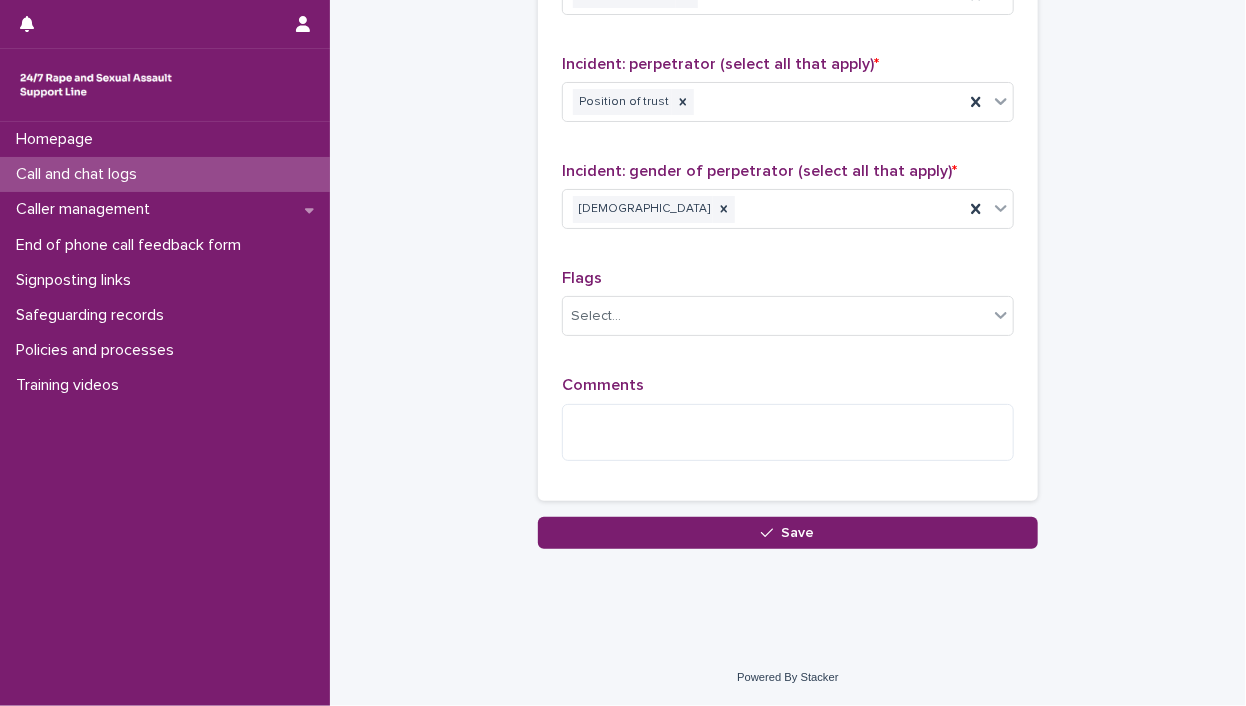 scroll, scrollTop: 2186, scrollLeft: 0, axis: vertical 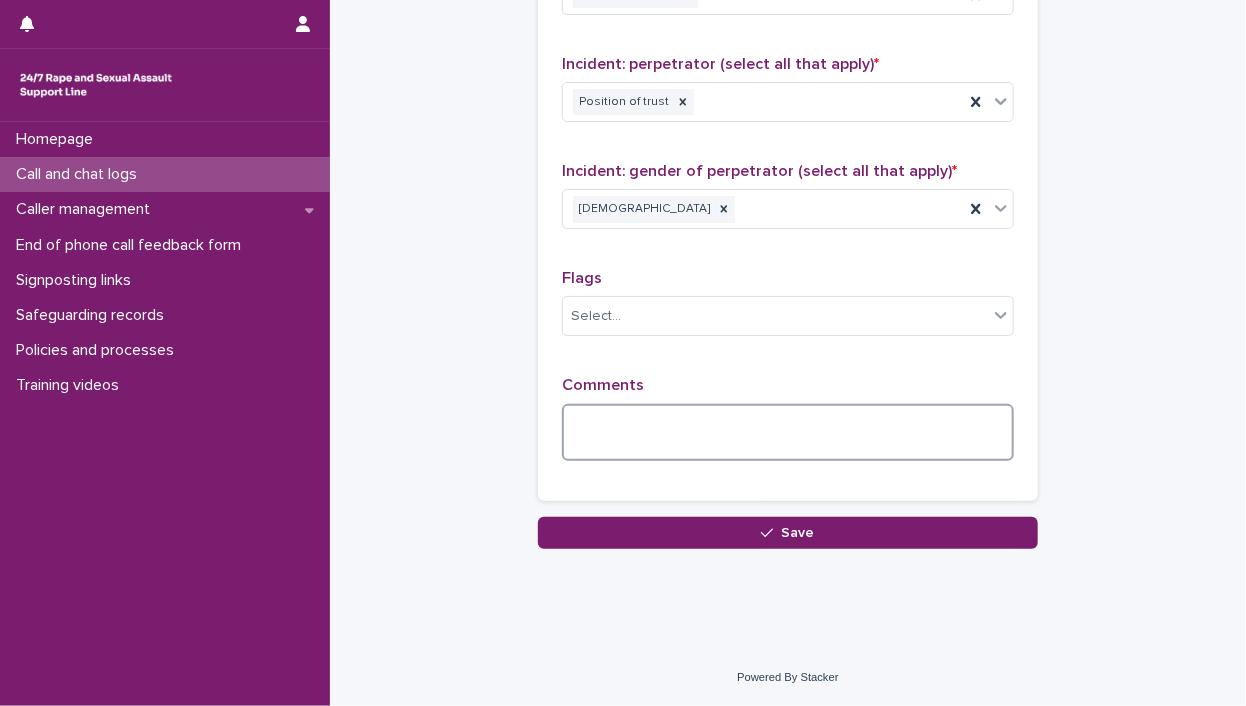 click at bounding box center (788, 433) 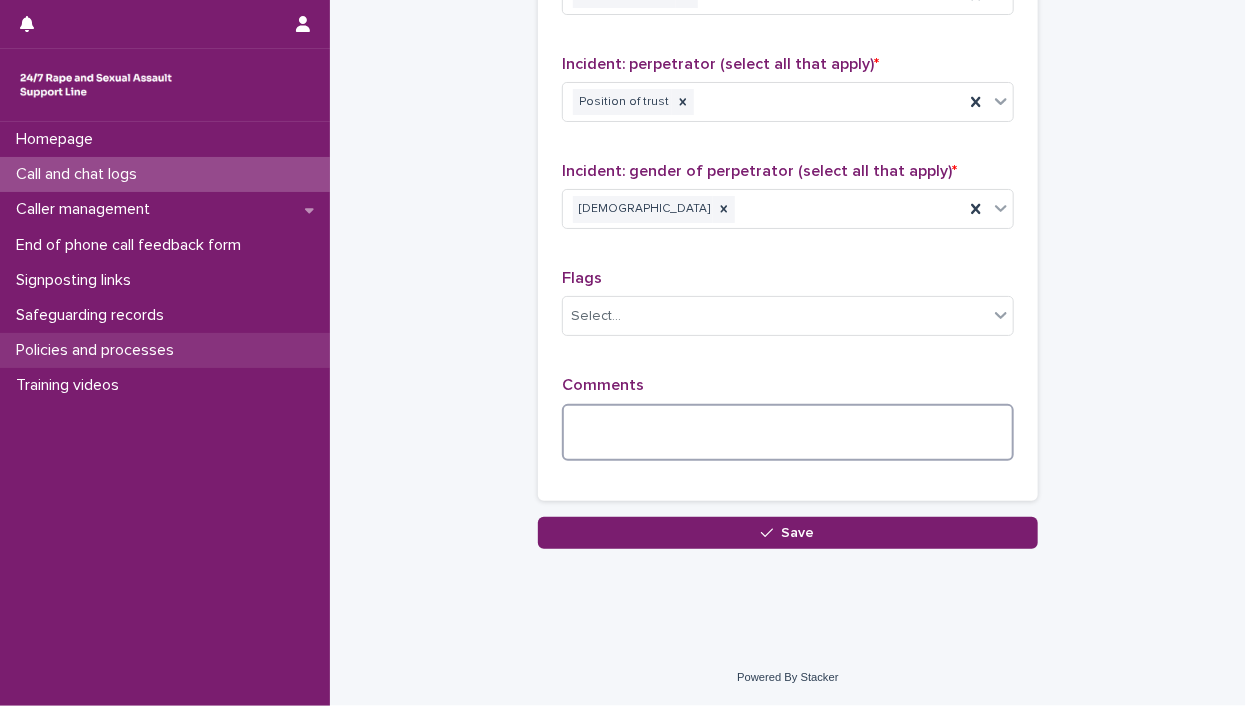 type on "*" 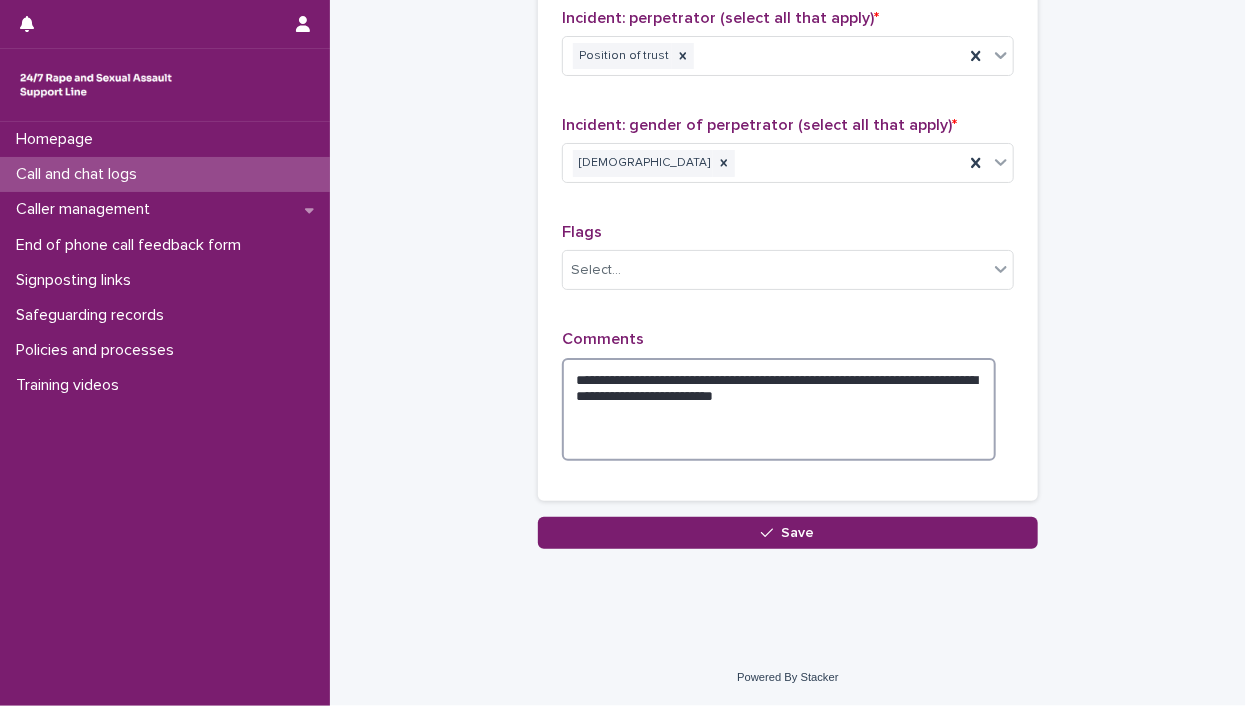 scroll, scrollTop: 2383, scrollLeft: 0, axis: vertical 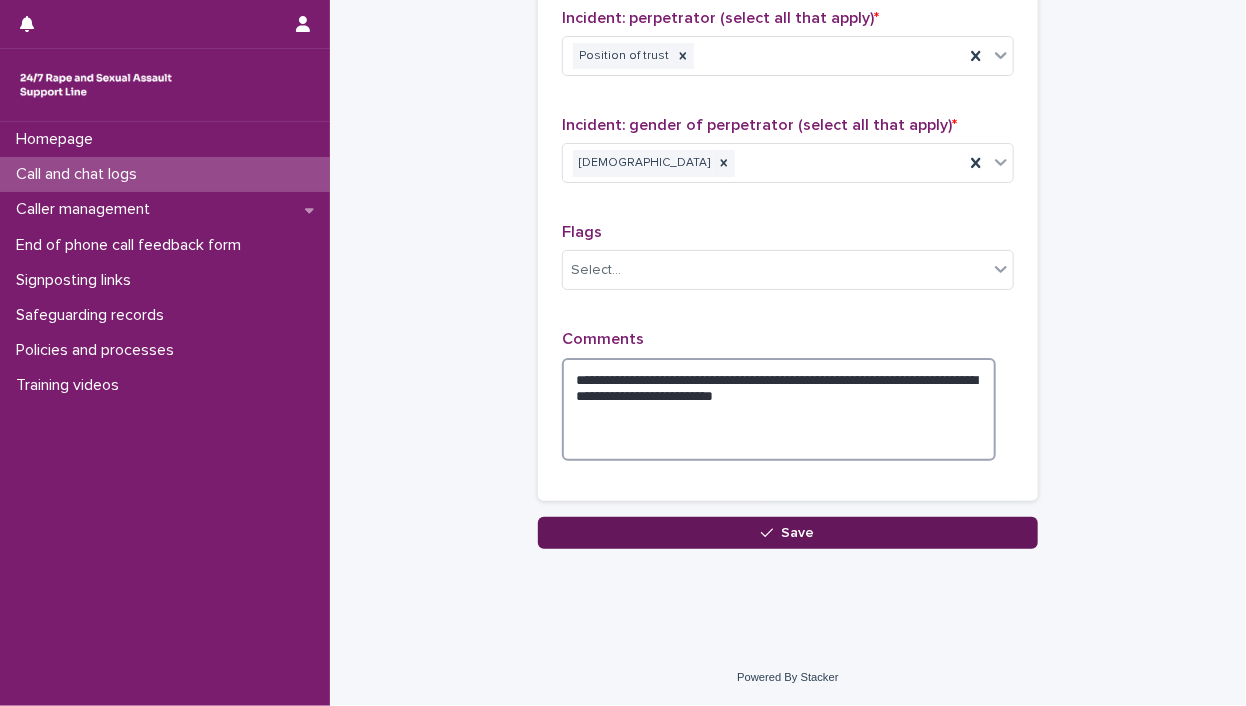 type on "**********" 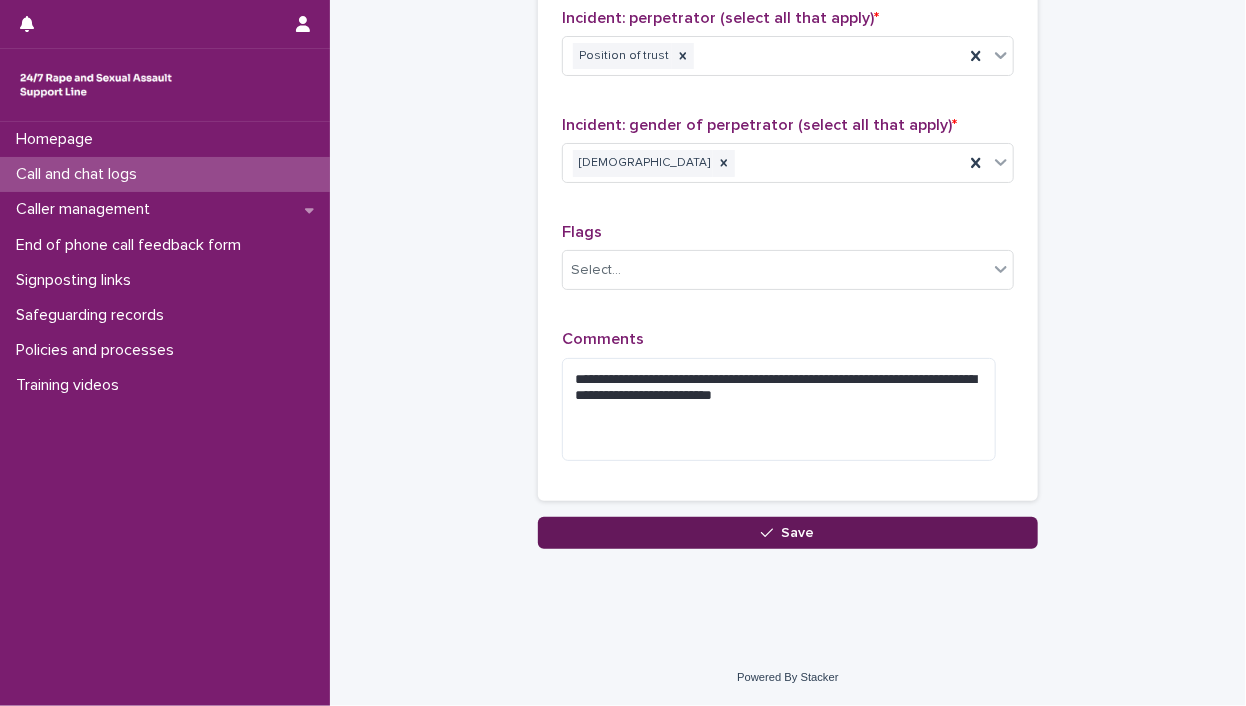 click on "Save" at bounding box center (788, 533) 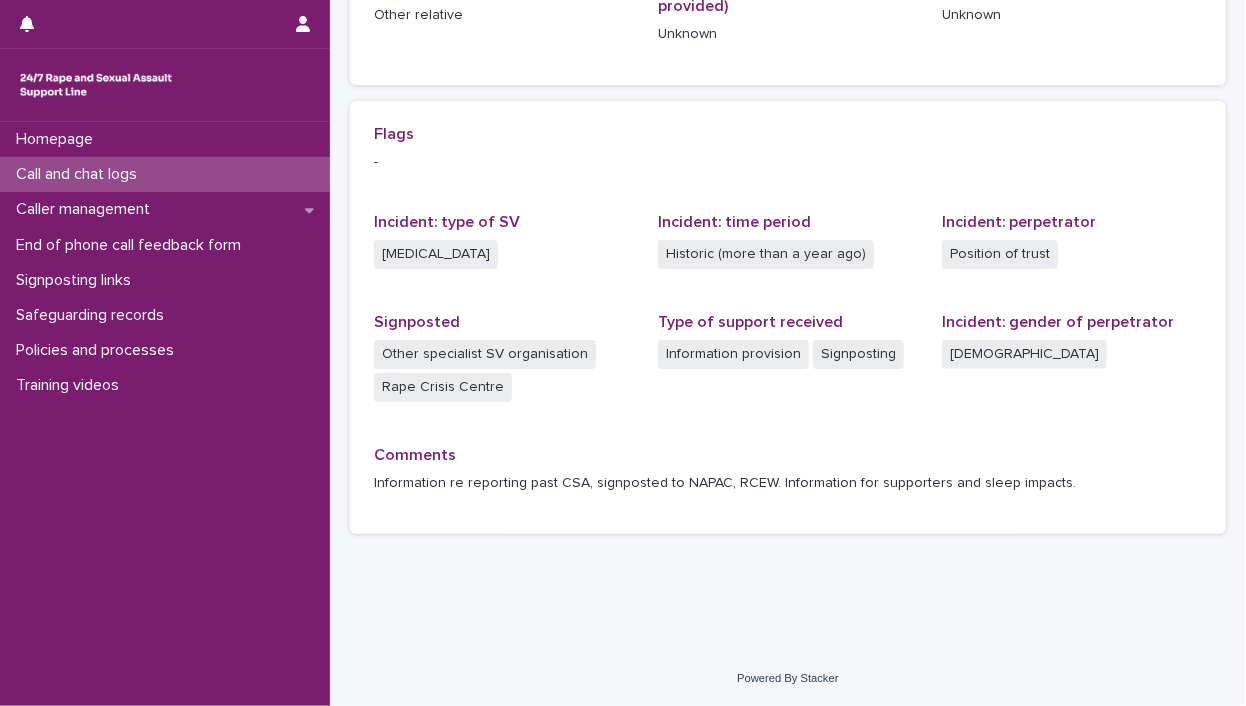 scroll, scrollTop: 0, scrollLeft: 0, axis: both 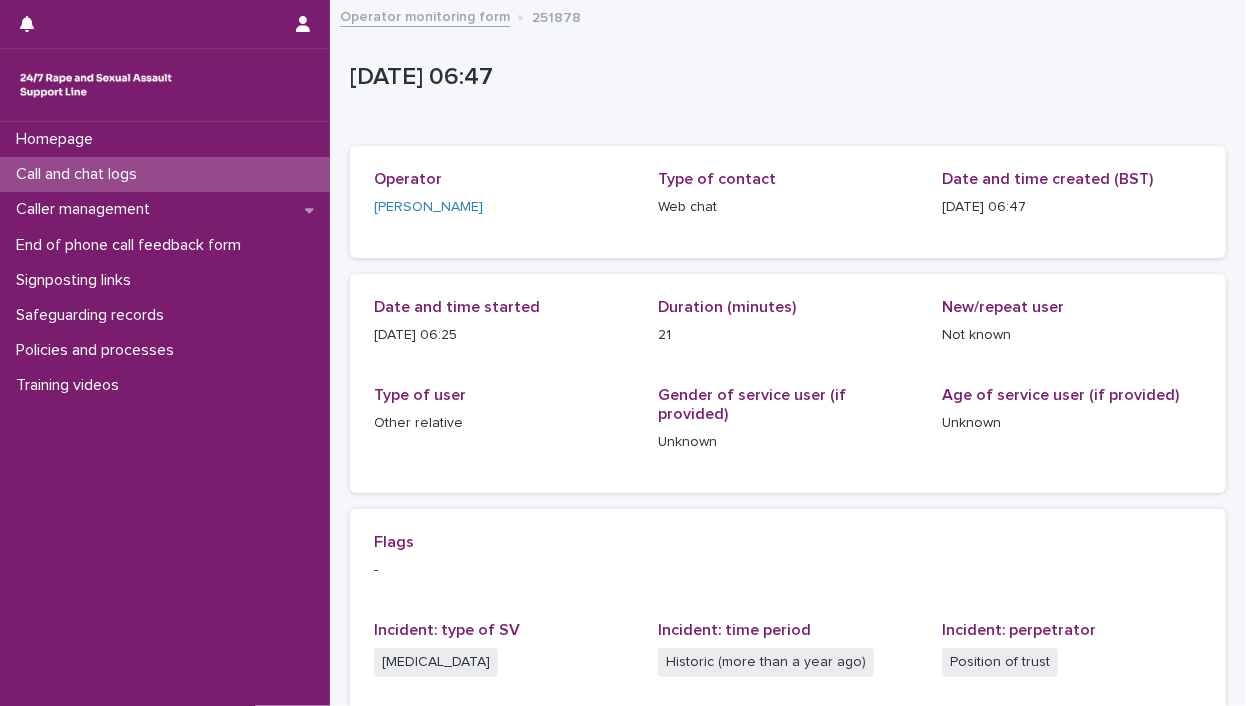 click on "Call and chat logs" at bounding box center (165, 174) 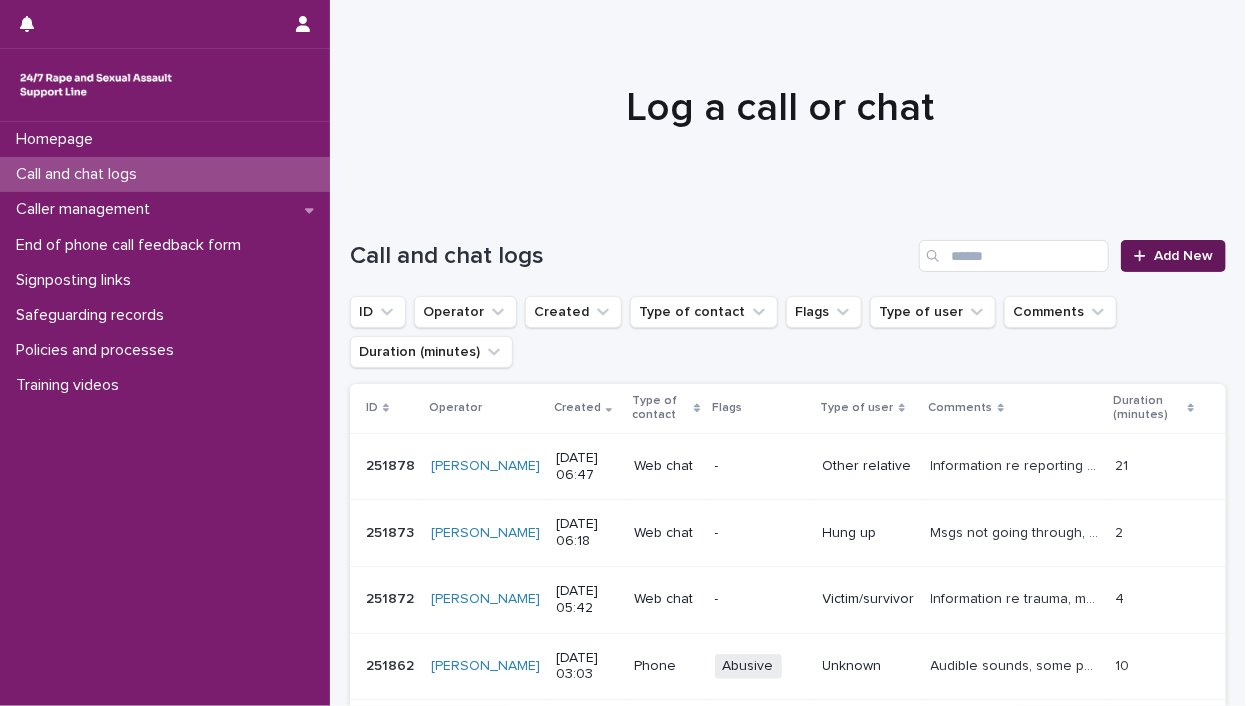 click on "Add New" at bounding box center (1183, 256) 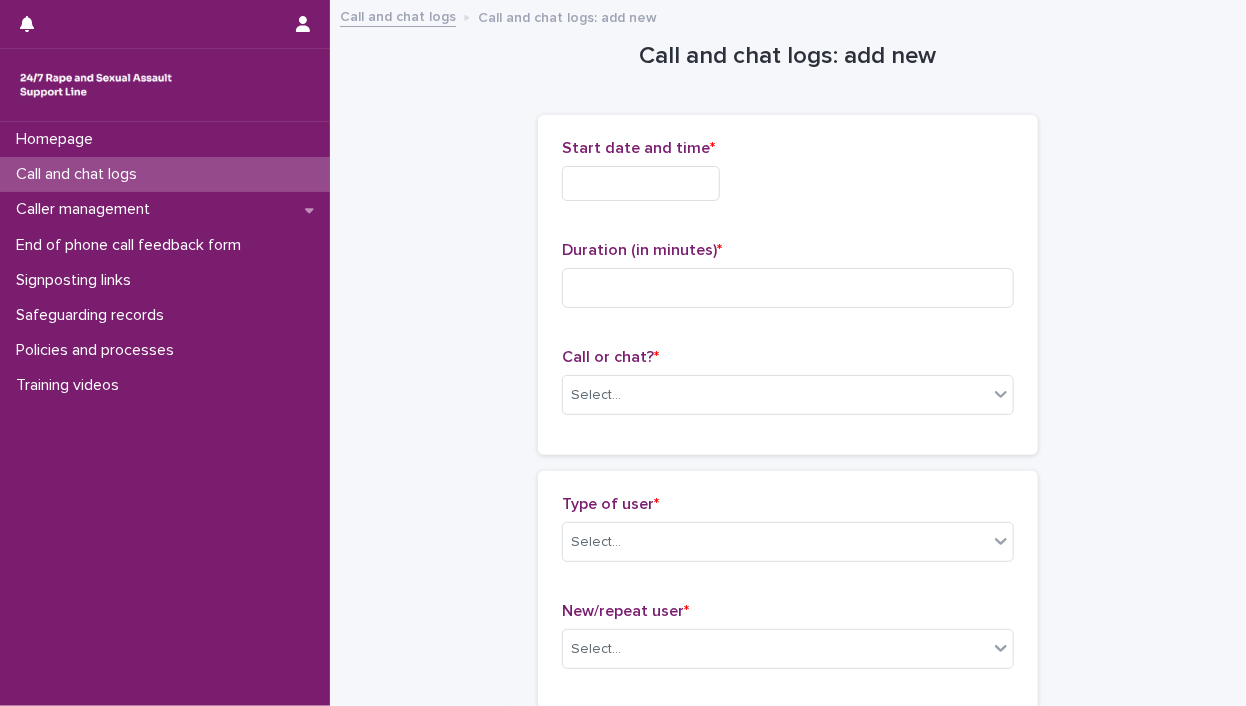 click at bounding box center [641, 183] 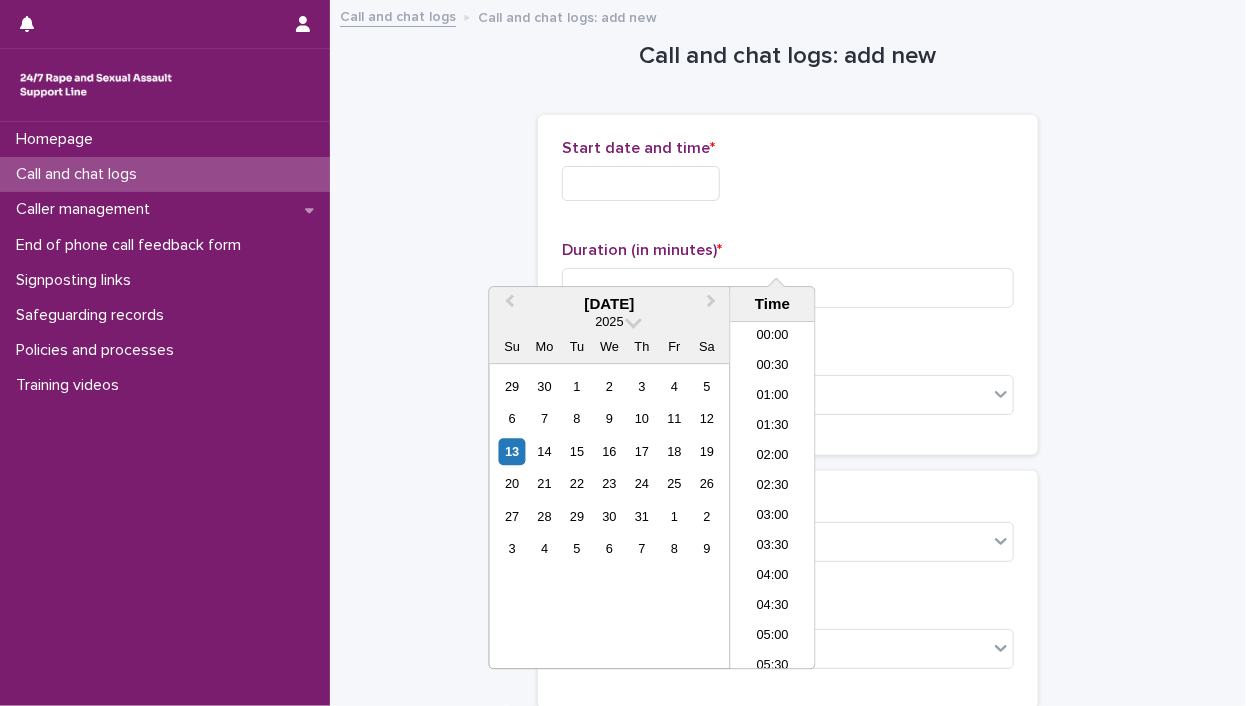 scroll, scrollTop: 232, scrollLeft: 0, axis: vertical 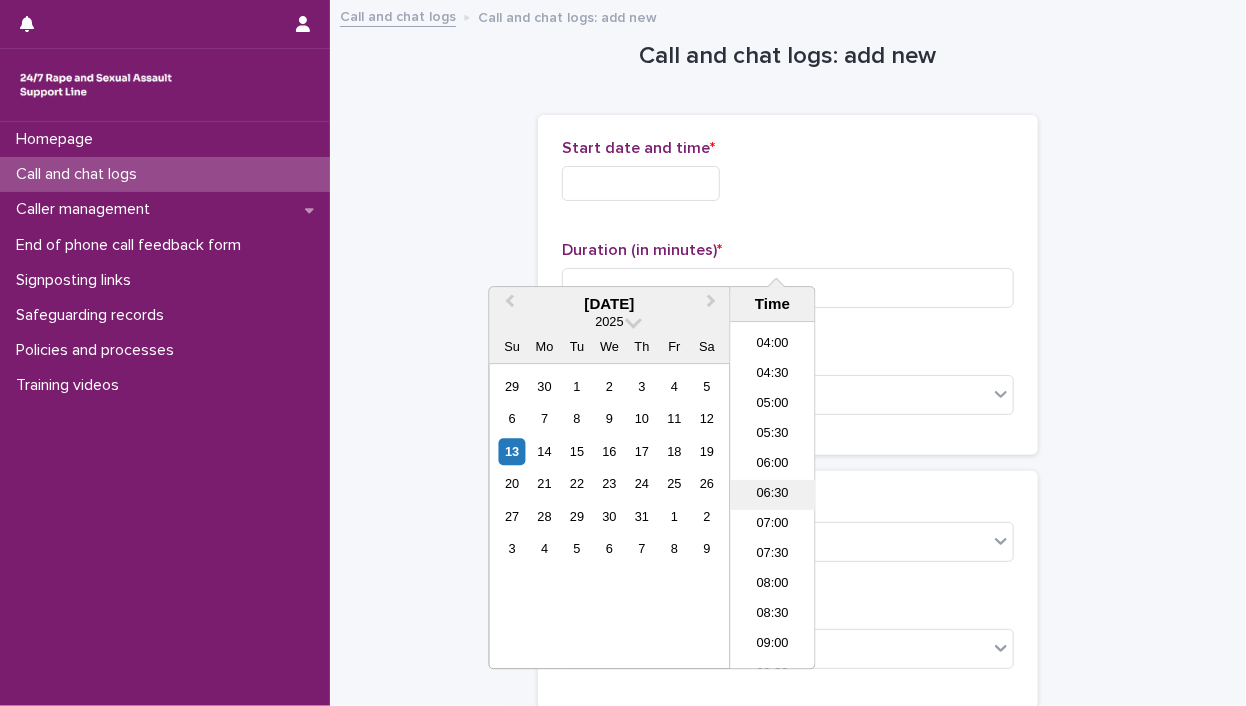 click on "06:30" at bounding box center [773, 496] 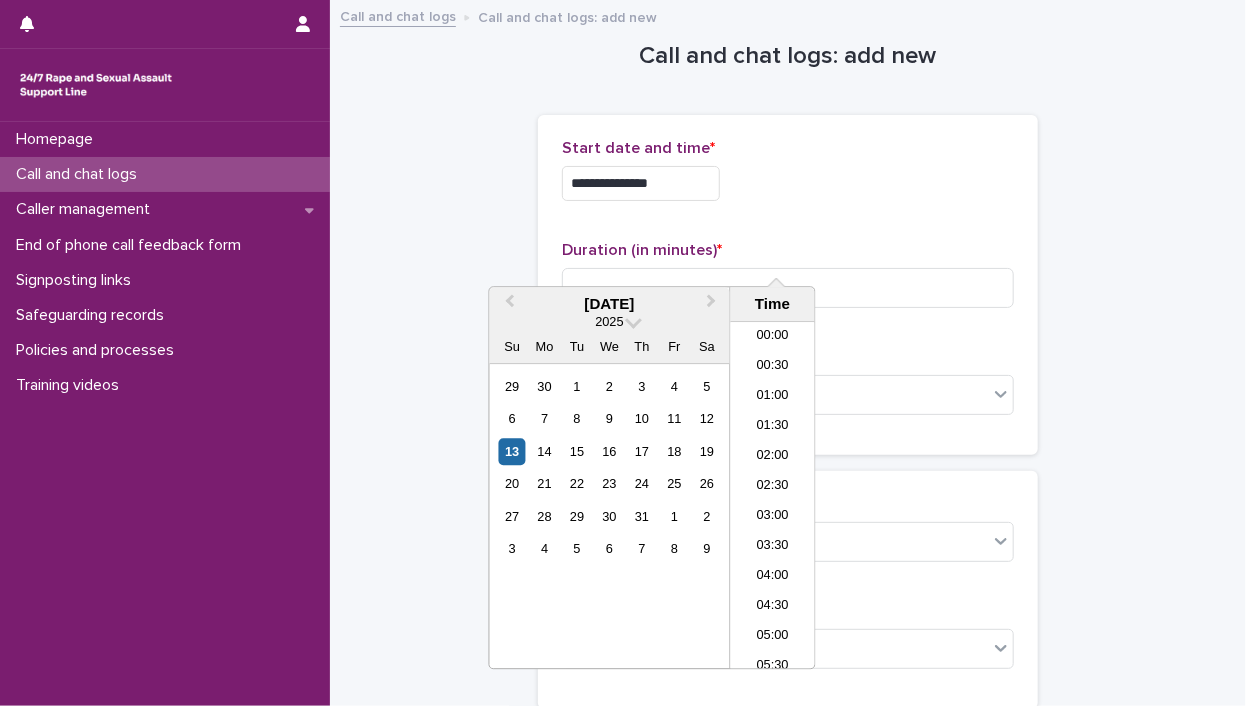 click on "**********" at bounding box center (641, 183) 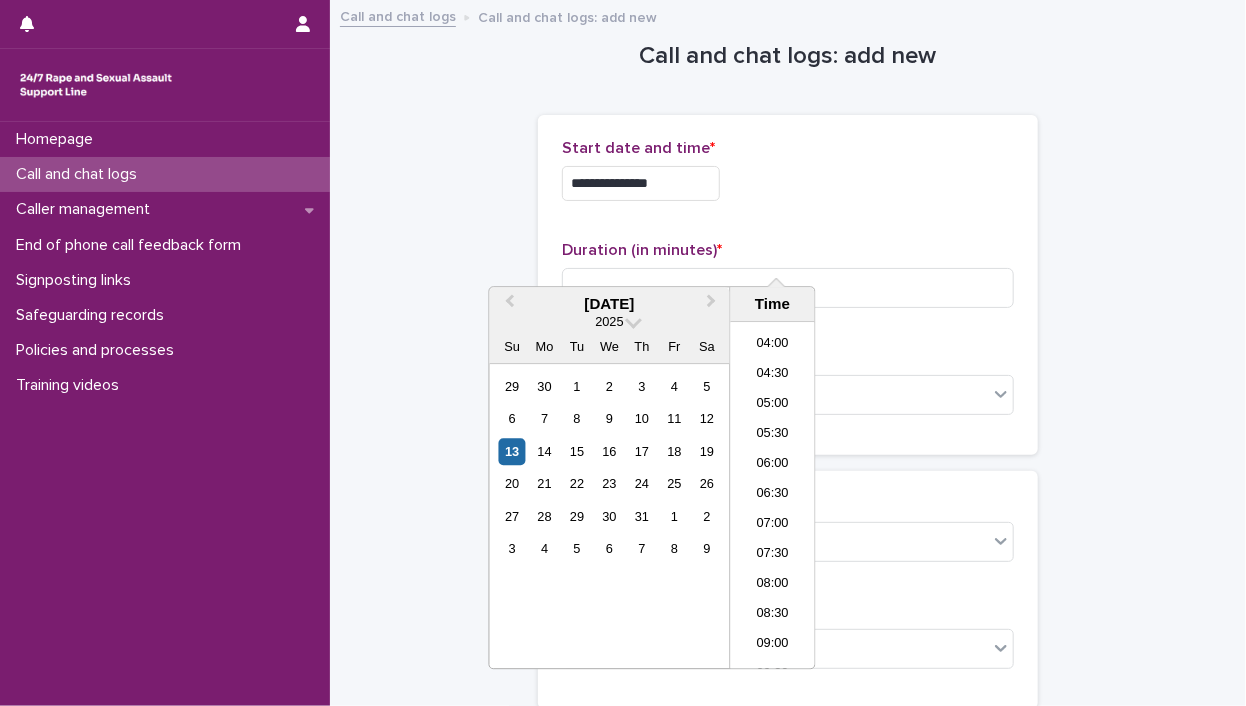 type on "**********" 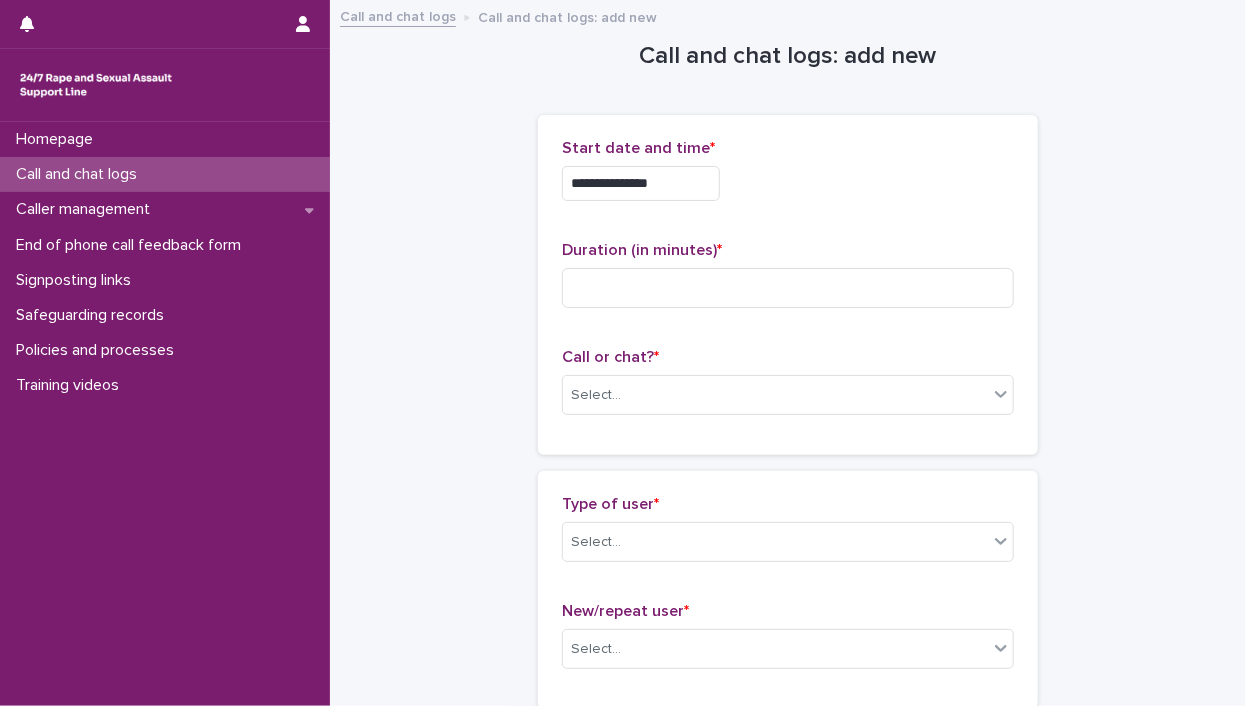 click on "**********" at bounding box center [788, 1122] 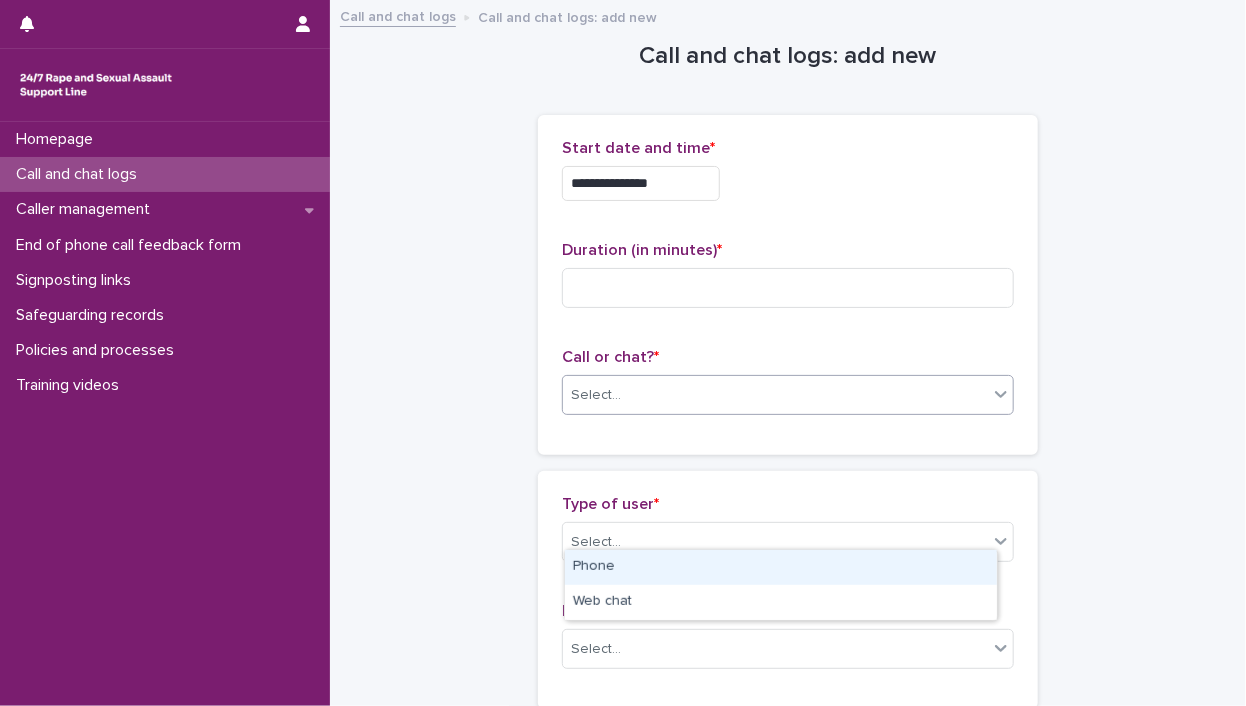 click on "Select..." at bounding box center (596, 395) 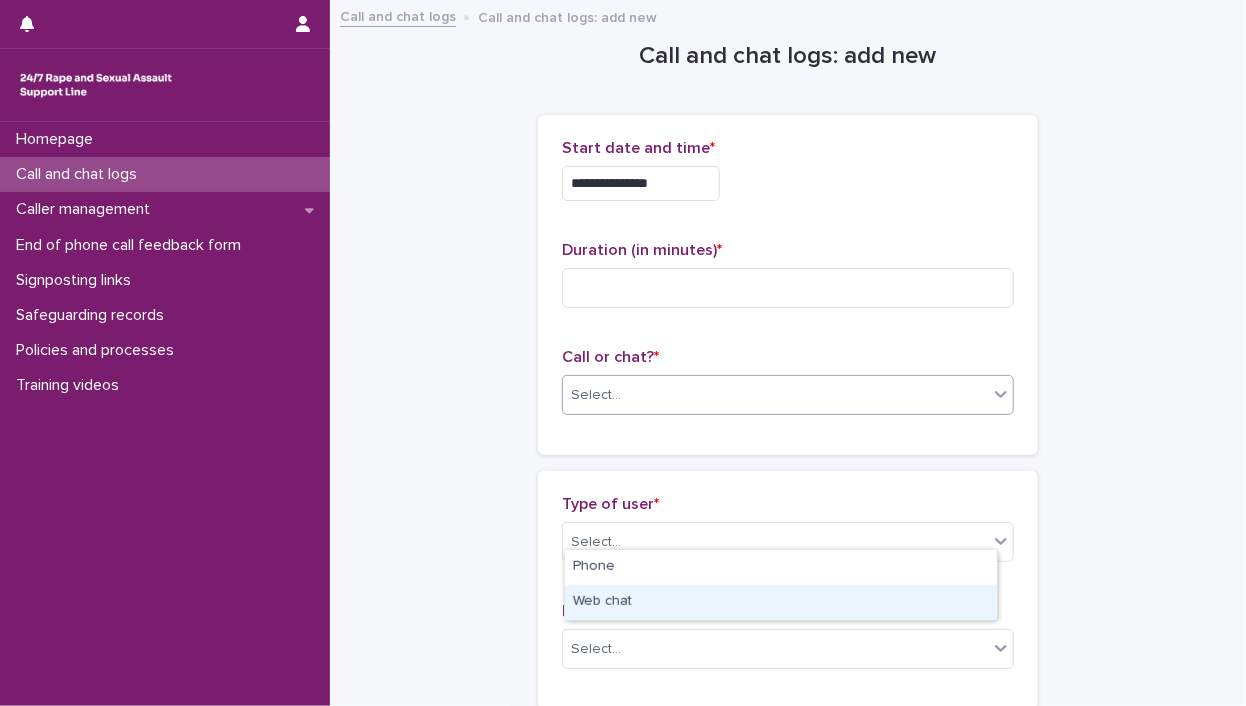 click on "Web chat" at bounding box center [781, 602] 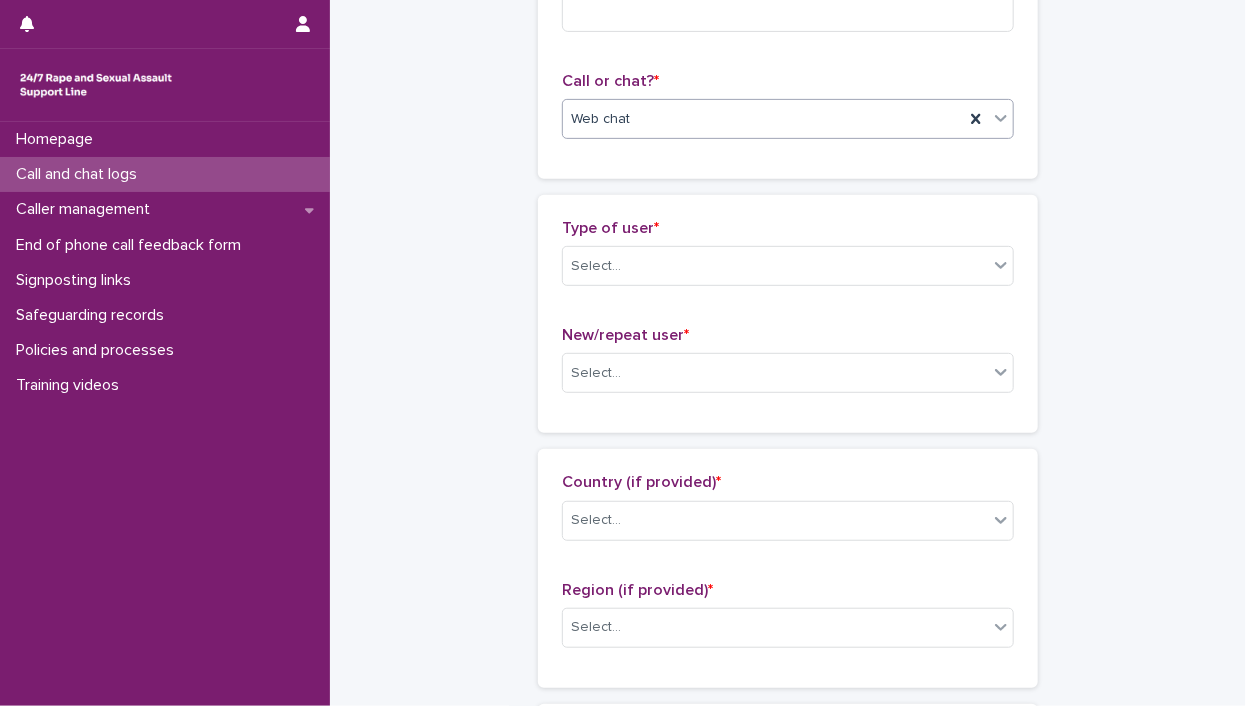 scroll, scrollTop: 332, scrollLeft: 0, axis: vertical 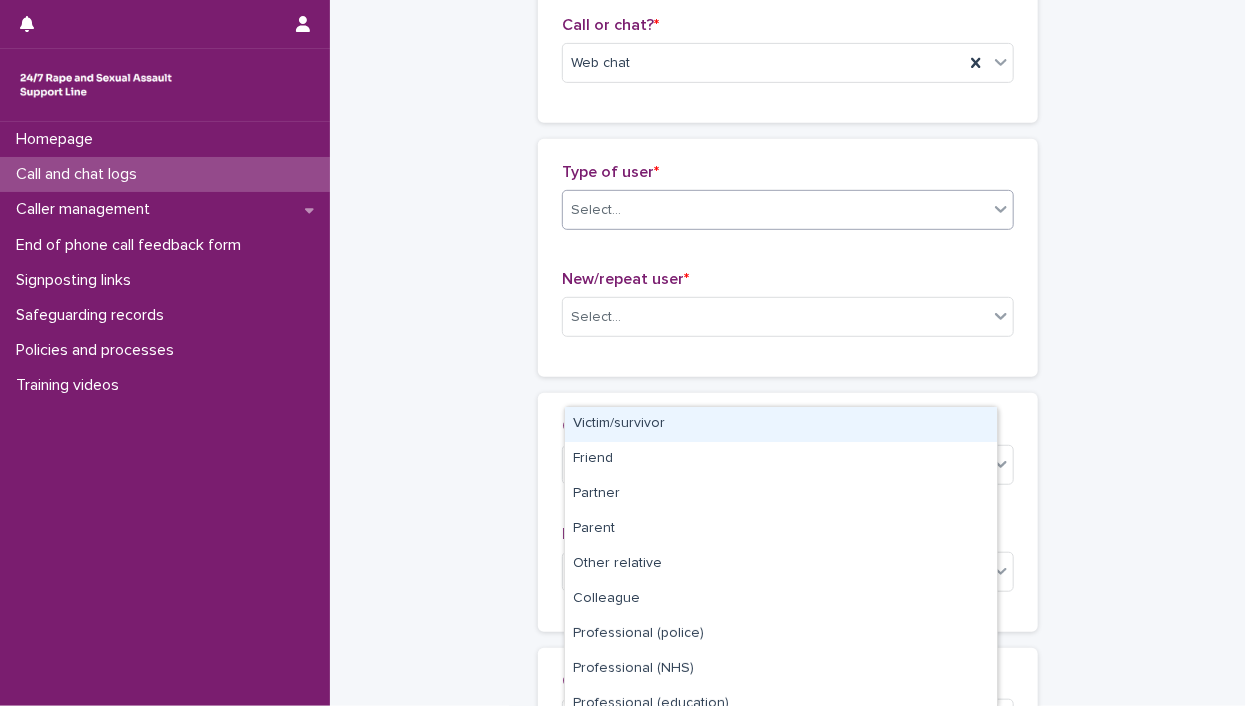 click on "Select..." at bounding box center [596, 210] 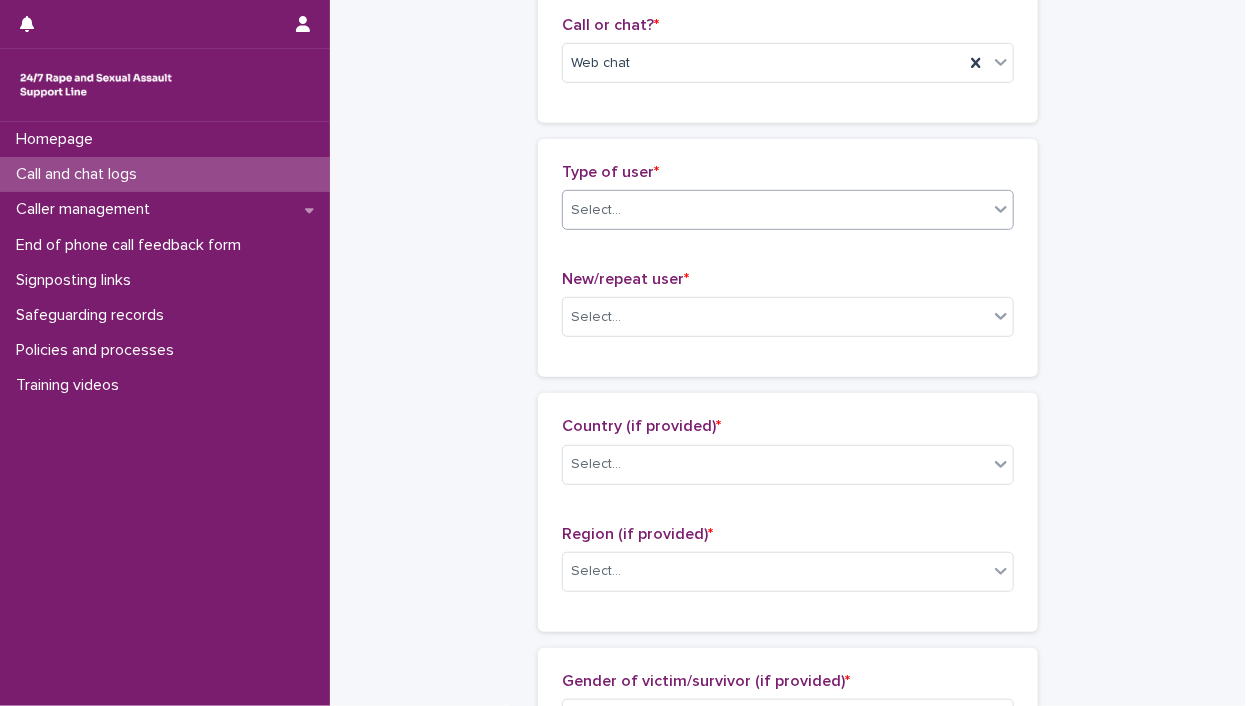 click on "Select..." at bounding box center [596, 210] 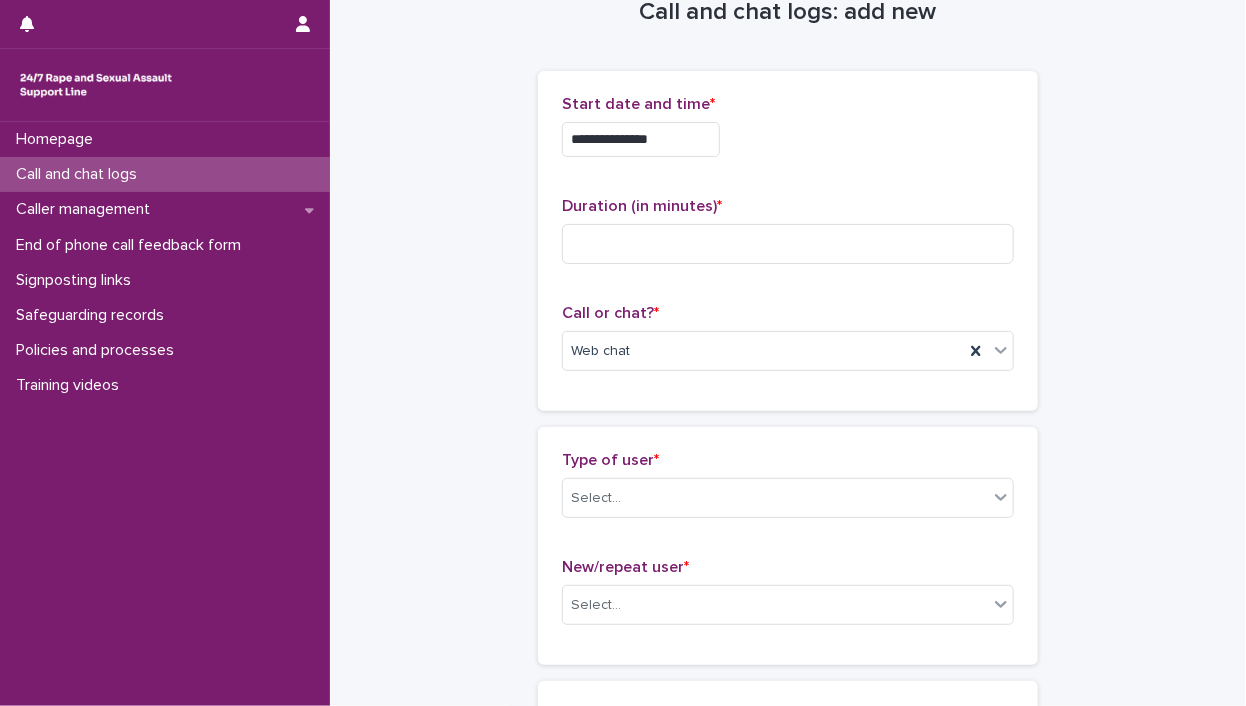 scroll, scrollTop: 0, scrollLeft: 0, axis: both 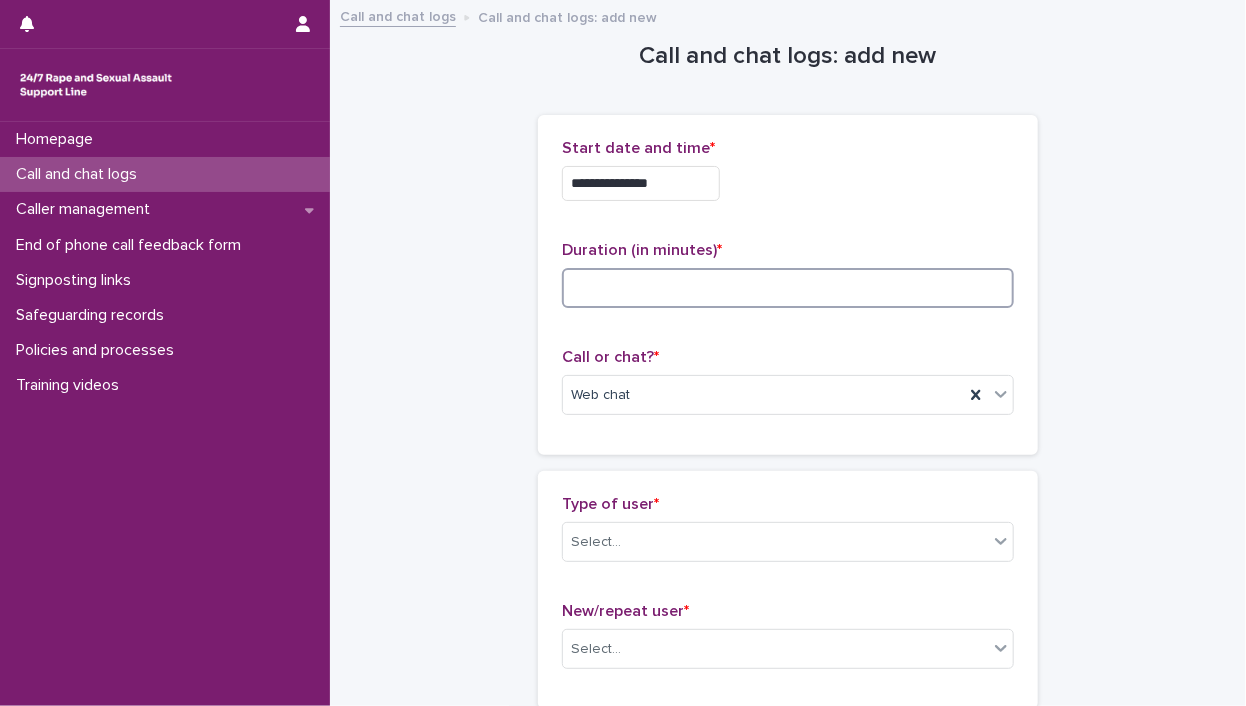click at bounding box center (788, 288) 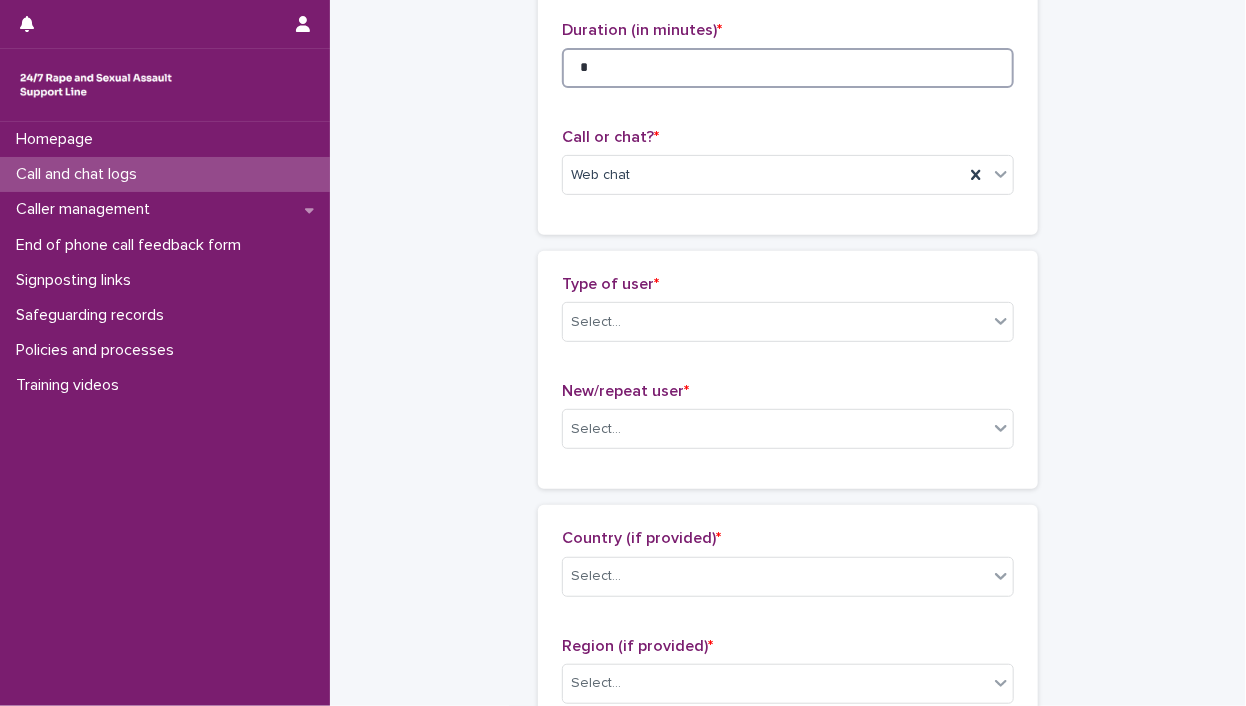 scroll, scrollTop: 227, scrollLeft: 0, axis: vertical 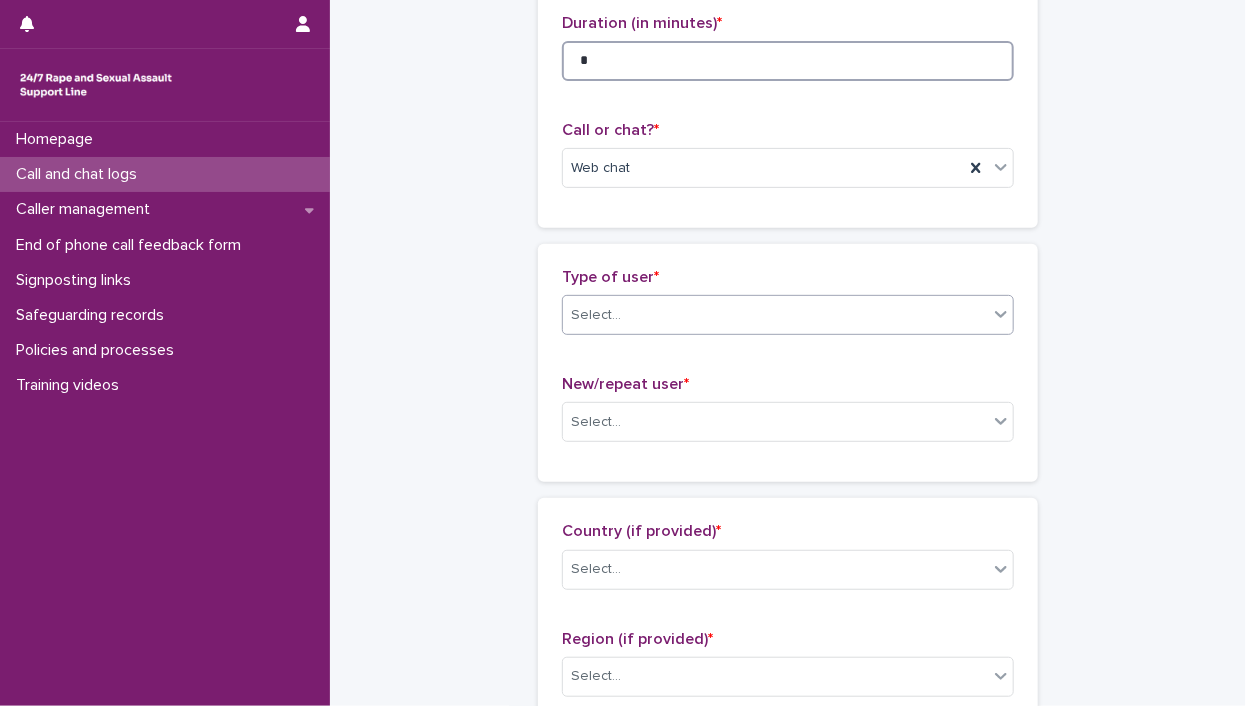 type on "*" 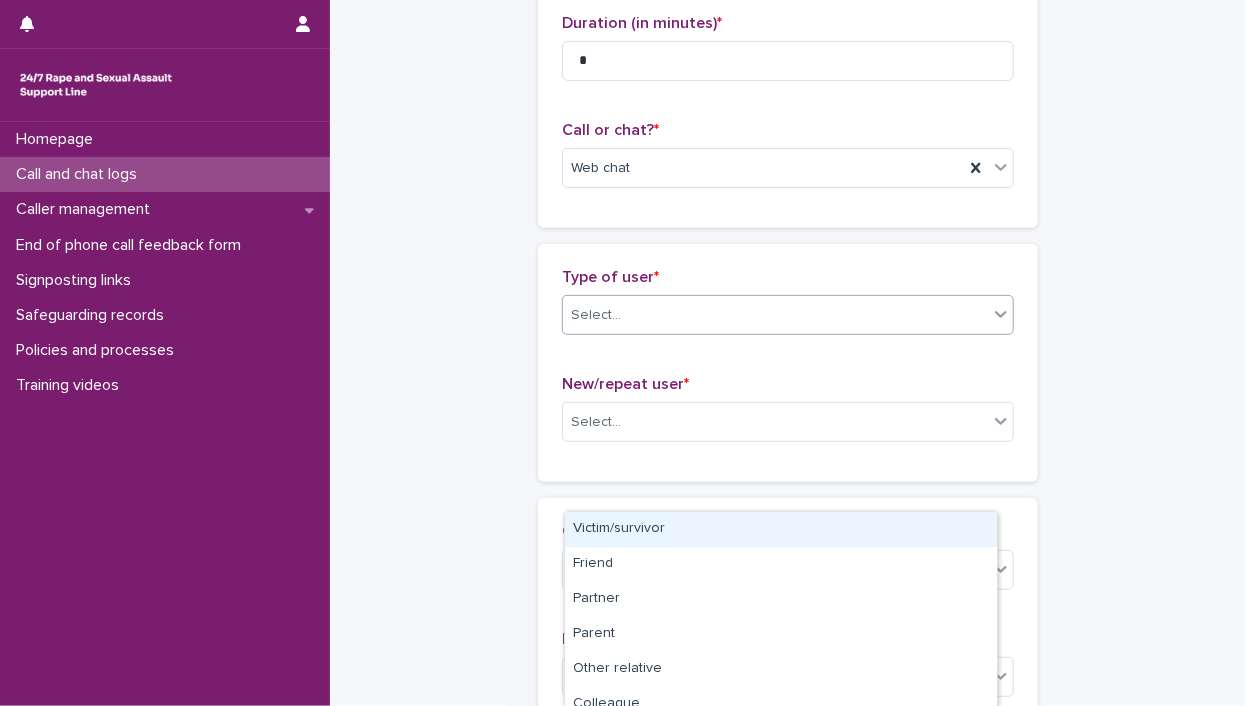 click on "Select..." at bounding box center (596, 315) 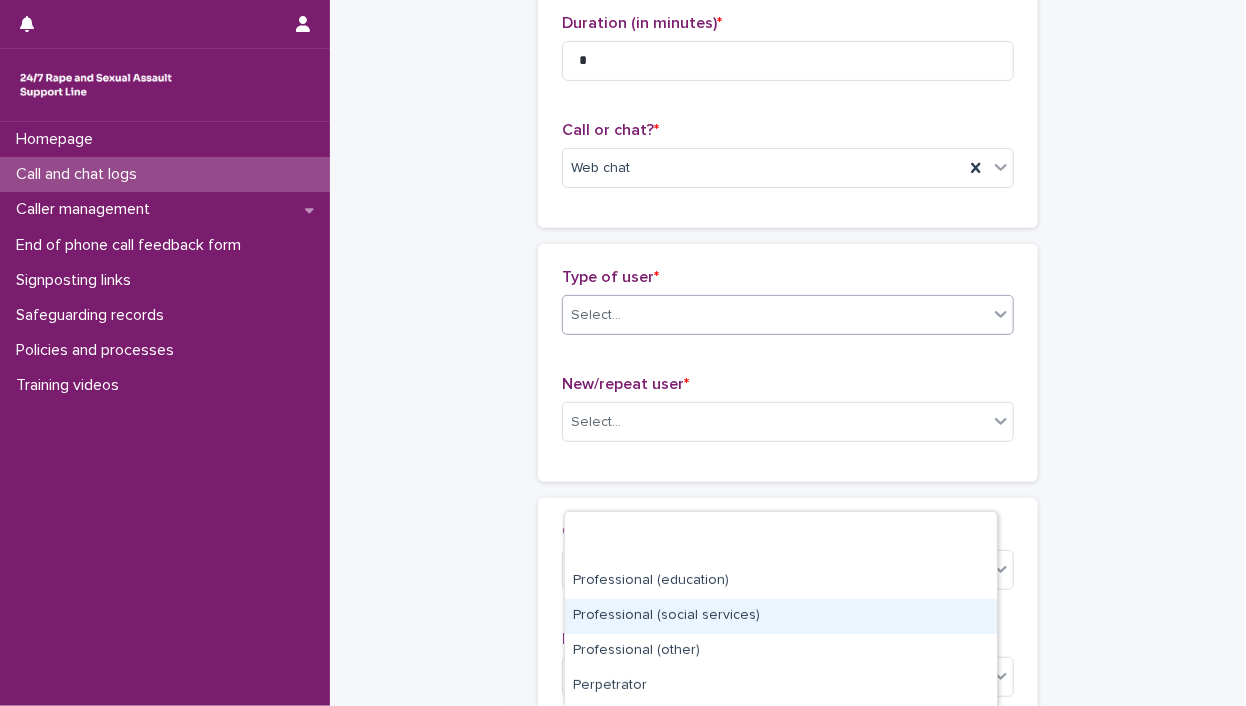 scroll, scrollTop: 329, scrollLeft: 0, axis: vertical 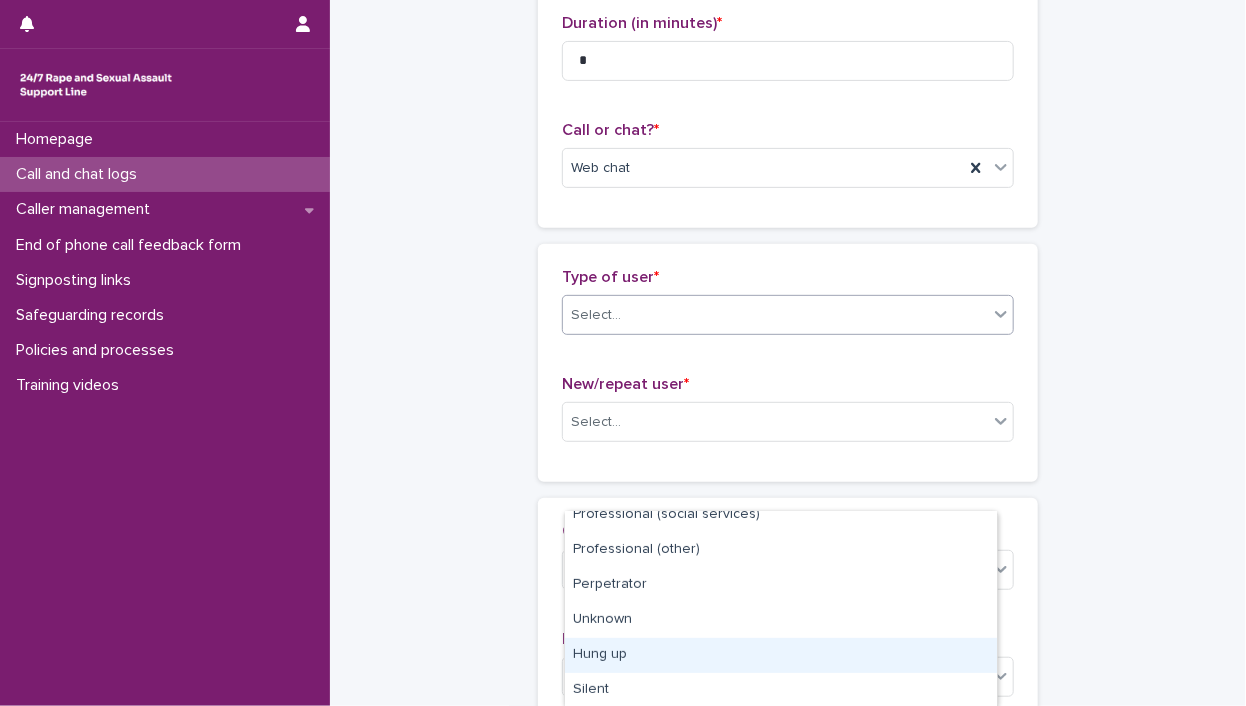 click on "Hung up" at bounding box center (781, 655) 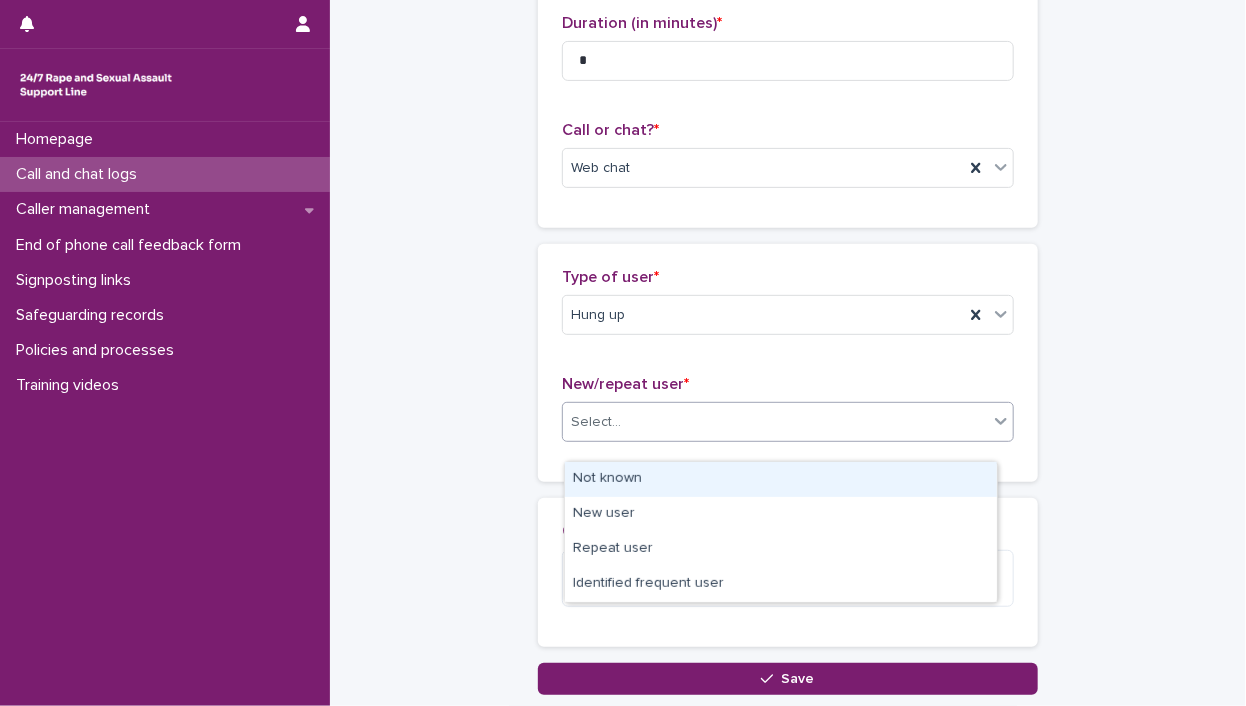click on "Select..." at bounding box center [596, 422] 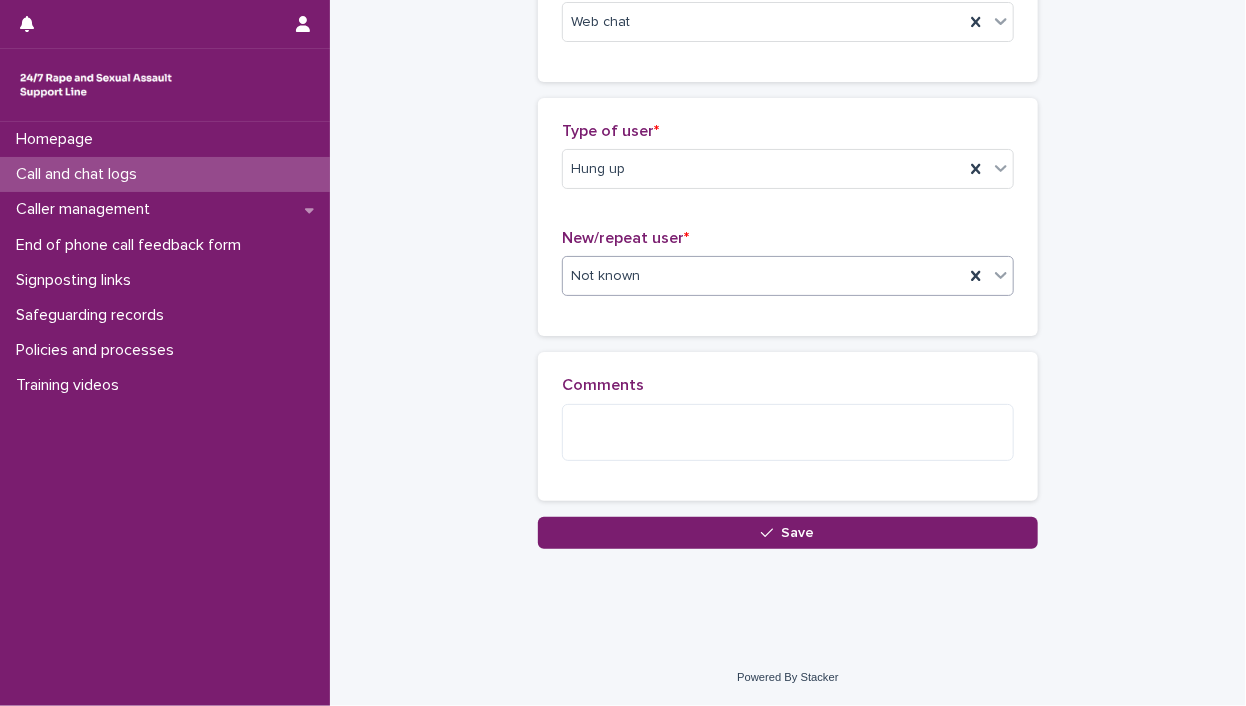 scroll, scrollTop: 643, scrollLeft: 0, axis: vertical 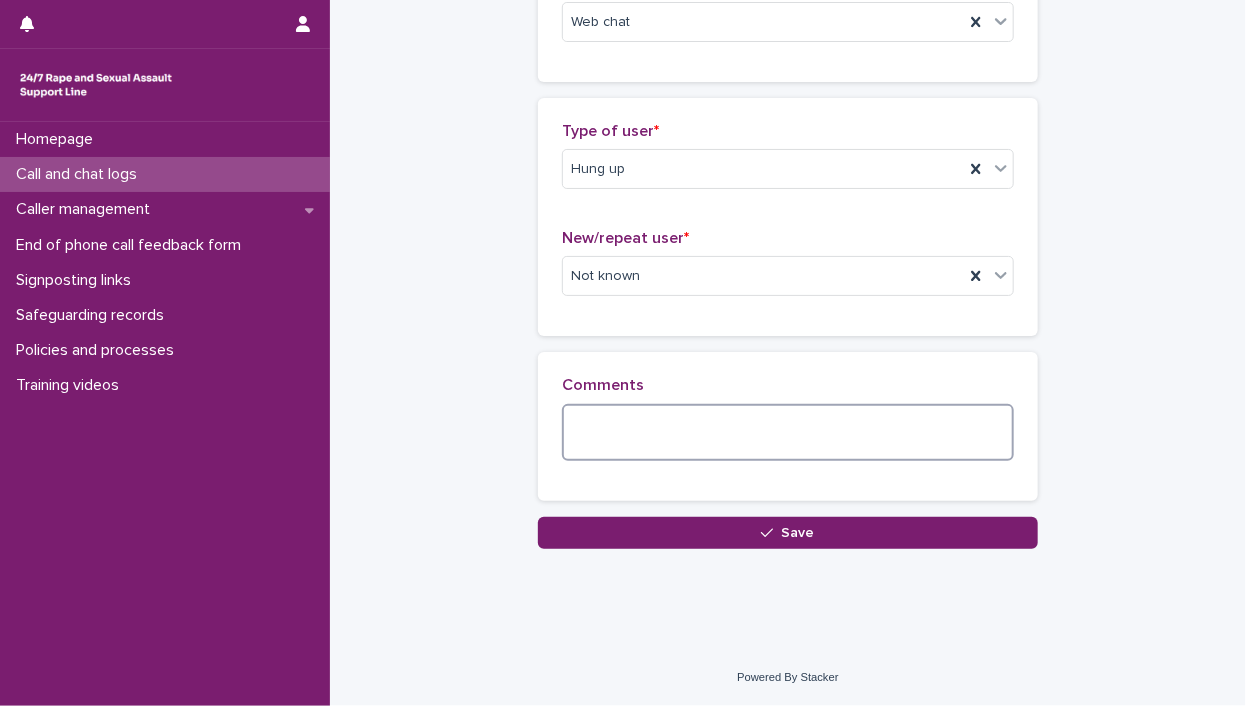 click at bounding box center [788, 433] 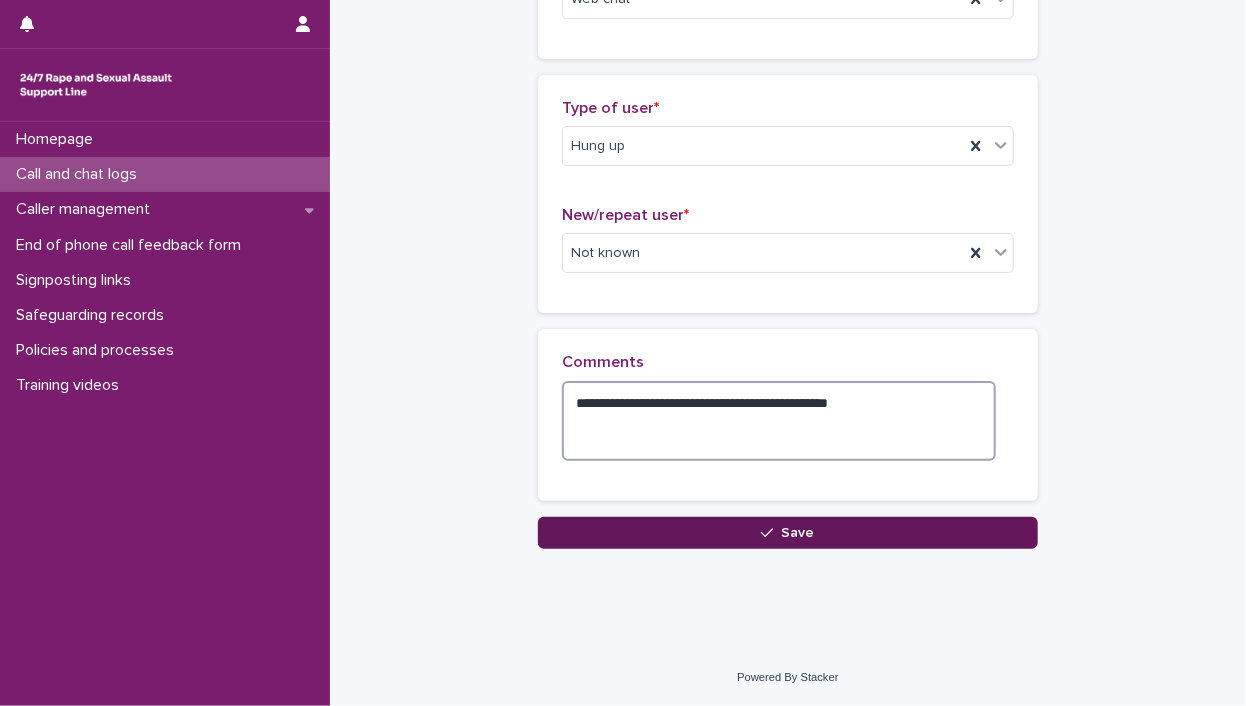 type on "**********" 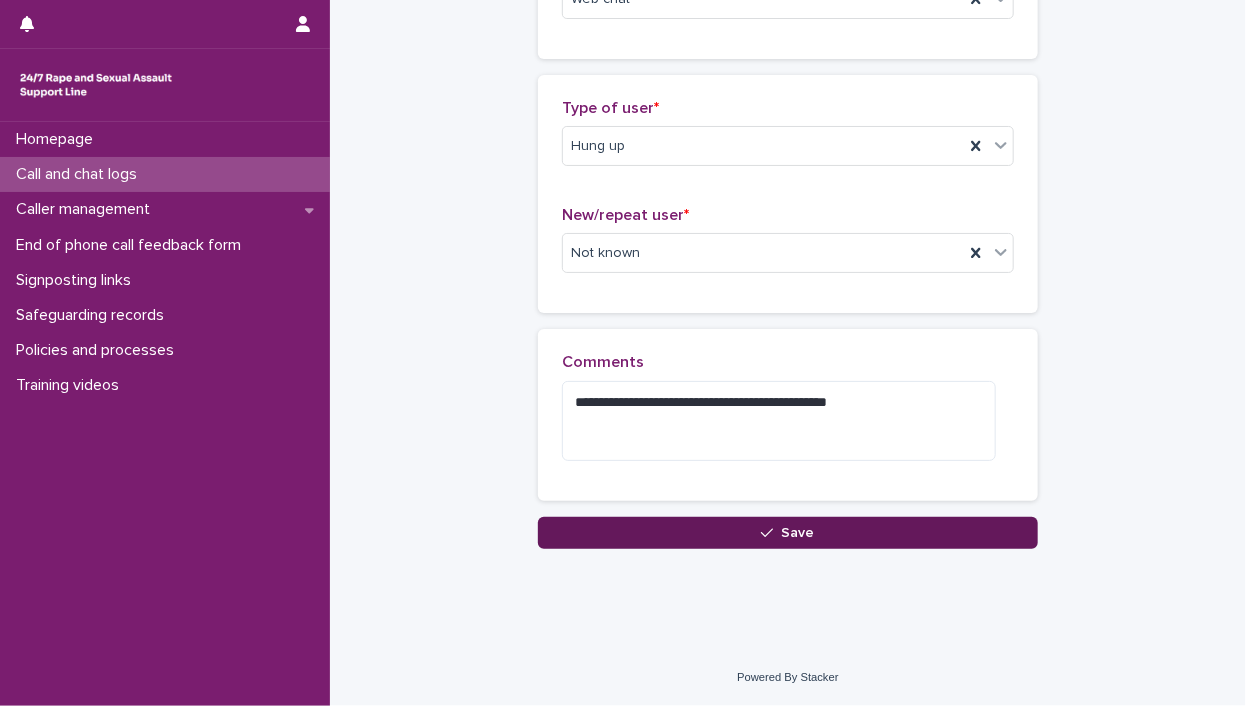 click on "Save" at bounding box center [788, 533] 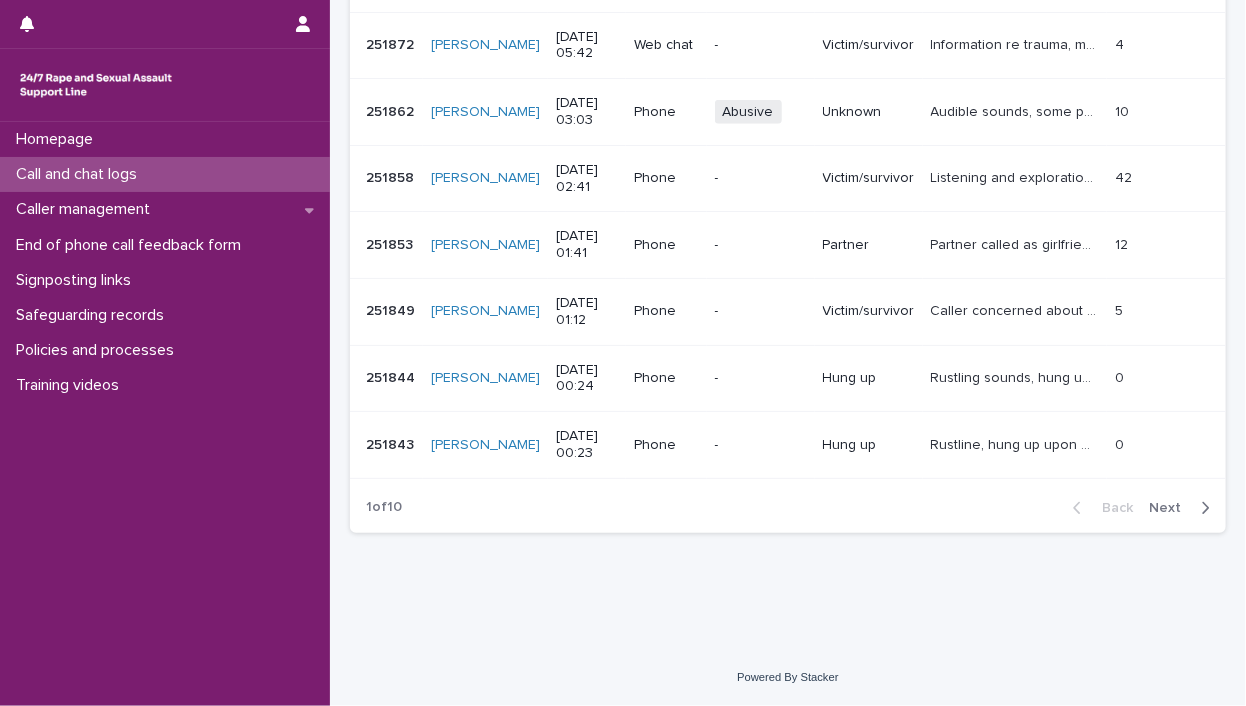 scroll, scrollTop: 0, scrollLeft: 0, axis: both 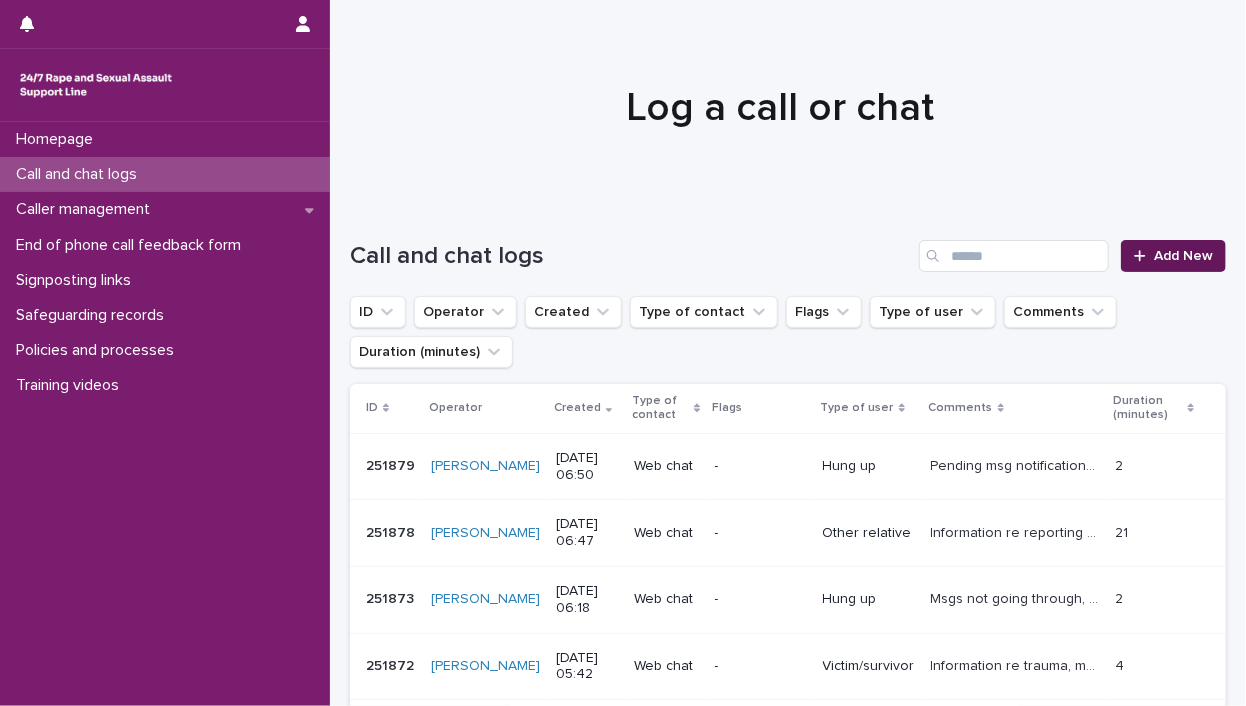 click at bounding box center [1144, 256] 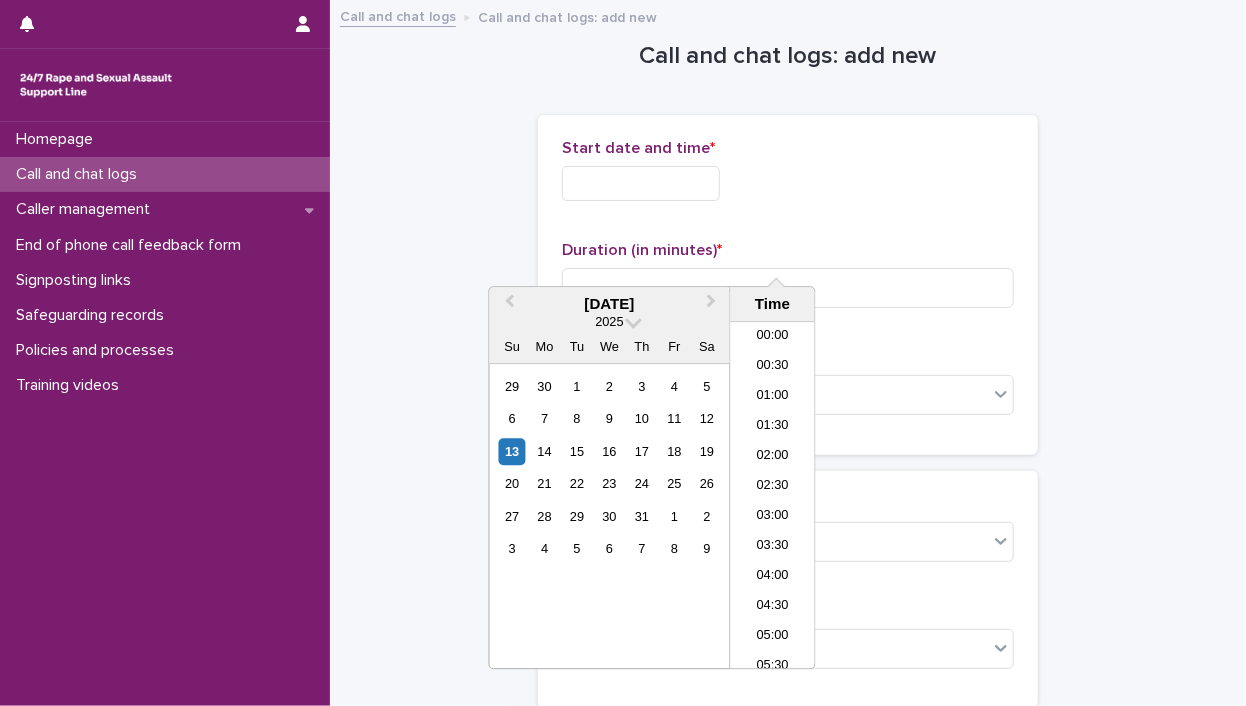 click at bounding box center [641, 183] 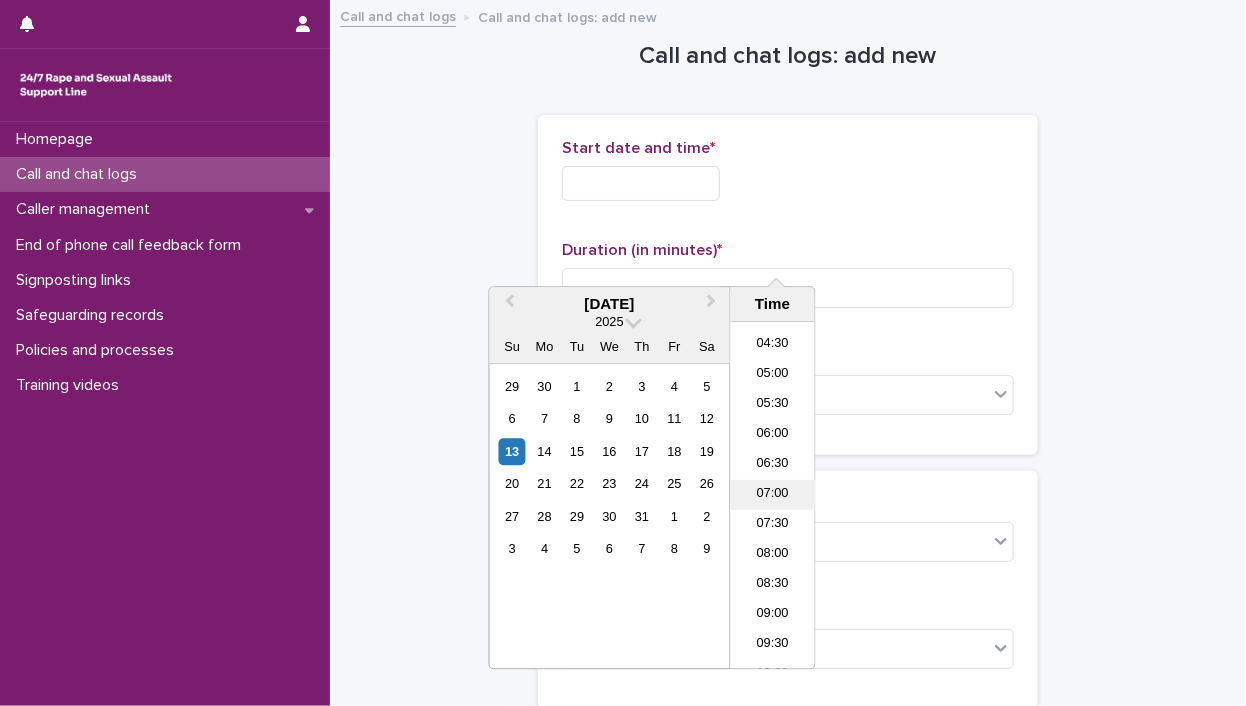 click on "07:00" at bounding box center (773, 496) 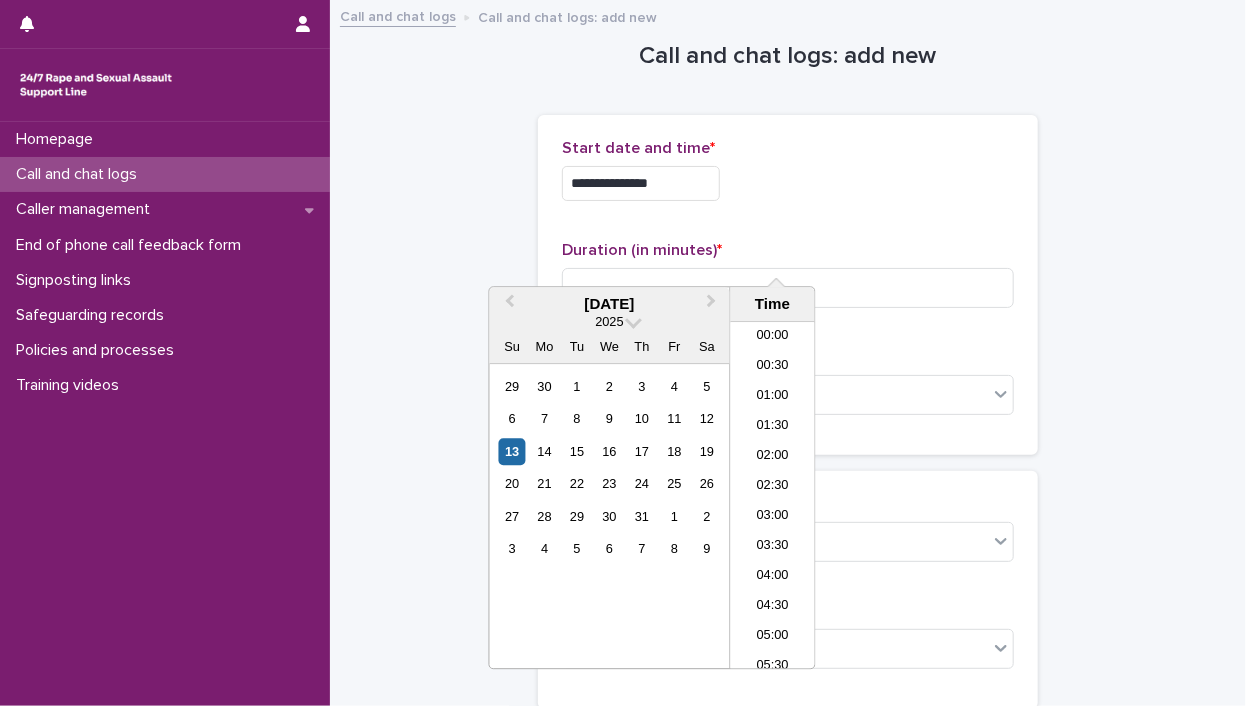 click on "**********" at bounding box center [641, 183] 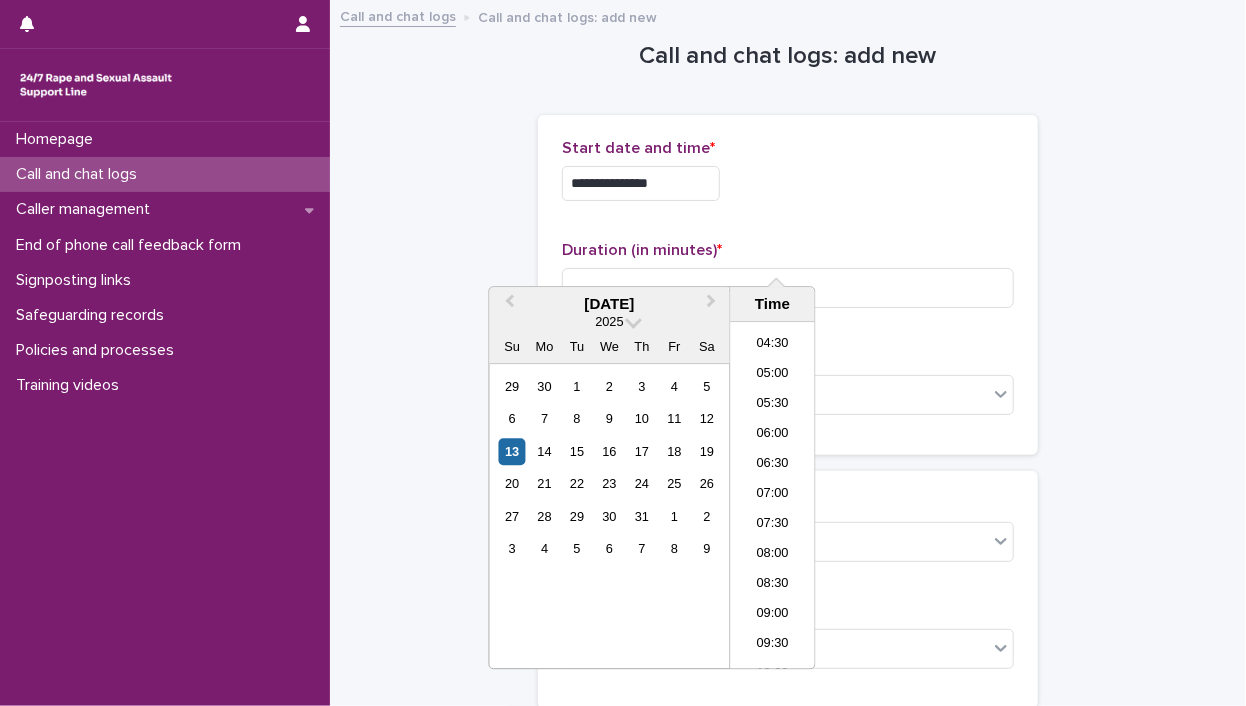 type on "**********" 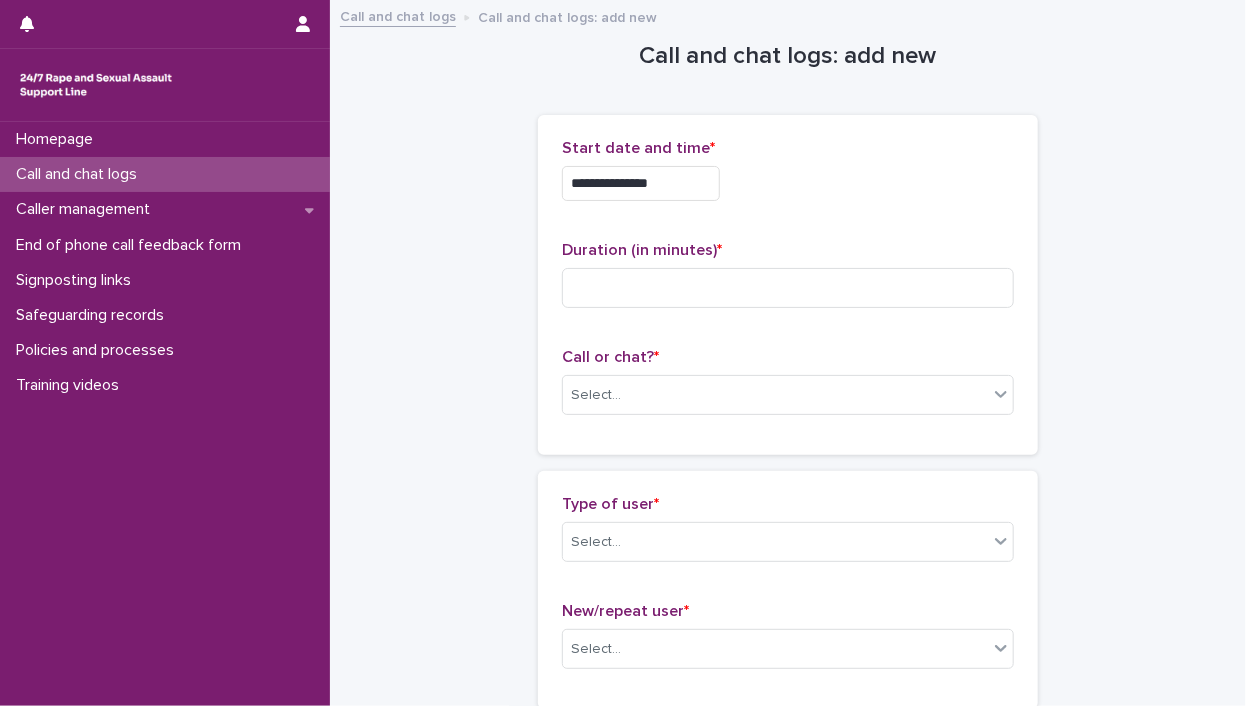 click on "**********" at bounding box center (788, 183) 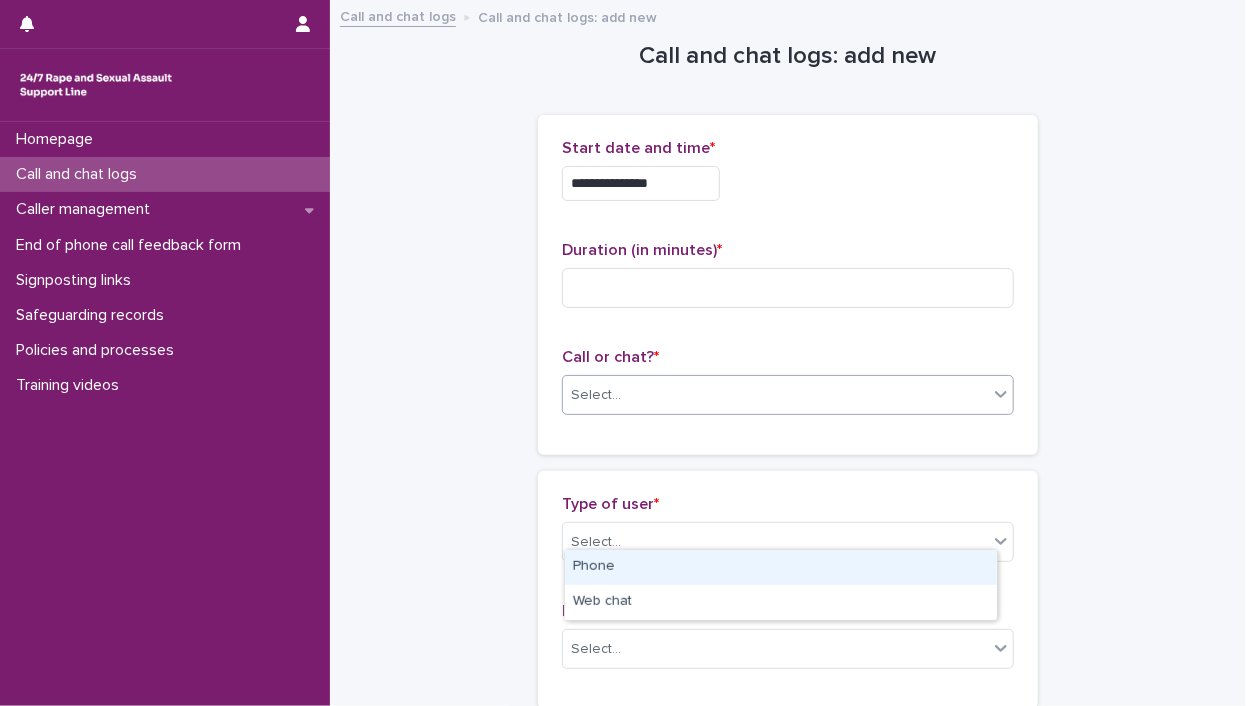click on "Select..." at bounding box center (775, 395) 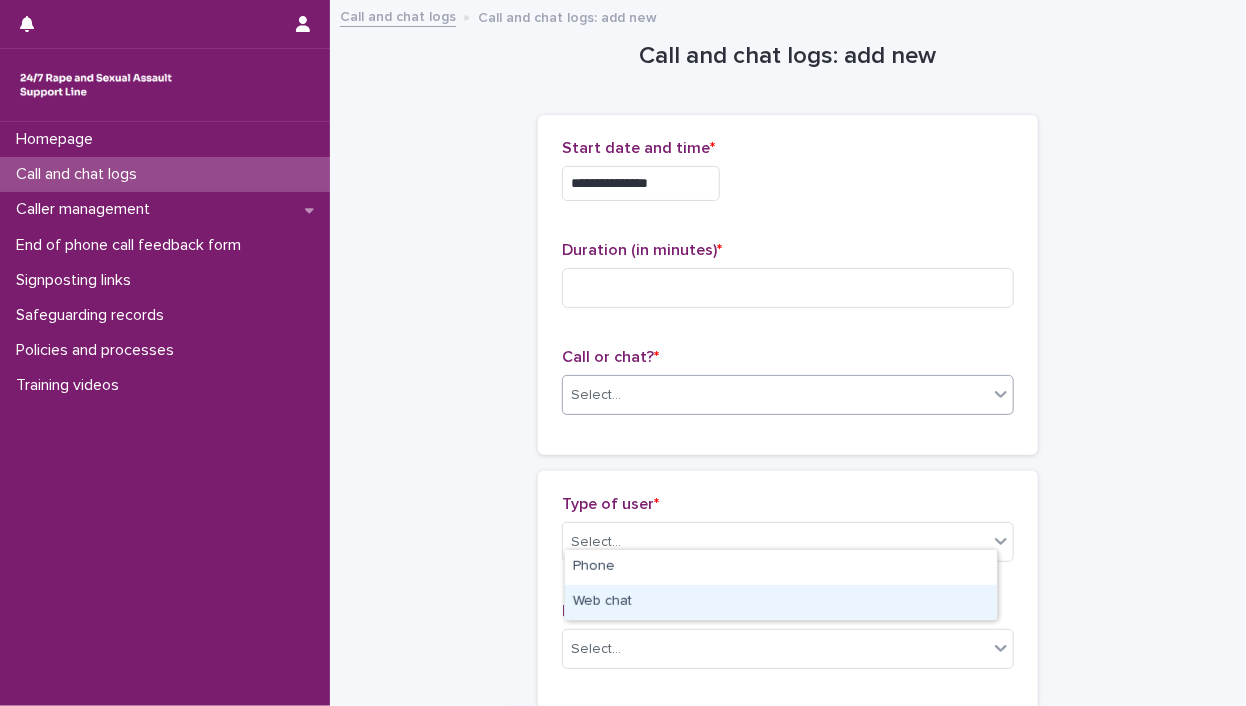 click on "Web chat" at bounding box center [781, 602] 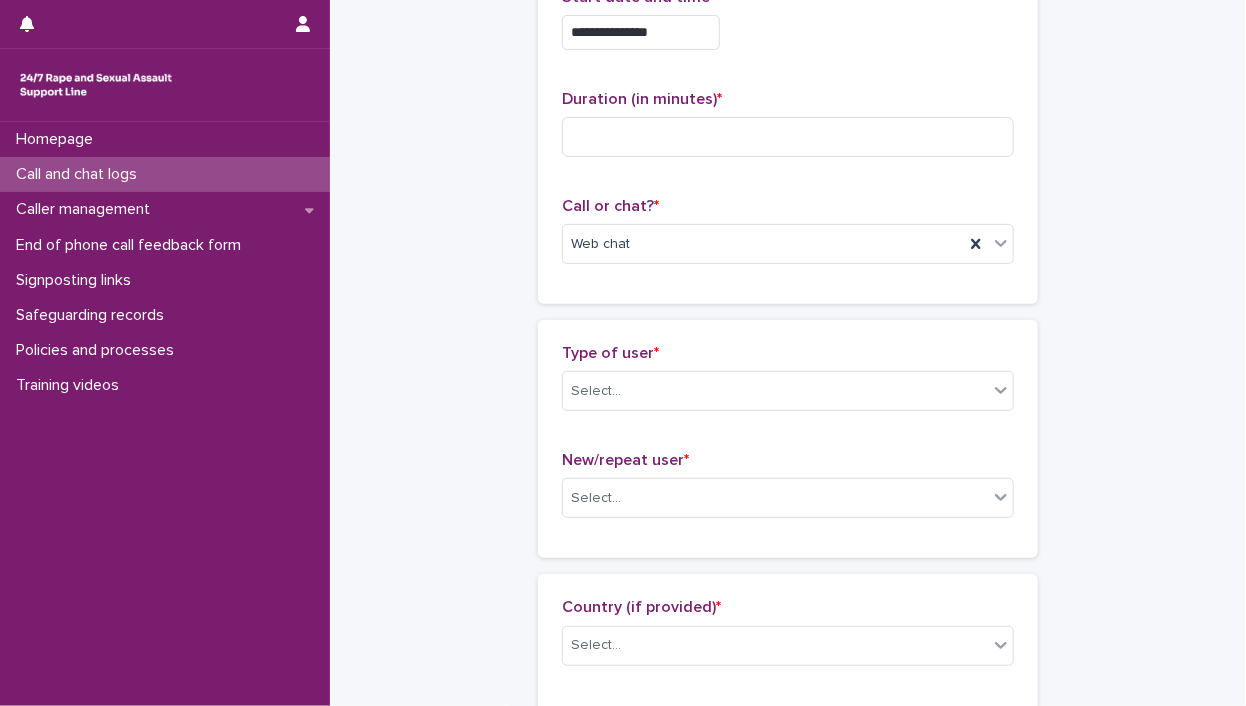 scroll, scrollTop: 152, scrollLeft: 0, axis: vertical 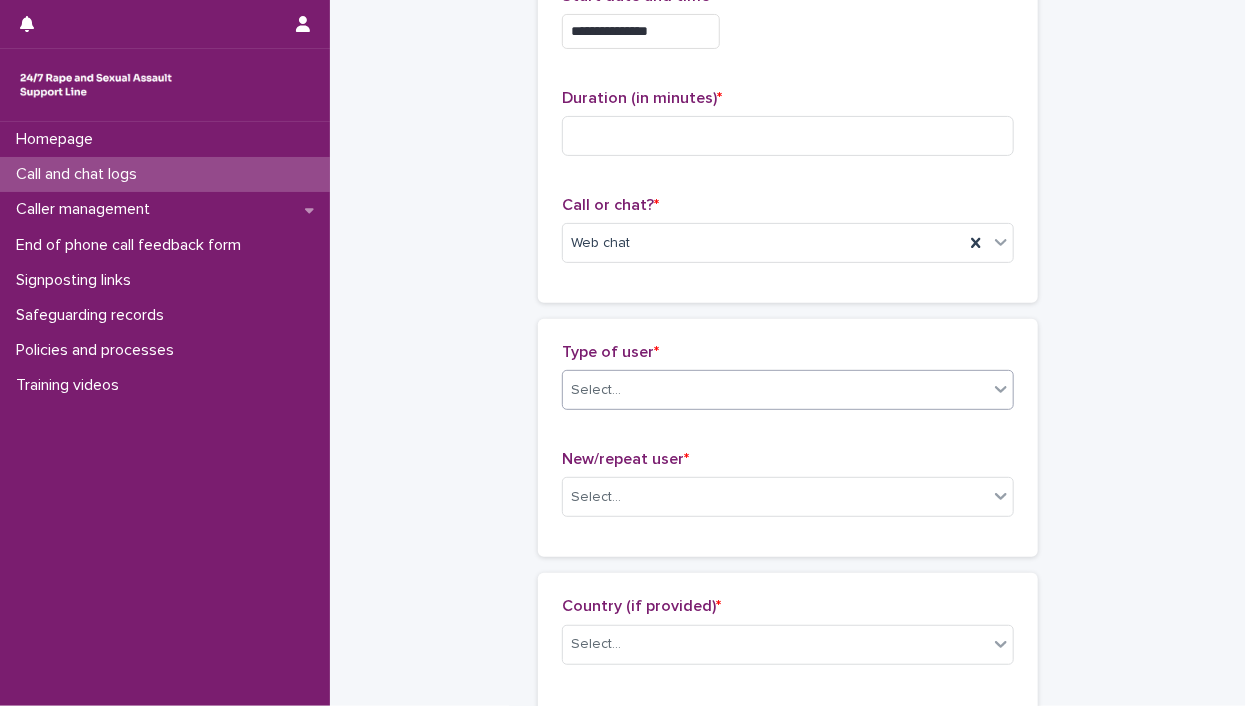 click on "Select..." at bounding box center [775, 390] 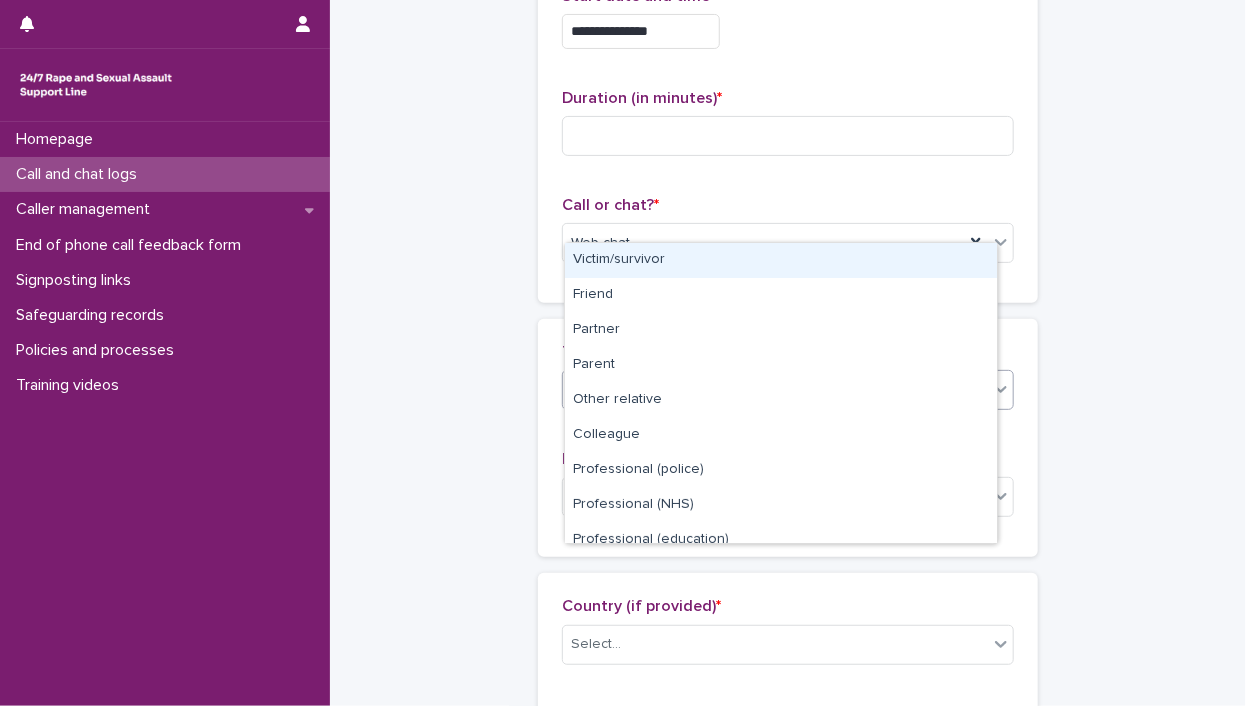 click on "Victim/survivor" at bounding box center (781, 260) 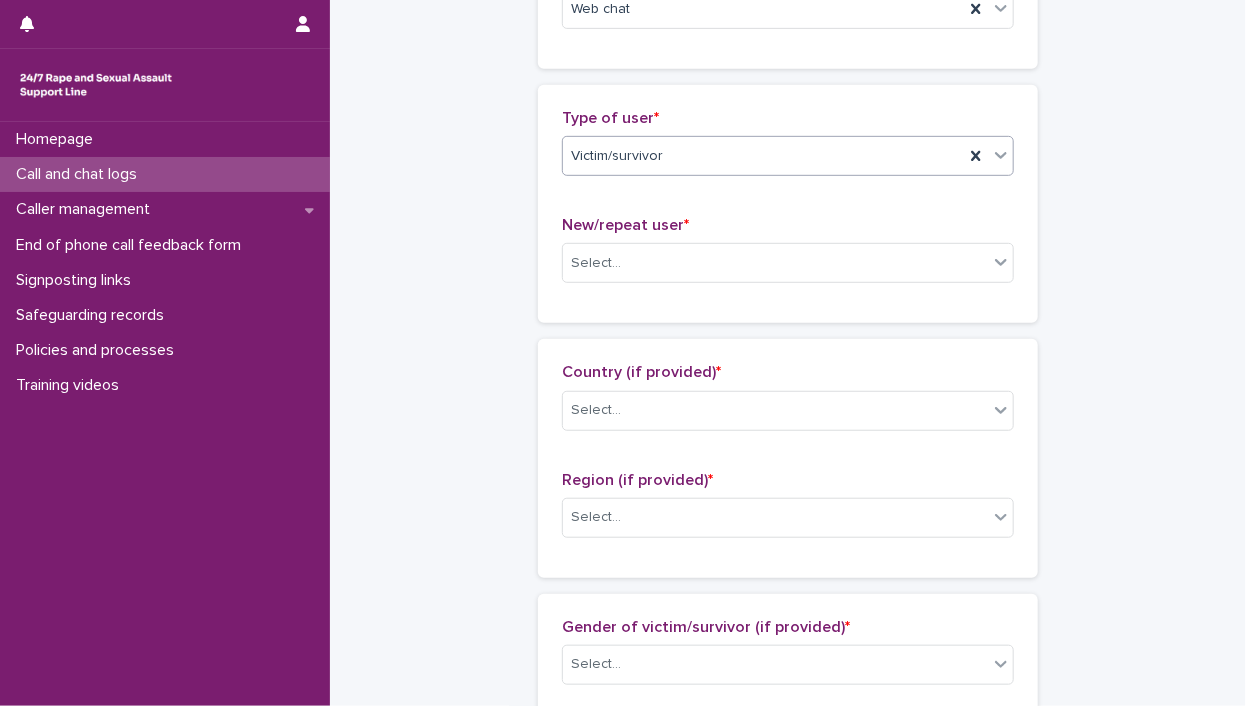 scroll, scrollTop: 387, scrollLeft: 0, axis: vertical 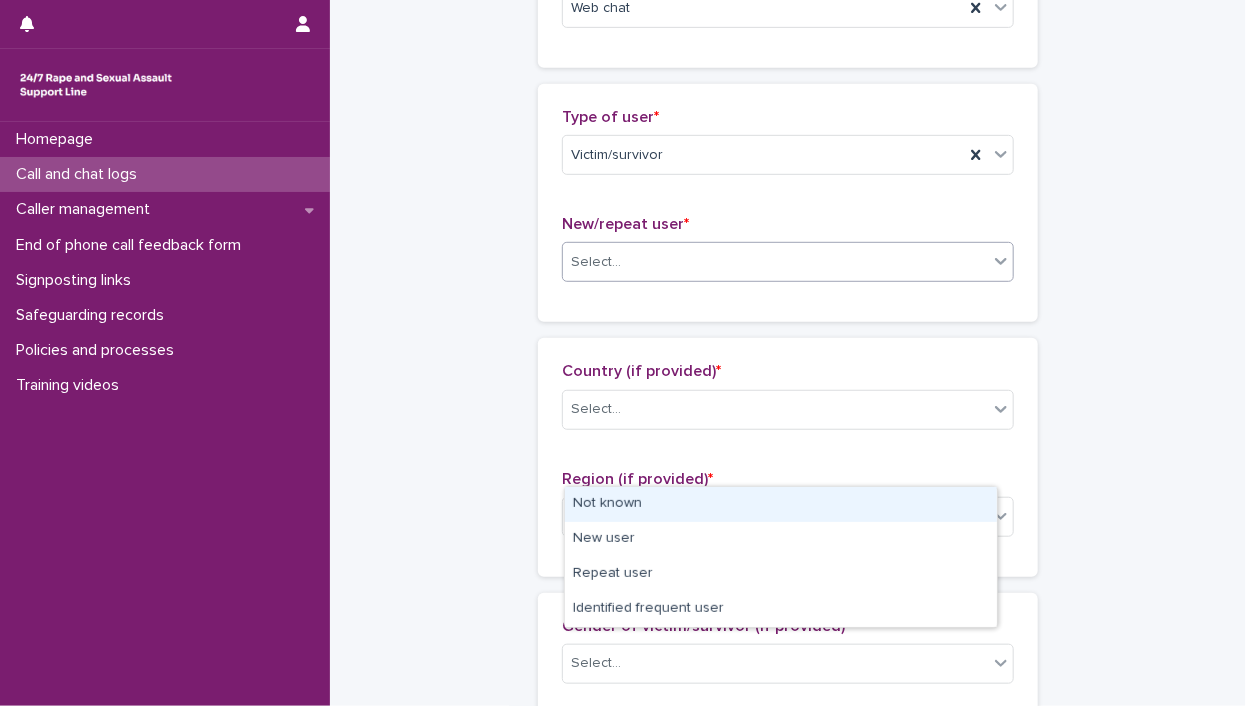 click on "Select..." at bounding box center (775, 262) 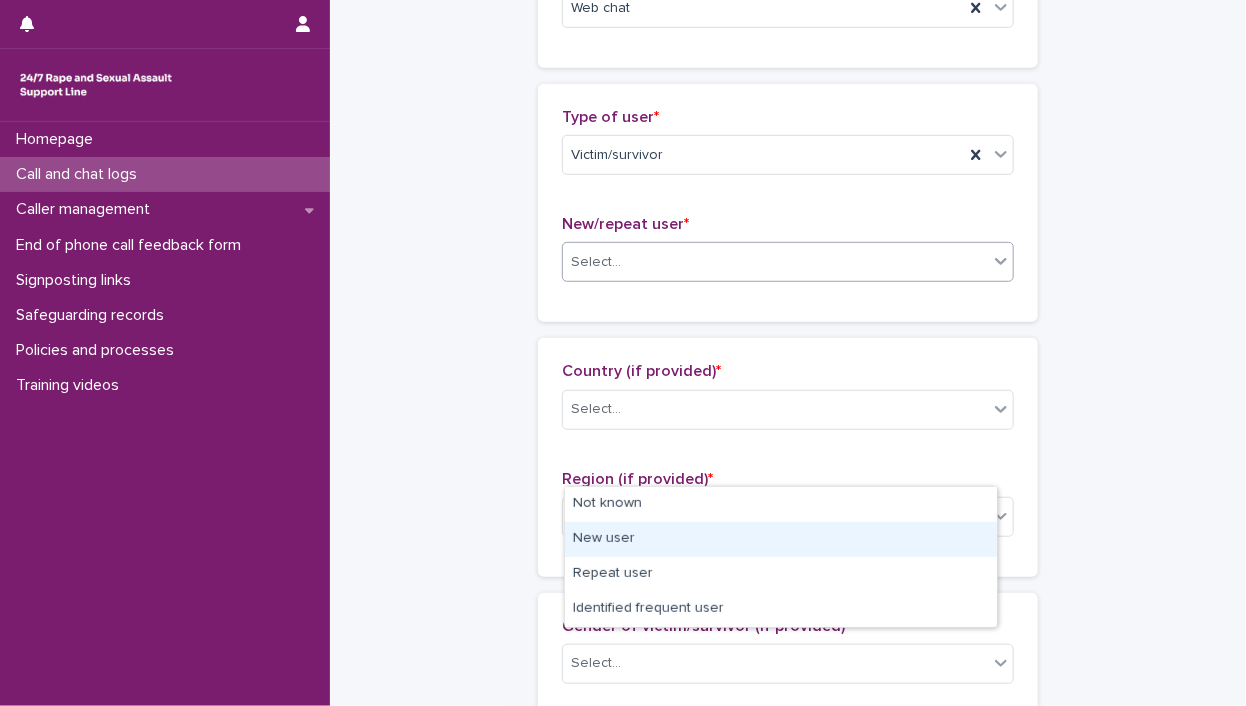 click on "New user" at bounding box center [781, 539] 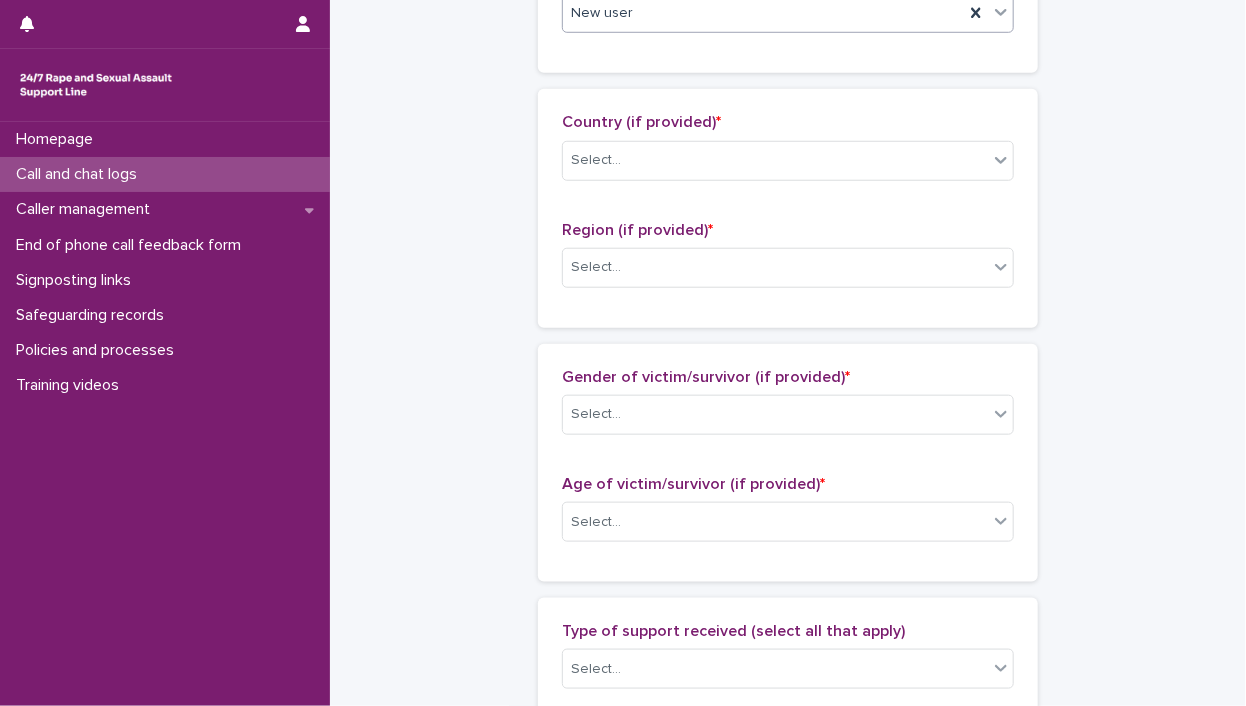 scroll, scrollTop: 642, scrollLeft: 0, axis: vertical 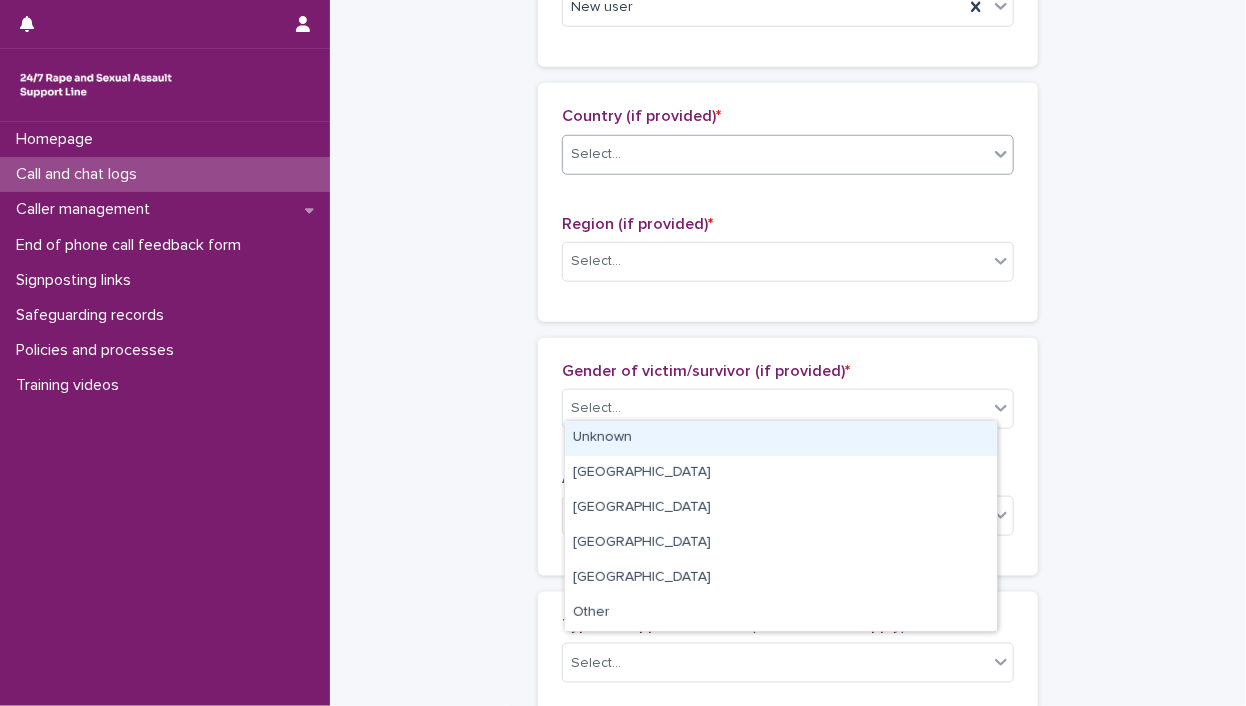 drag, startPoint x: 672, startPoint y: 407, endPoint x: 439, endPoint y: 465, distance: 240.1104 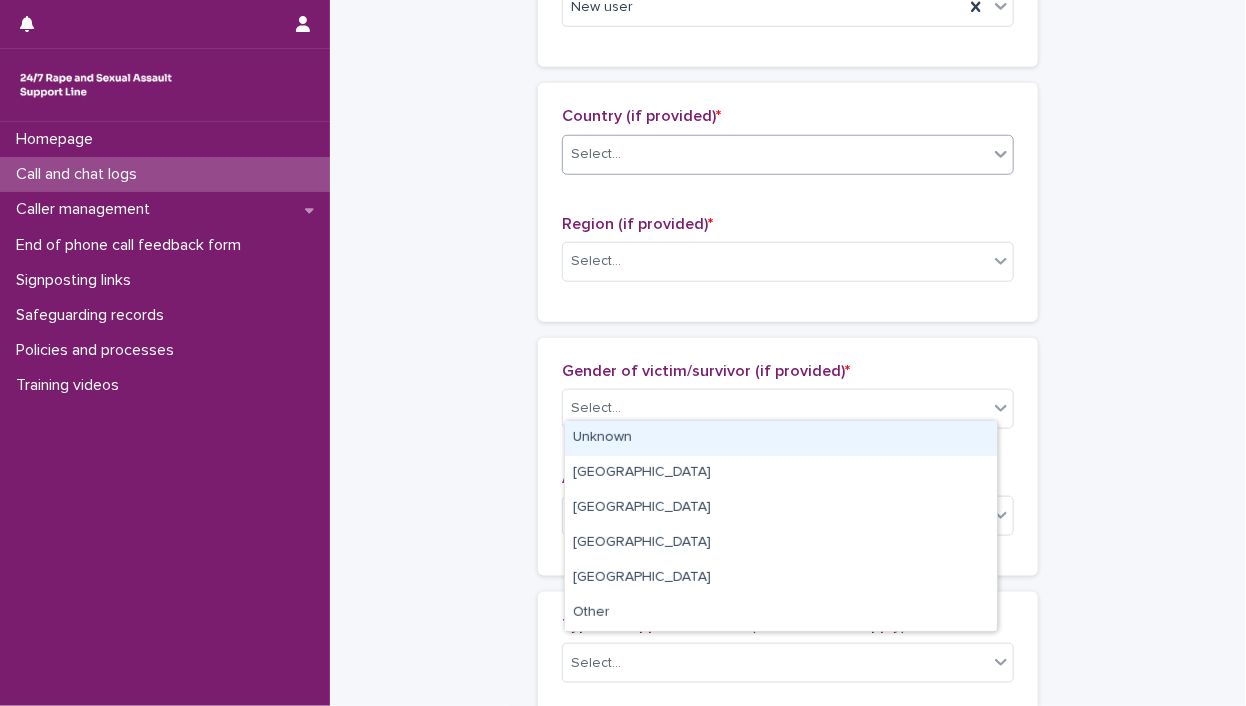 click on "Select..." at bounding box center [596, 154] 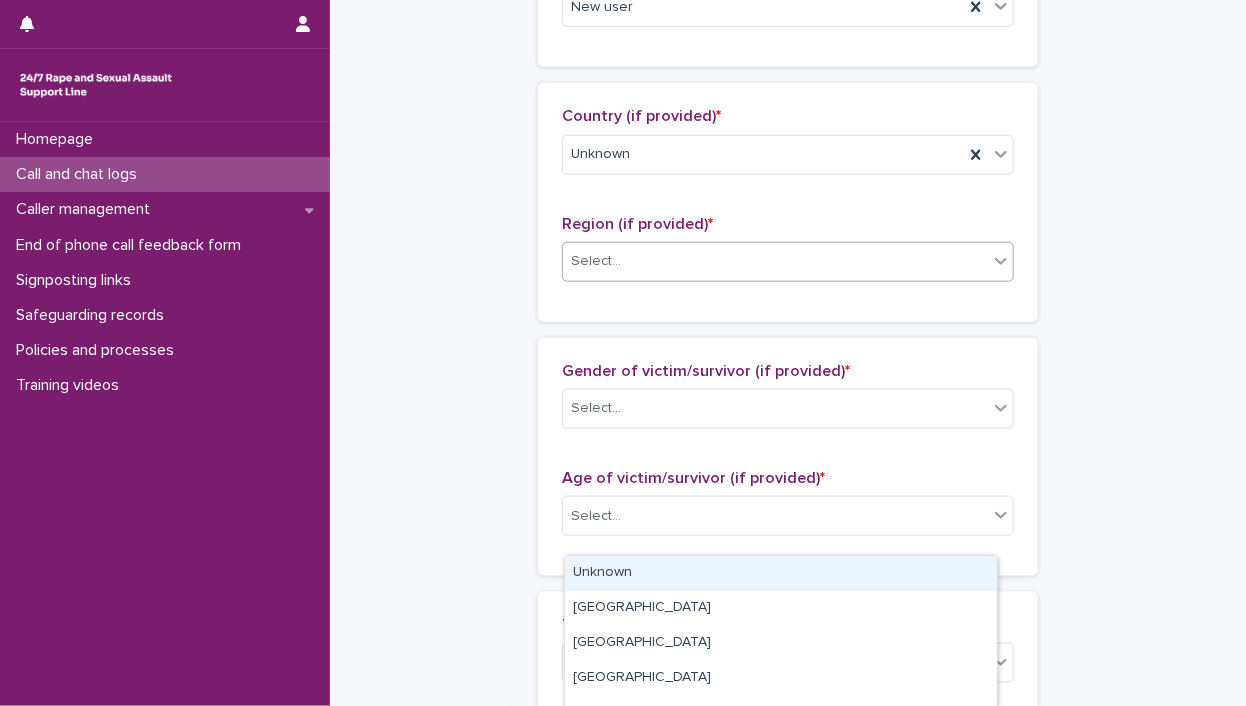 click on "Select..." at bounding box center (596, 261) 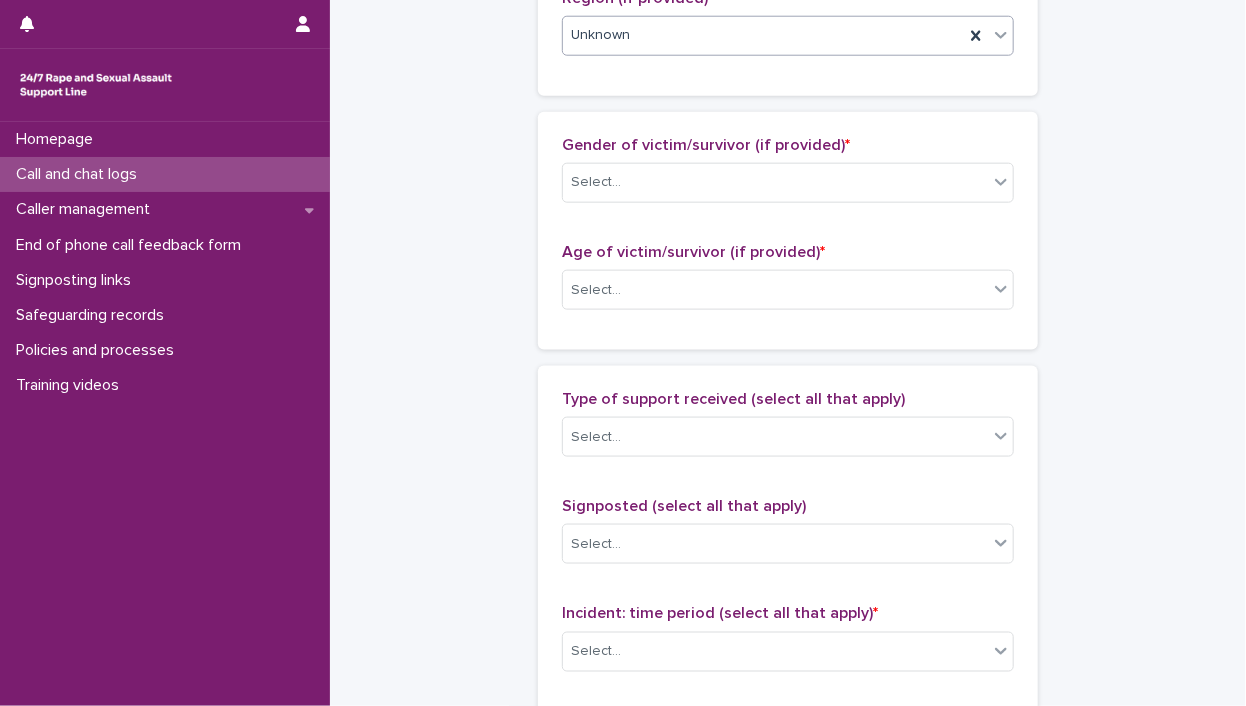 scroll, scrollTop: 870, scrollLeft: 0, axis: vertical 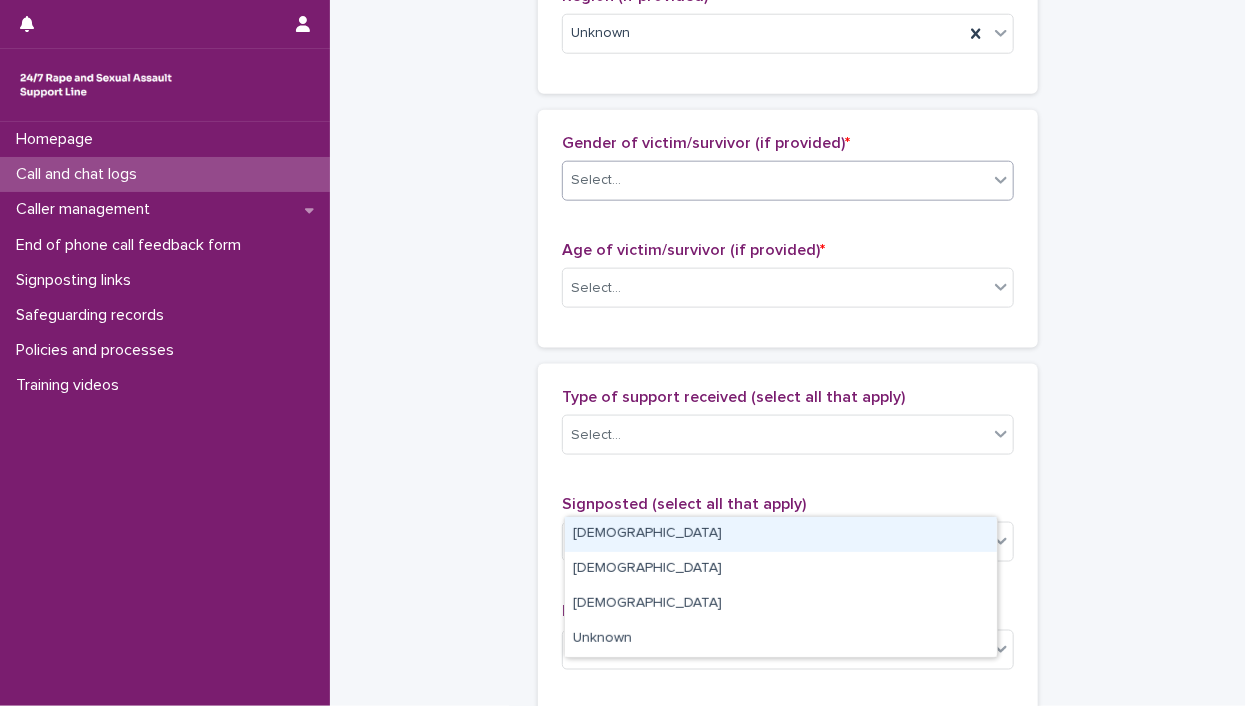 click at bounding box center (624, 180) 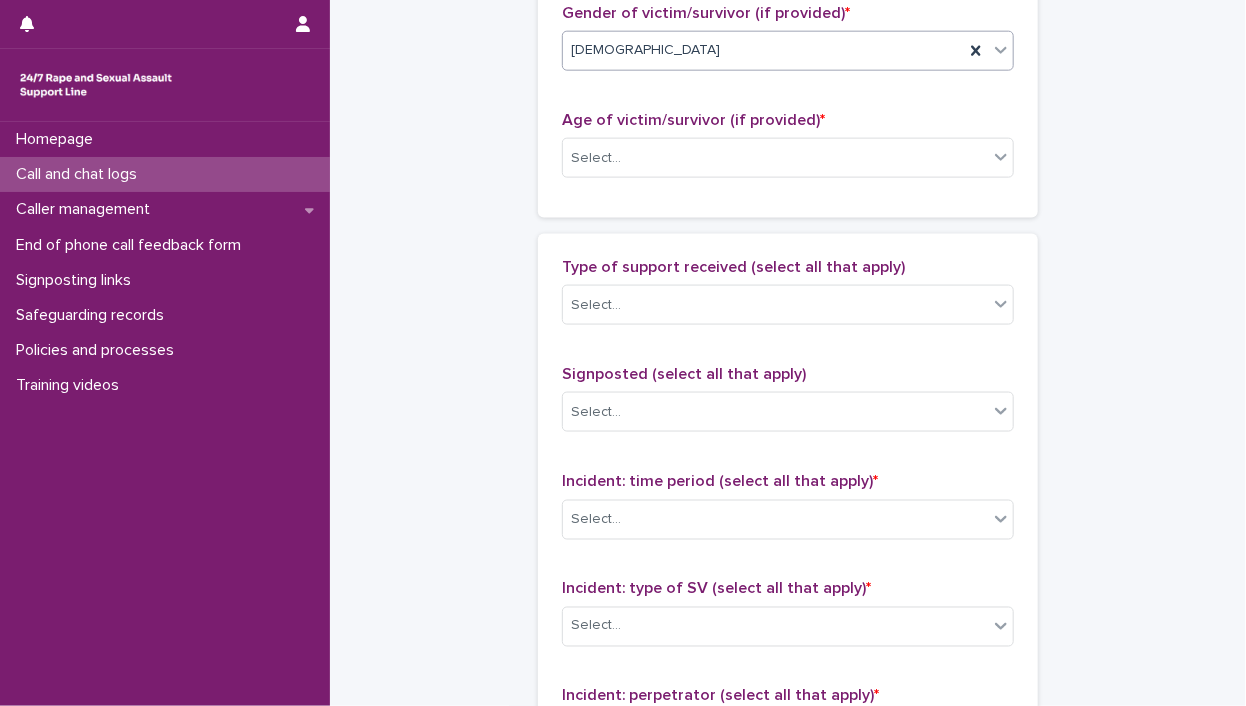 scroll, scrollTop: 1002, scrollLeft: 0, axis: vertical 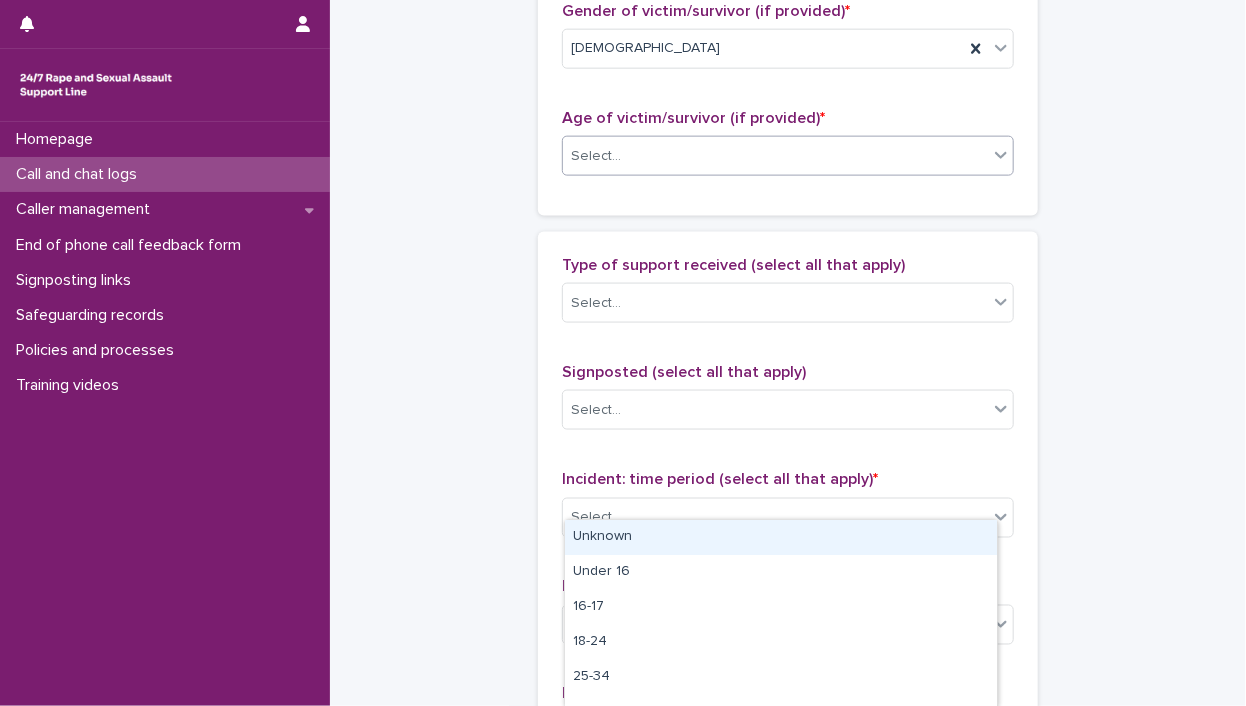 click on "Select..." at bounding box center (775, 156) 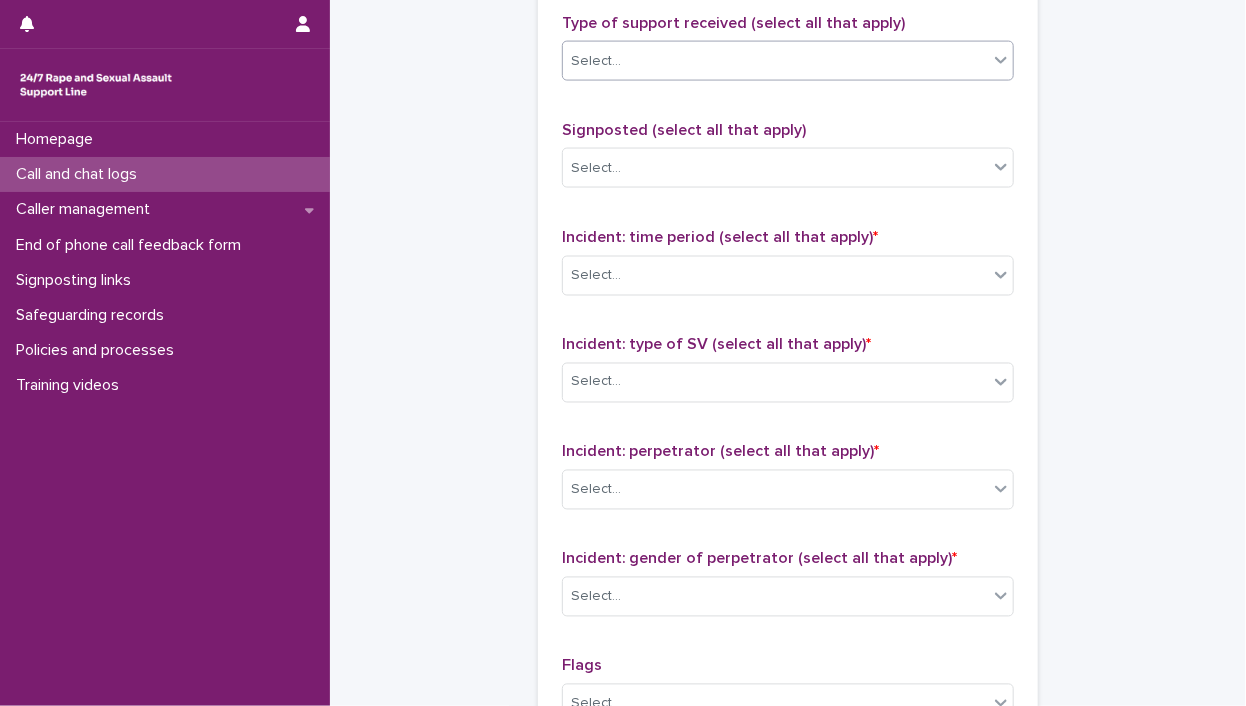 scroll, scrollTop: 1246, scrollLeft: 0, axis: vertical 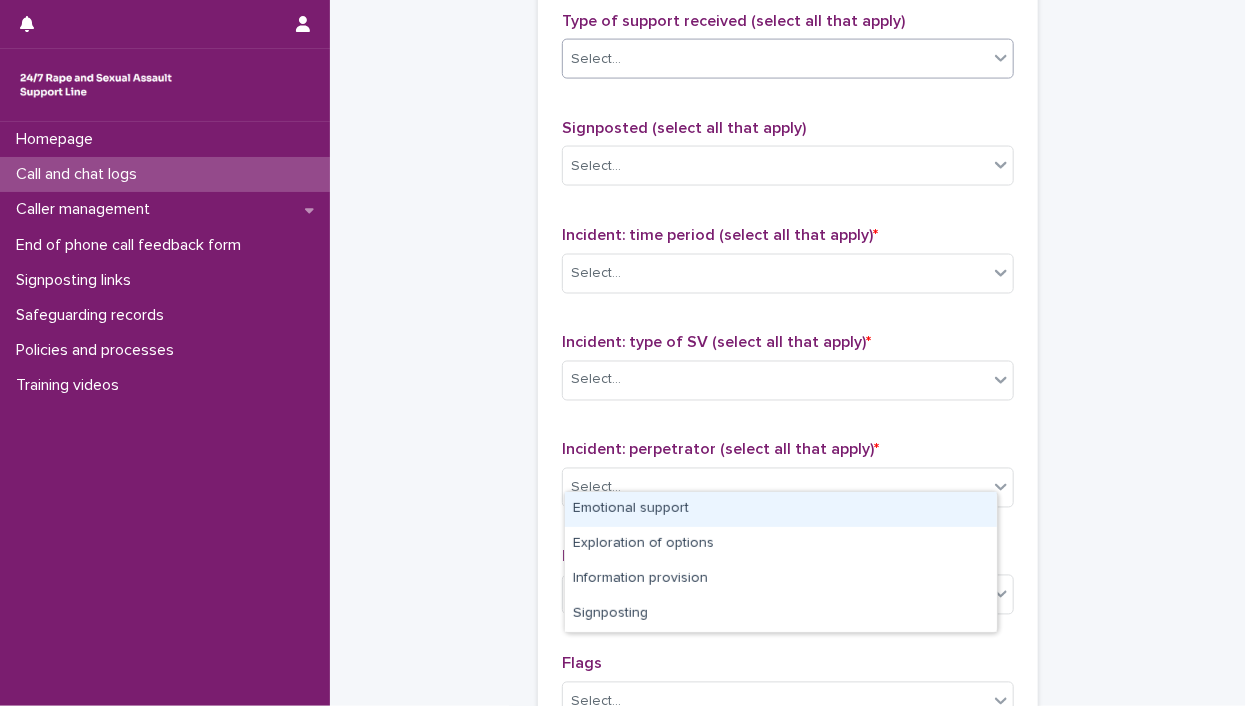 click on "Select..." at bounding box center [775, 59] 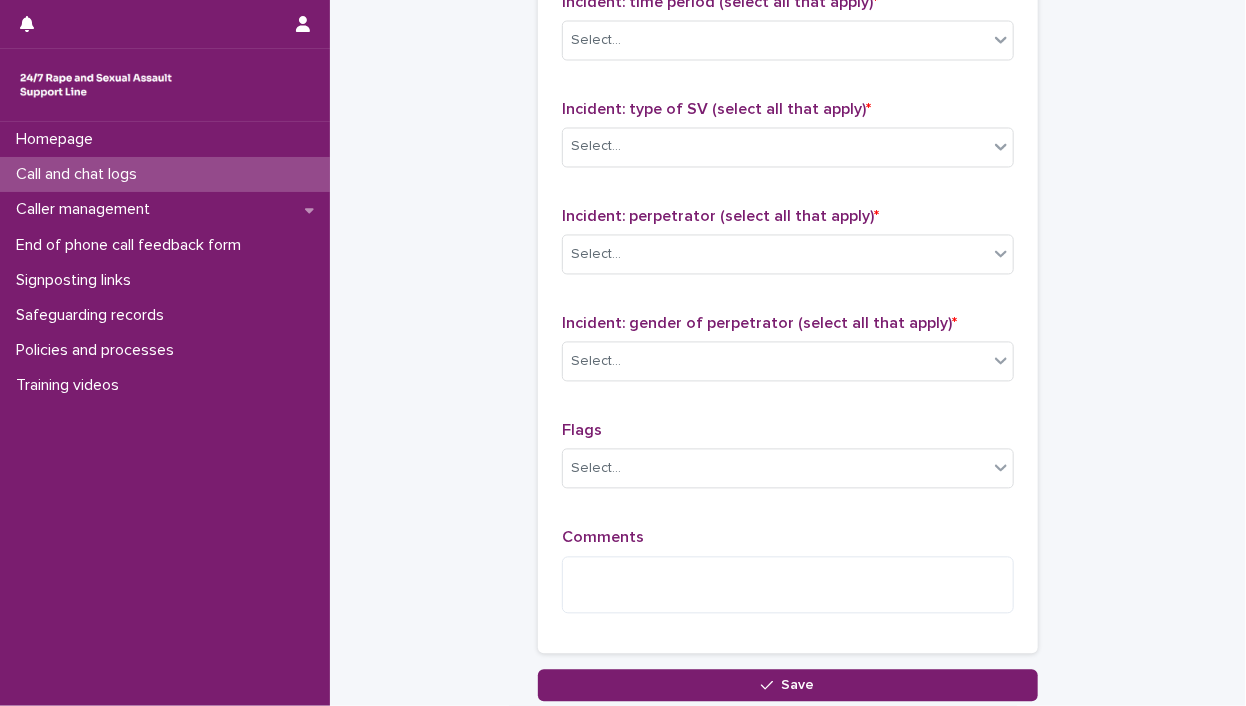 scroll, scrollTop: 1479, scrollLeft: 0, axis: vertical 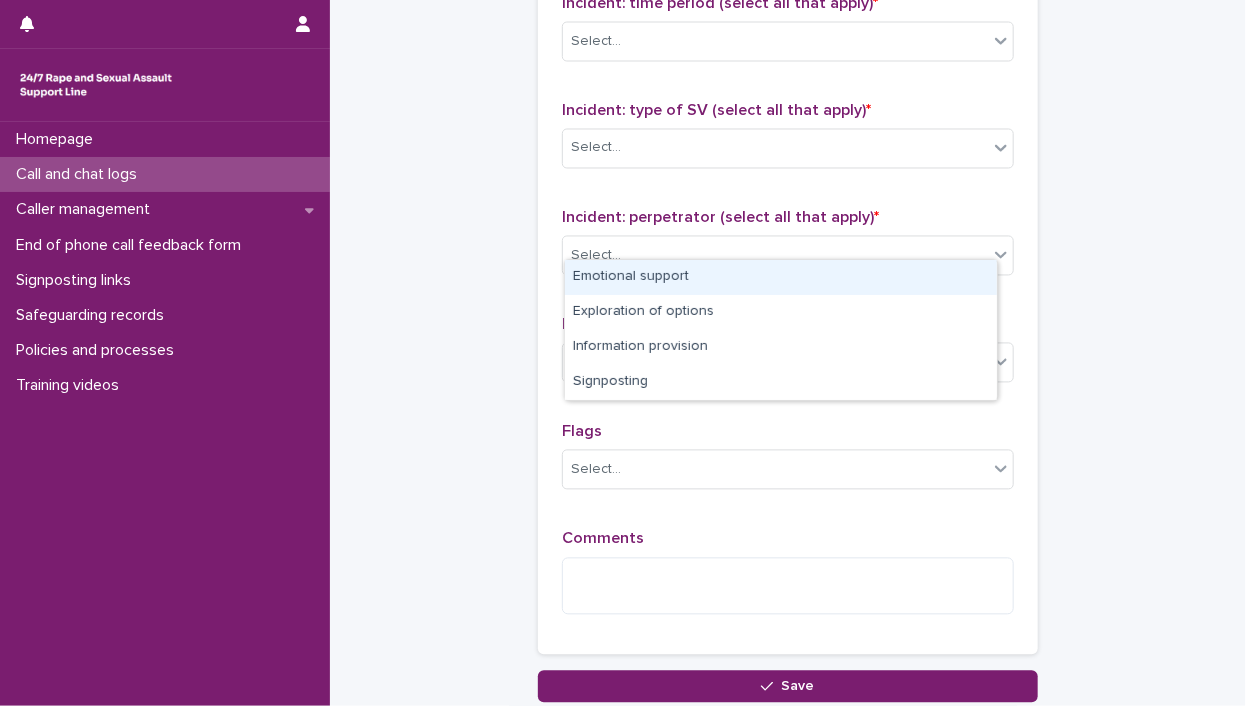 click on "Select..." at bounding box center (775, -173) 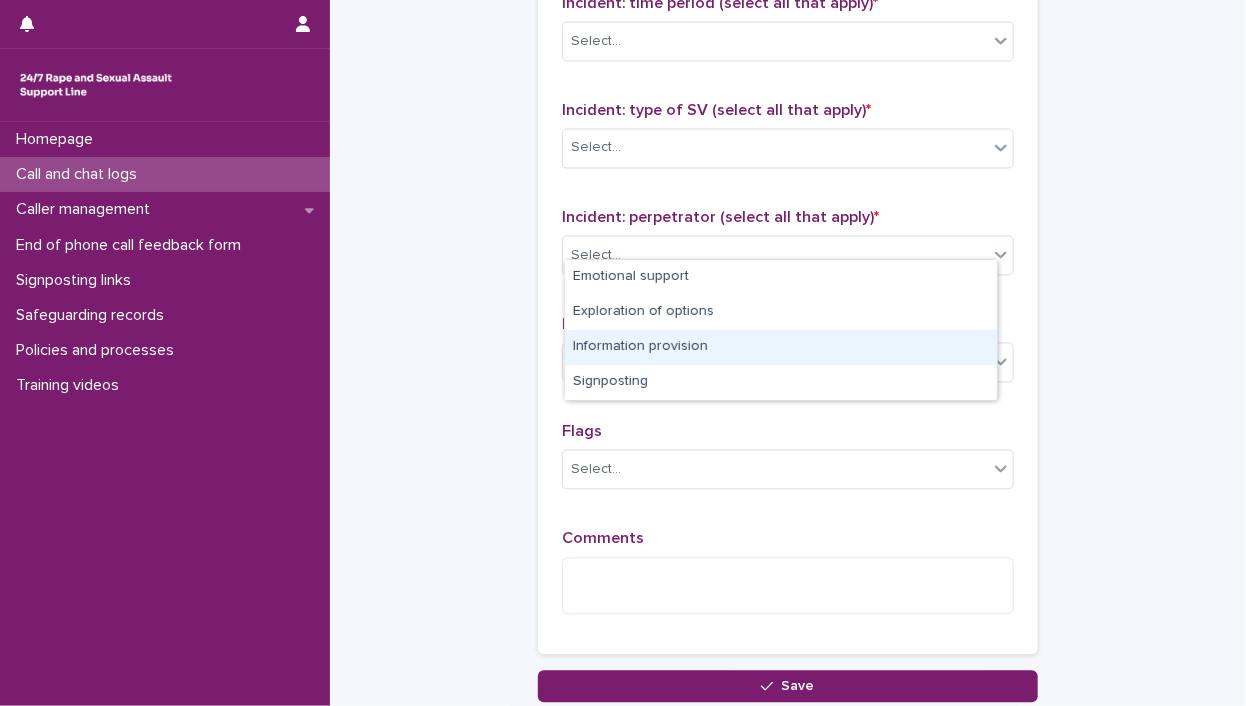 click on "Information provision" at bounding box center (781, 347) 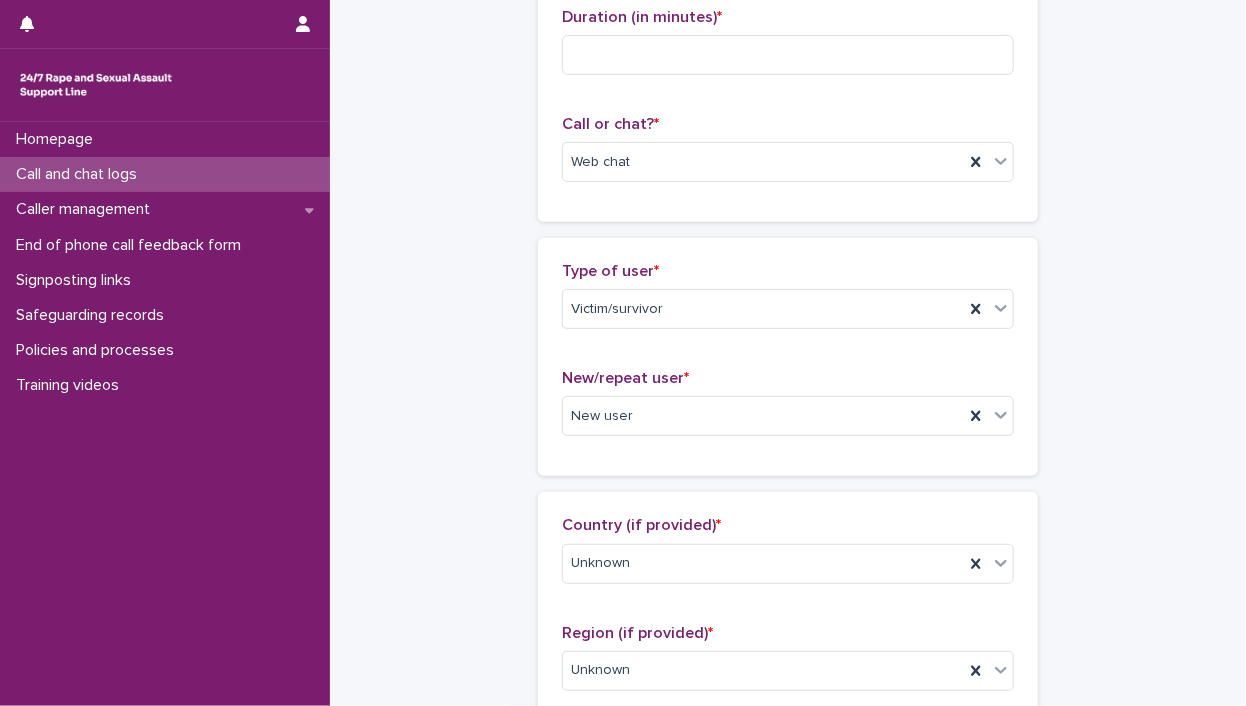 scroll, scrollTop: 0, scrollLeft: 0, axis: both 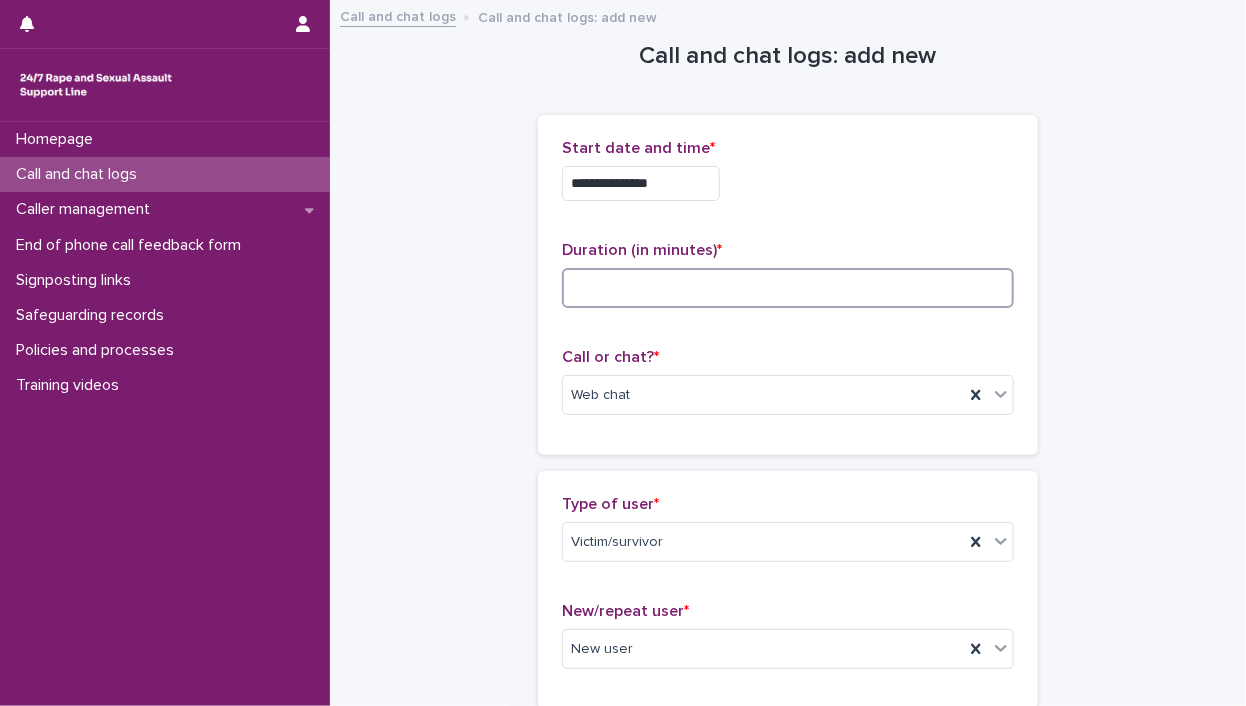click at bounding box center (788, 288) 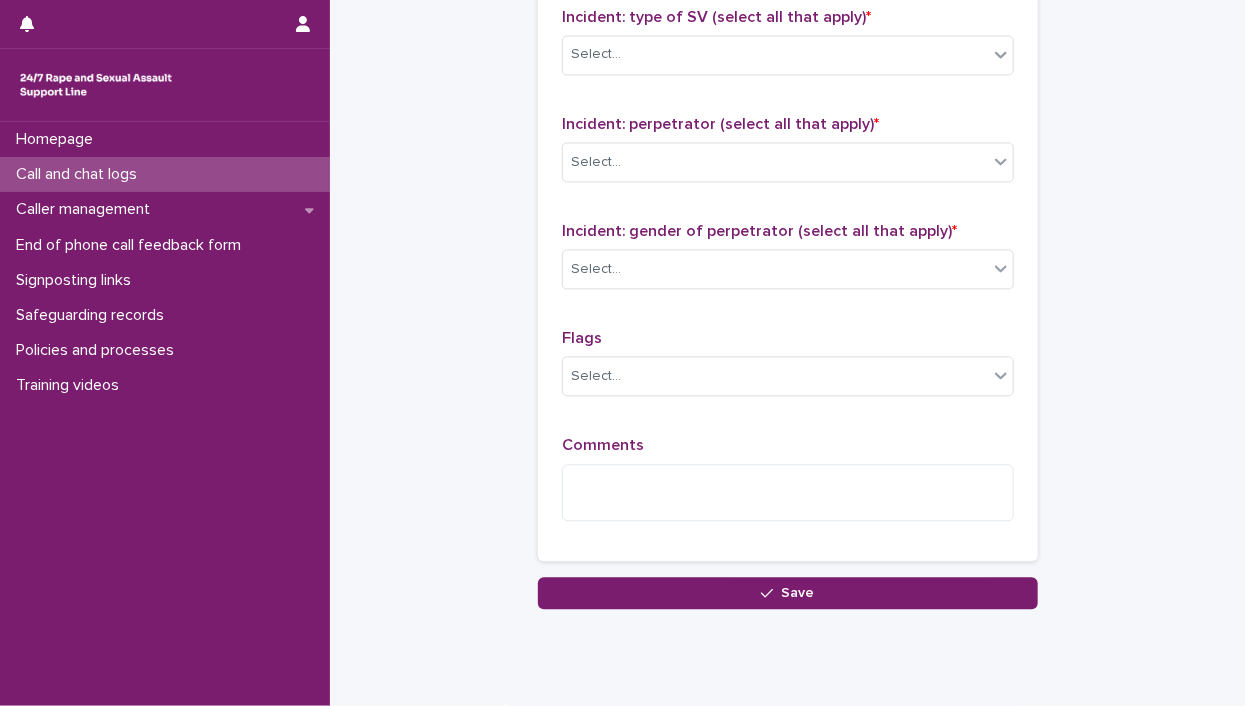 scroll, scrollTop: 1575, scrollLeft: 0, axis: vertical 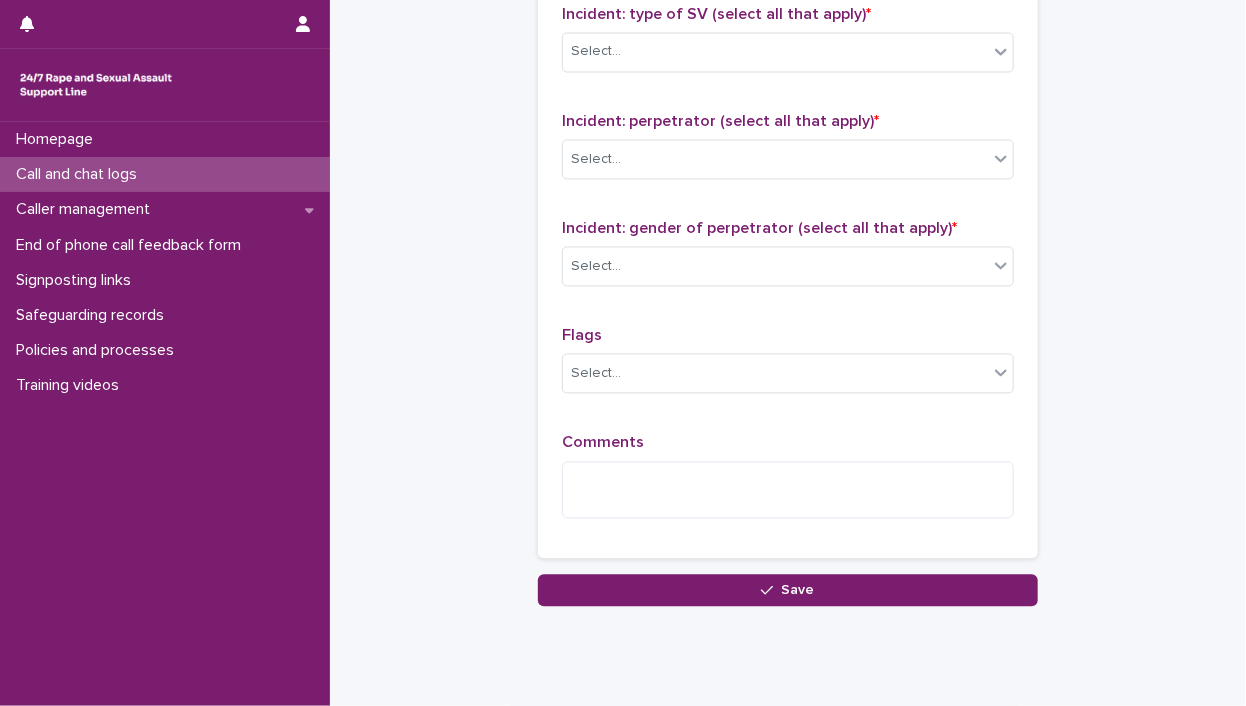 type on "**" 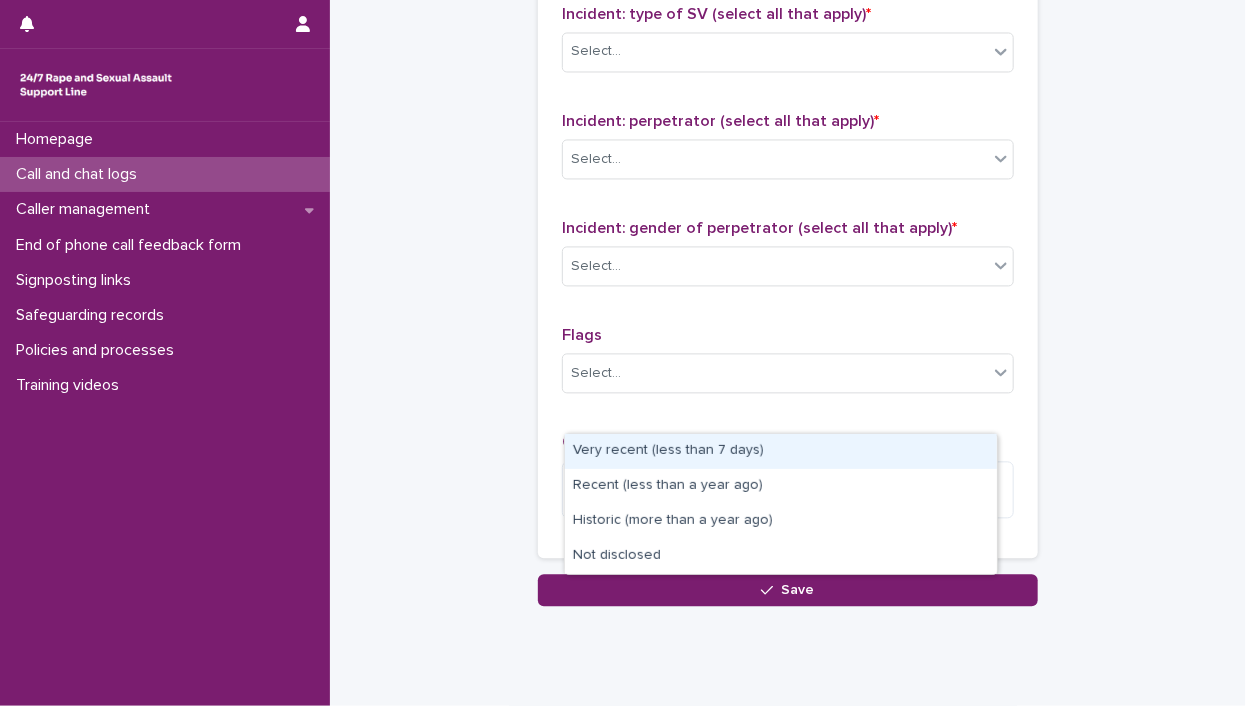 click on "Select..." at bounding box center (775, -56) 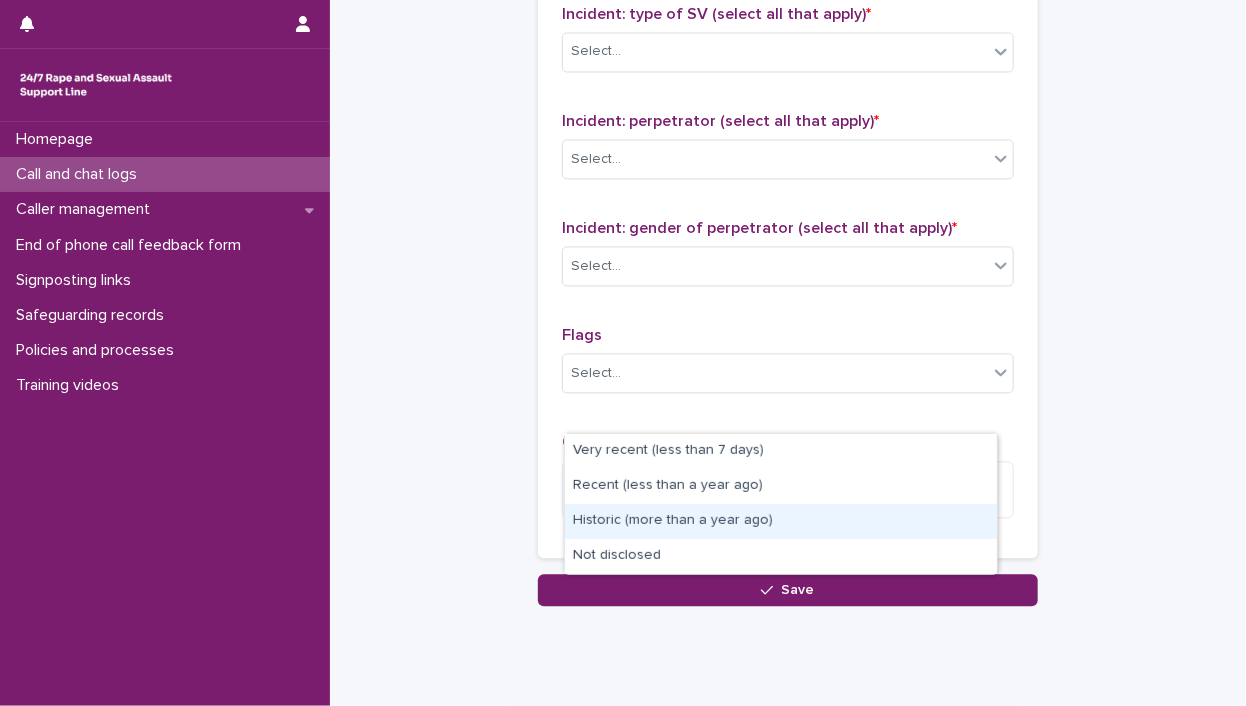 click on "Historic (more than a year ago)" at bounding box center (781, 521) 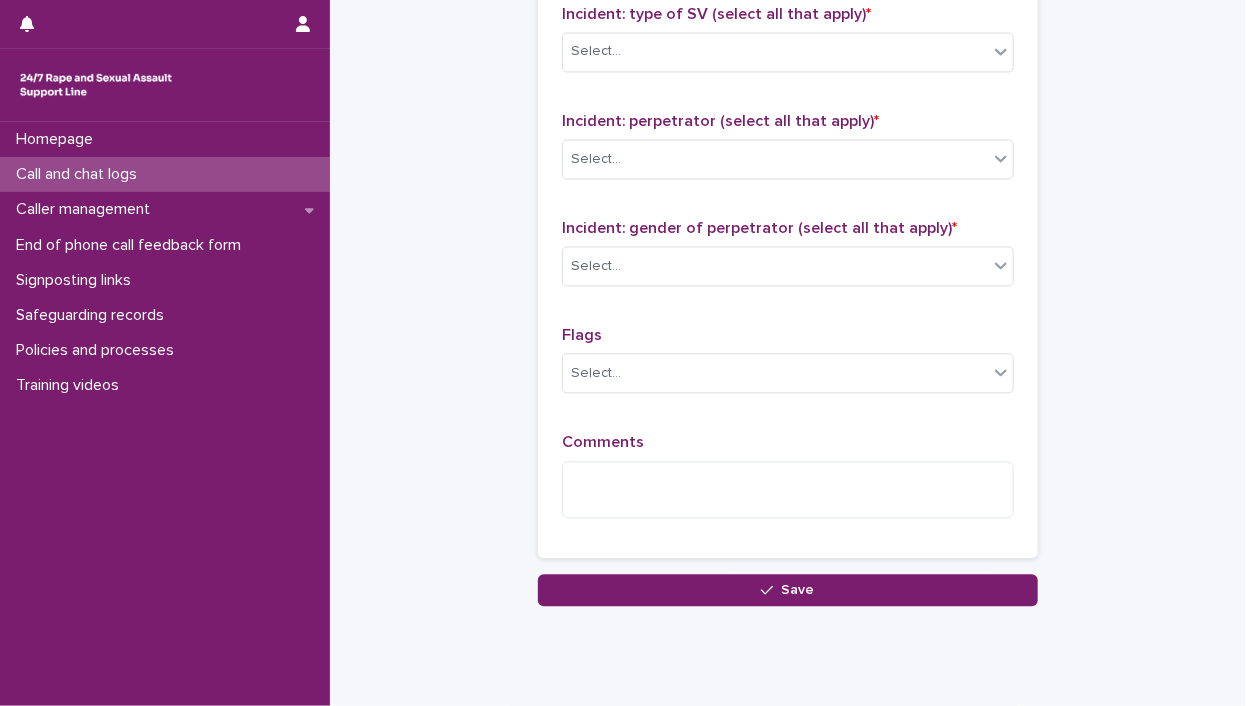 click at bounding box center (765, -56) 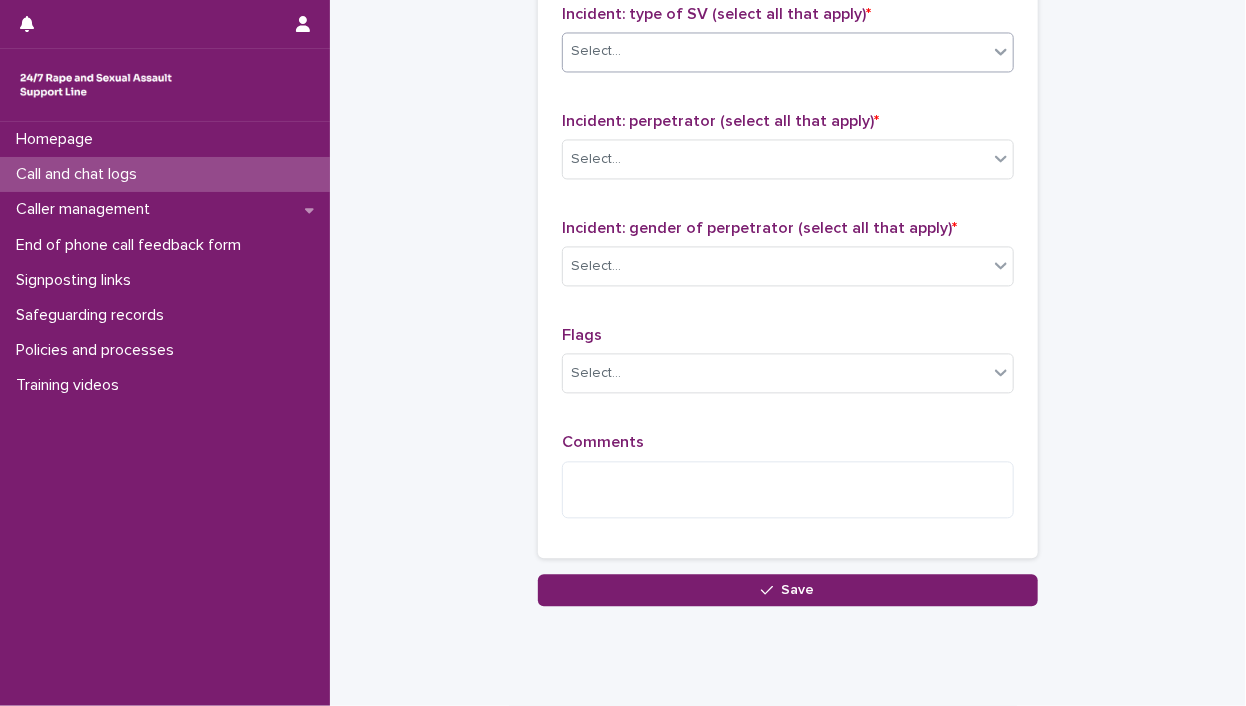 click on "Select..." at bounding box center [775, 51] 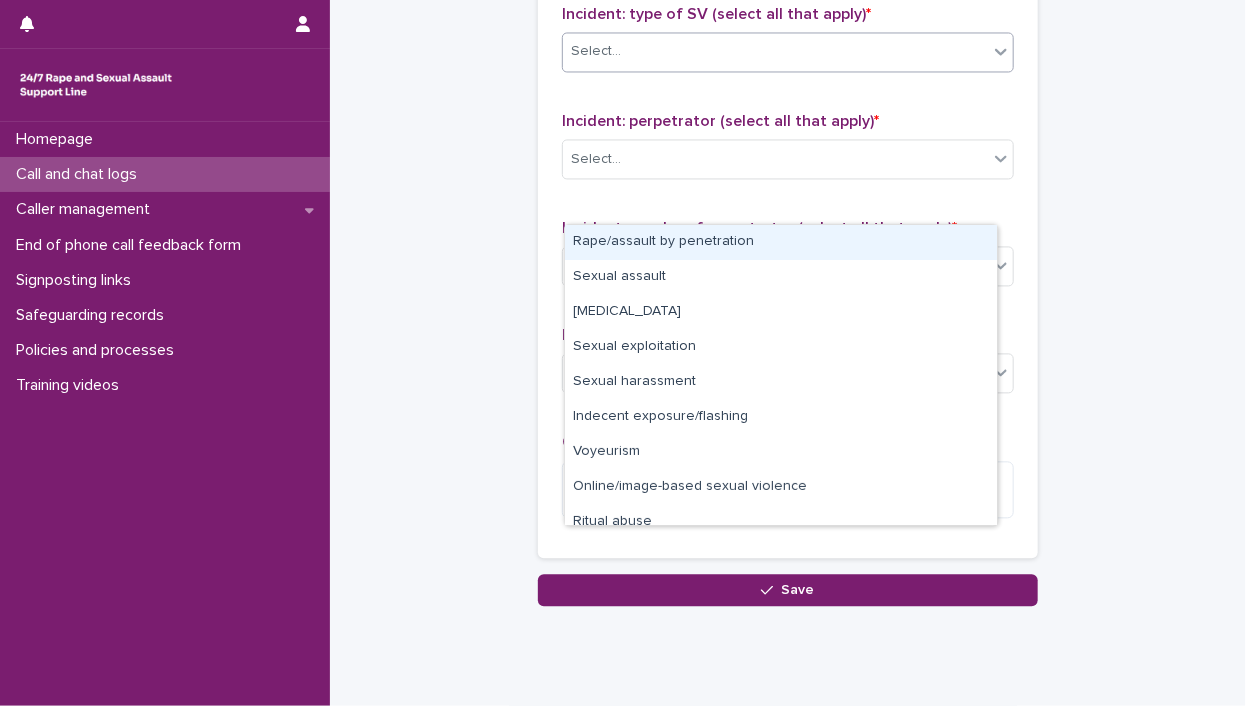 click on "Rape/assault by penetration" at bounding box center [781, 242] 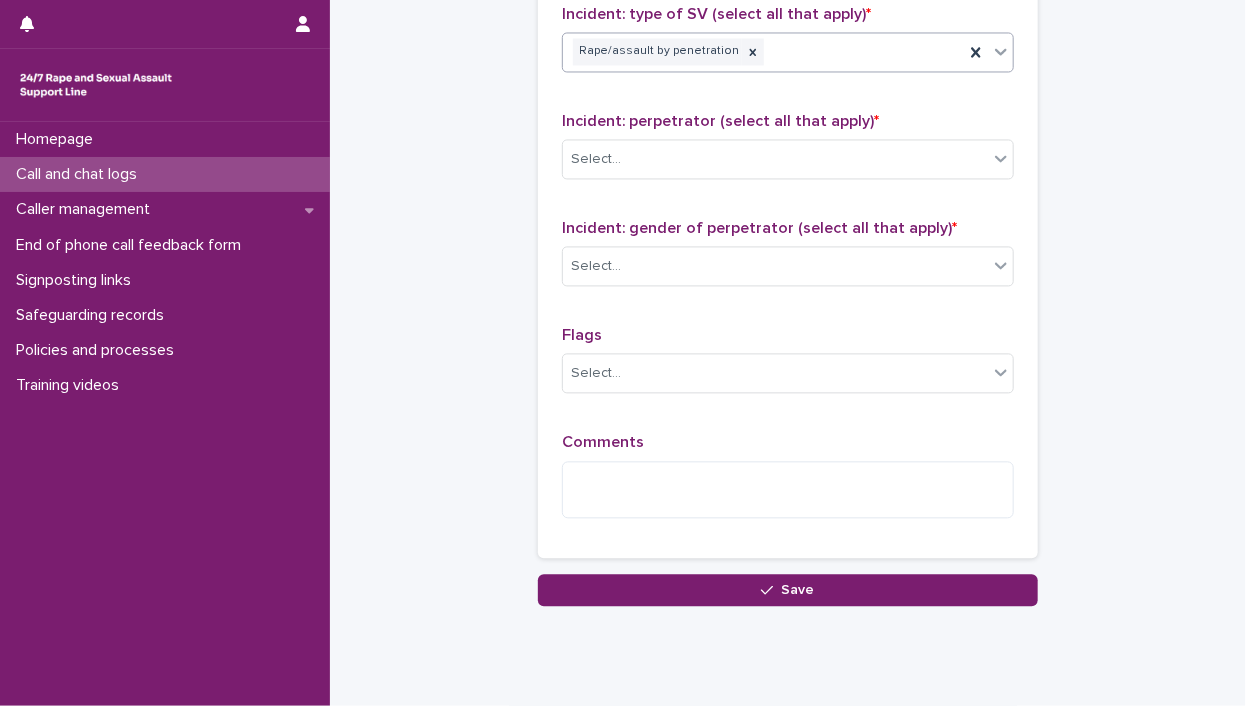 click on "Incident: perpetrator (select all that apply) *" at bounding box center [720, 121] 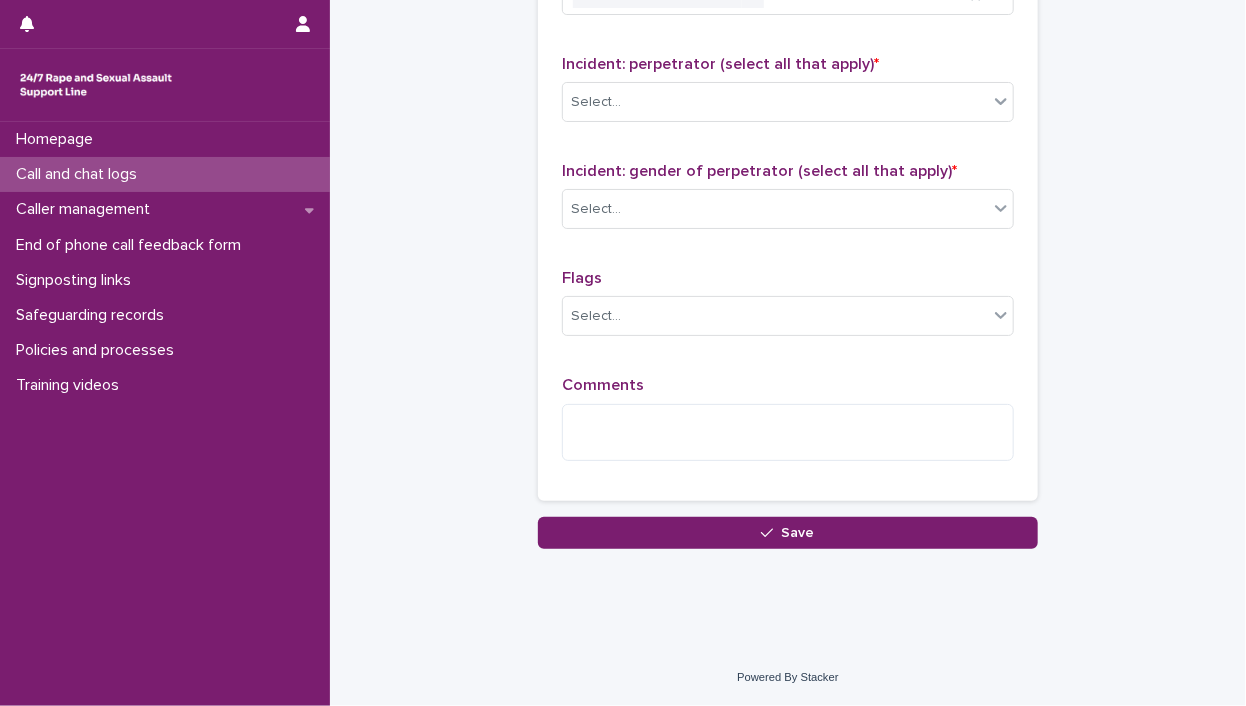 scroll, scrollTop: 1867, scrollLeft: 0, axis: vertical 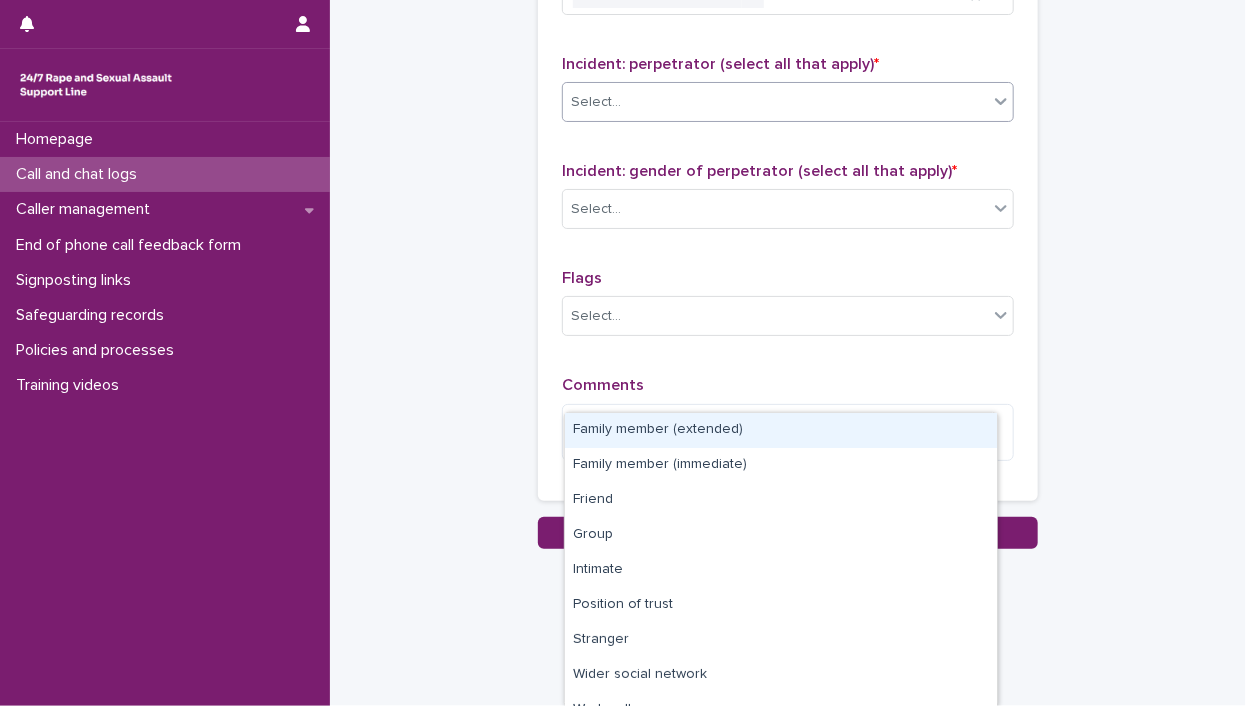 click on "Select..." at bounding box center [775, 102] 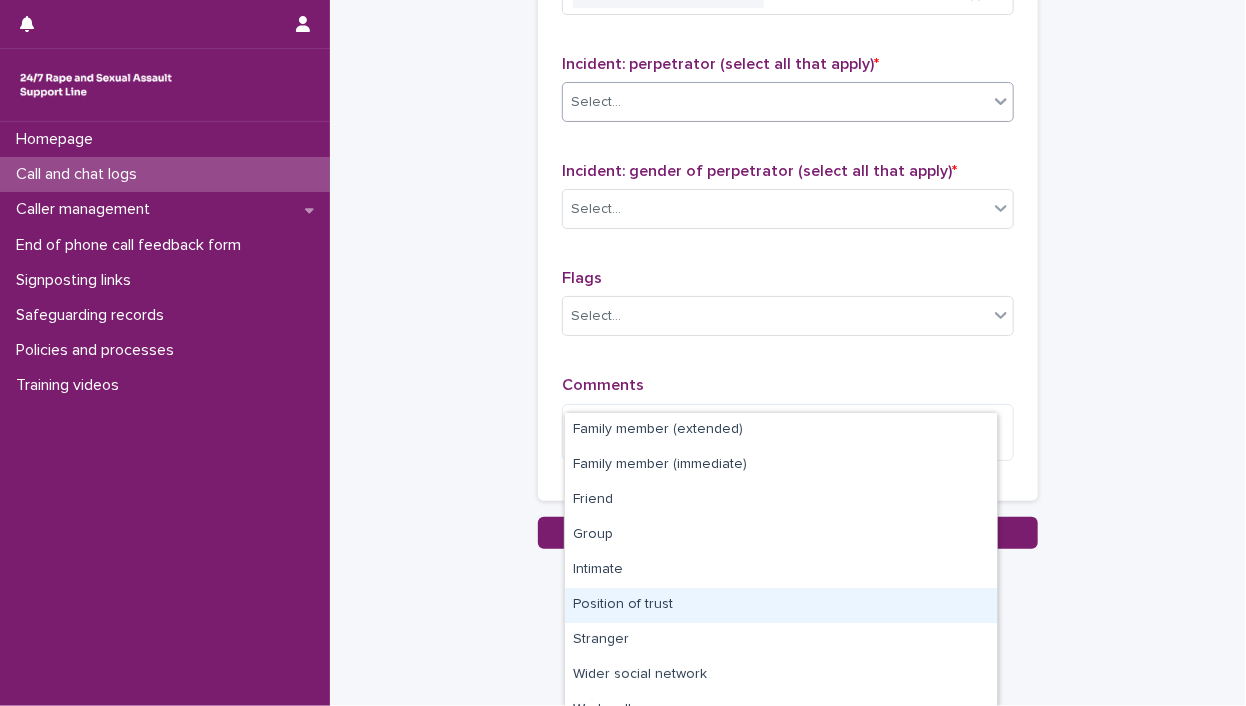 scroll, scrollTop: 0, scrollLeft: 0, axis: both 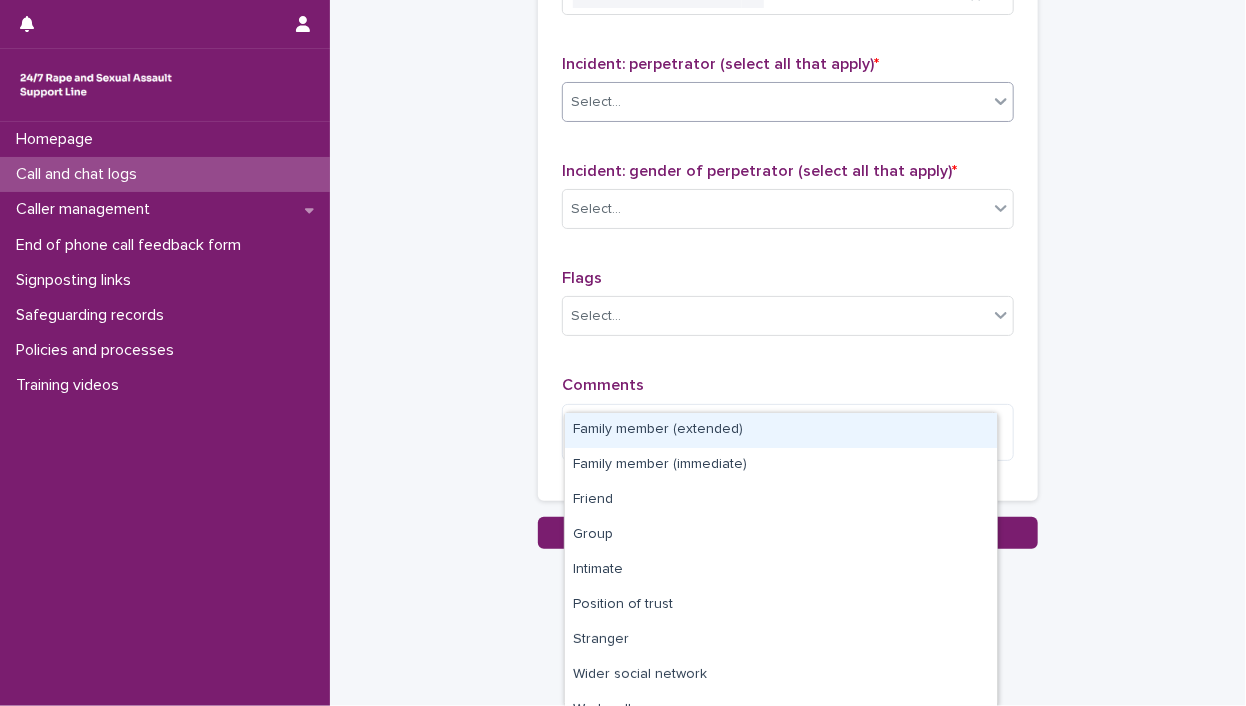 click on "Family member (extended)" at bounding box center [781, 430] 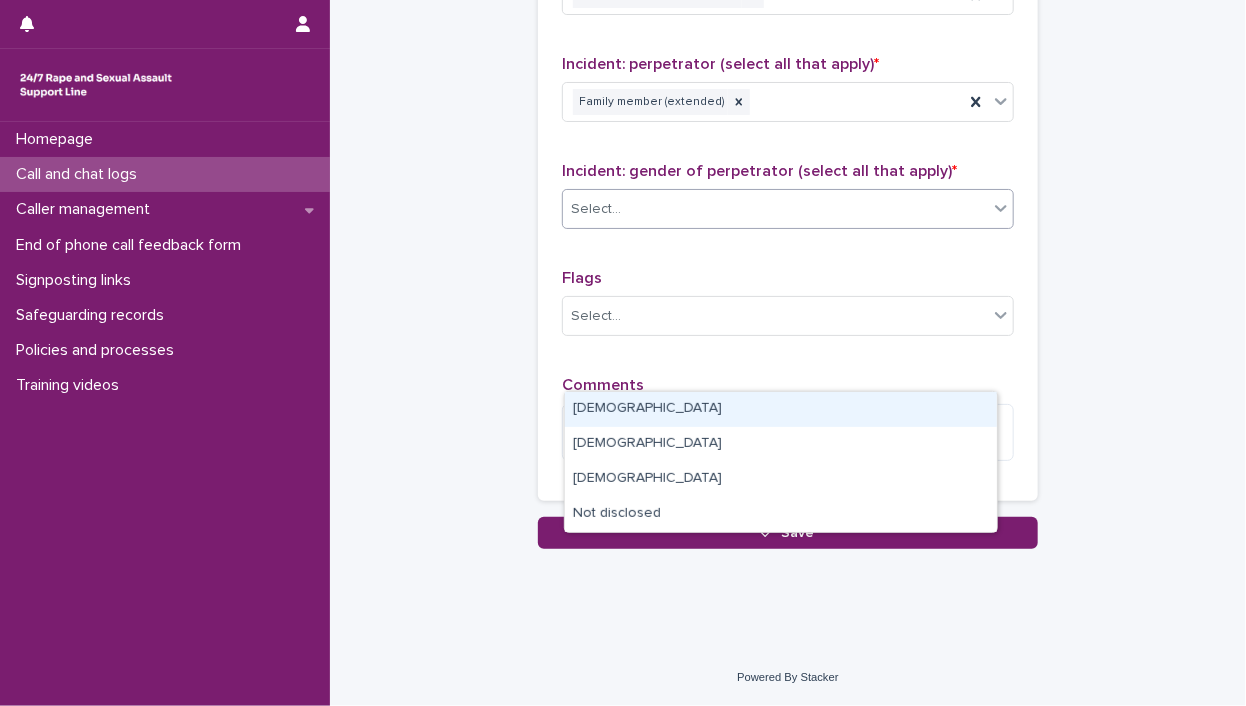 click on "Select..." at bounding box center [775, 209] 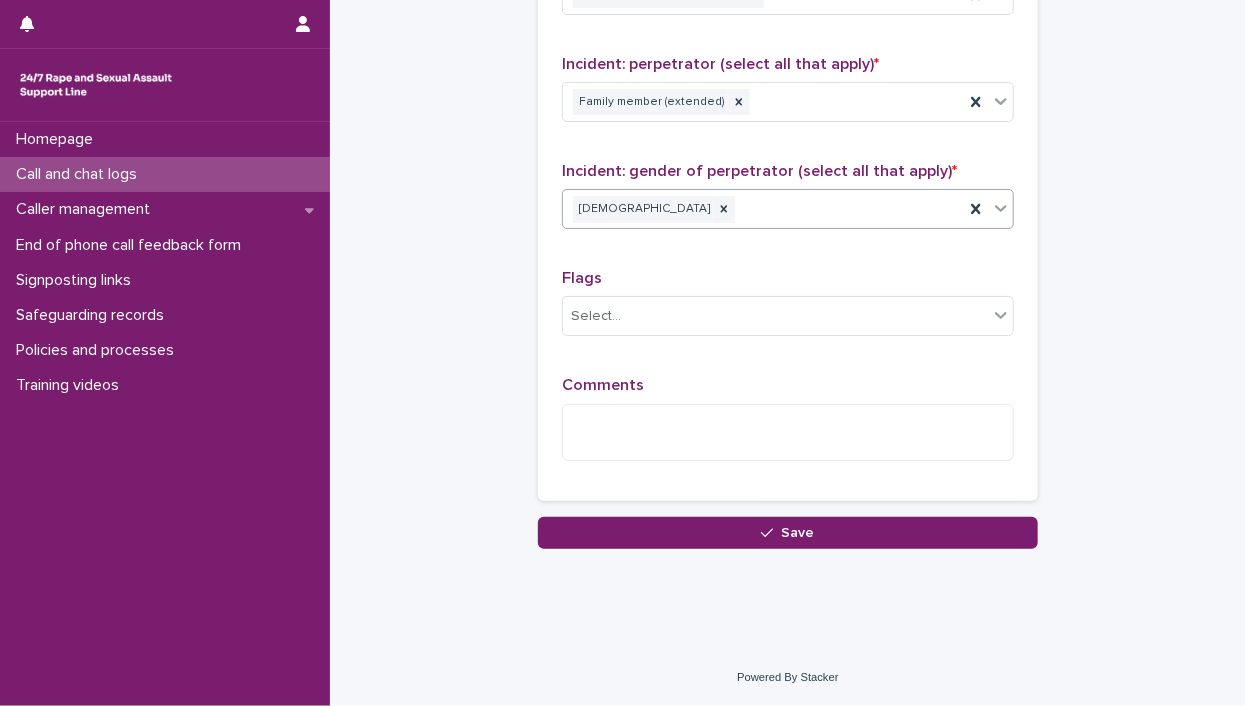 scroll, scrollTop: 2295, scrollLeft: 0, axis: vertical 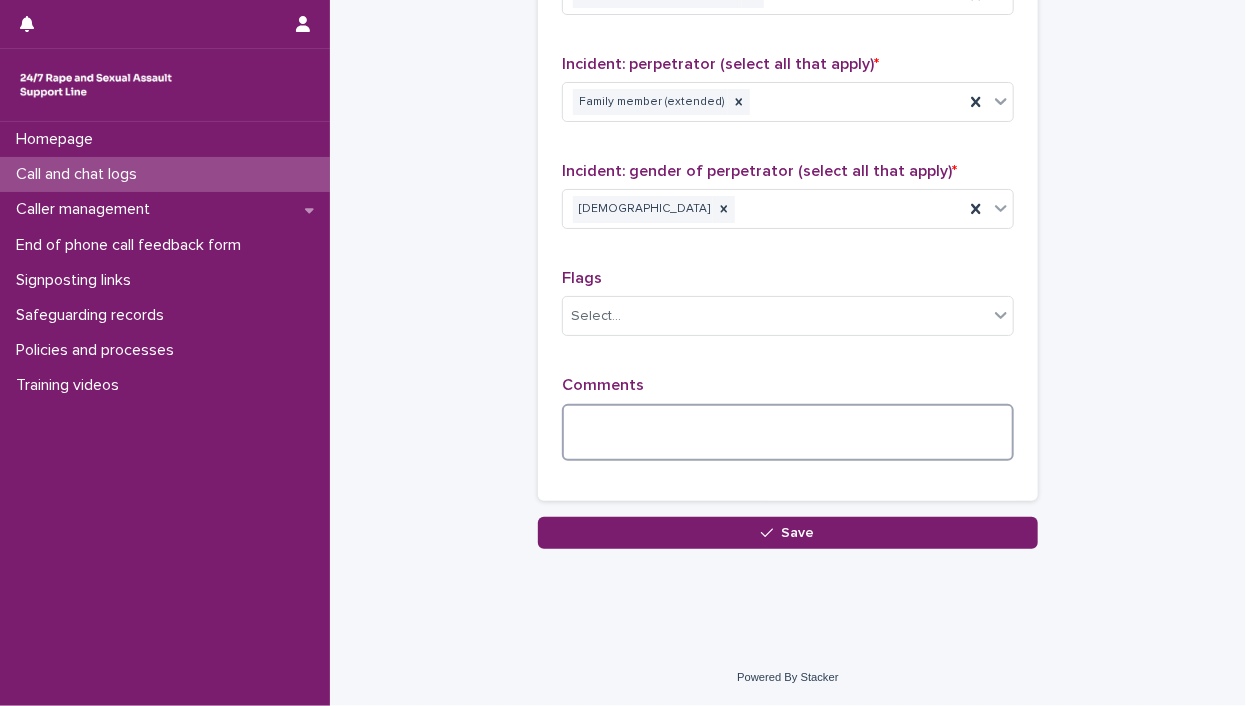 click at bounding box center [788, 433] 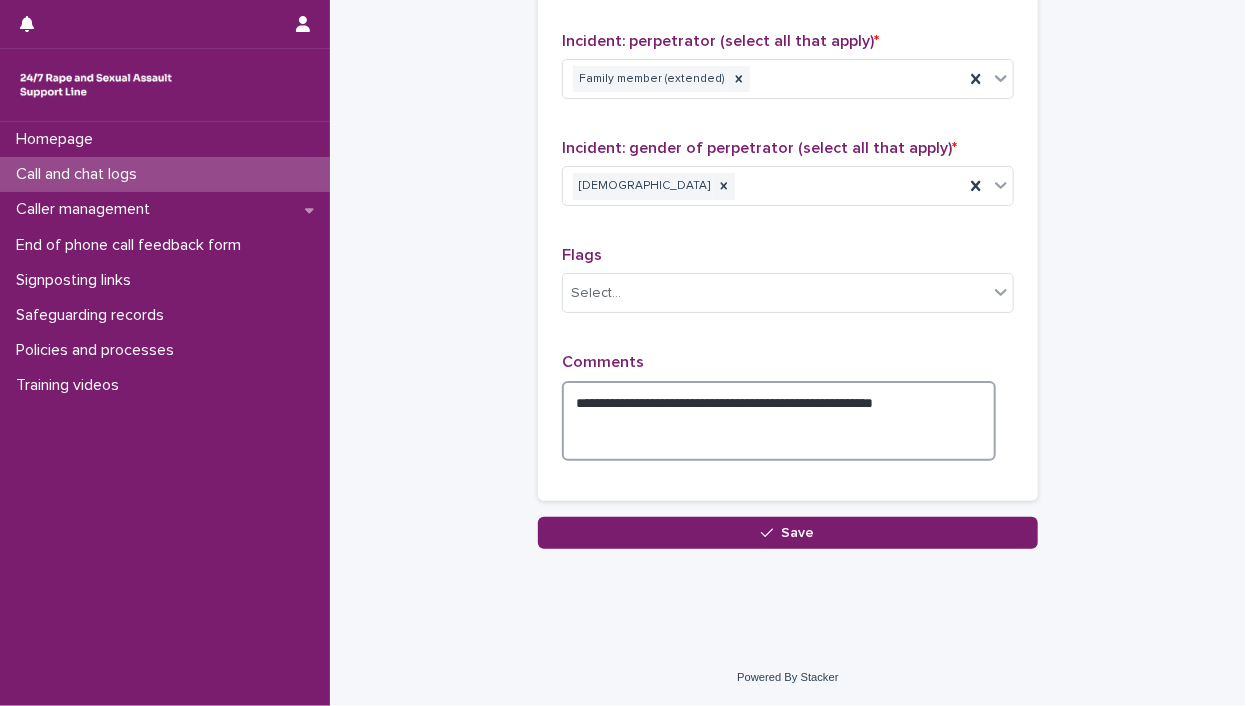 click on "**********" at bounding box center (779, 421) 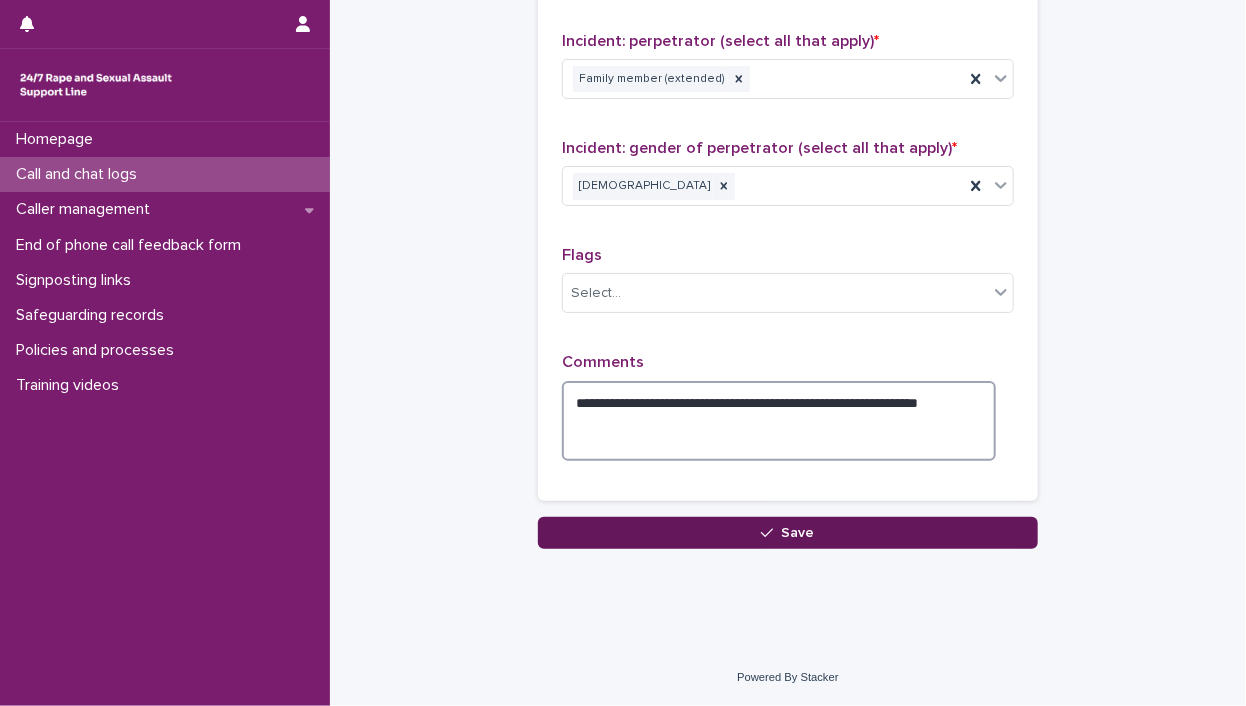 type on "**********" 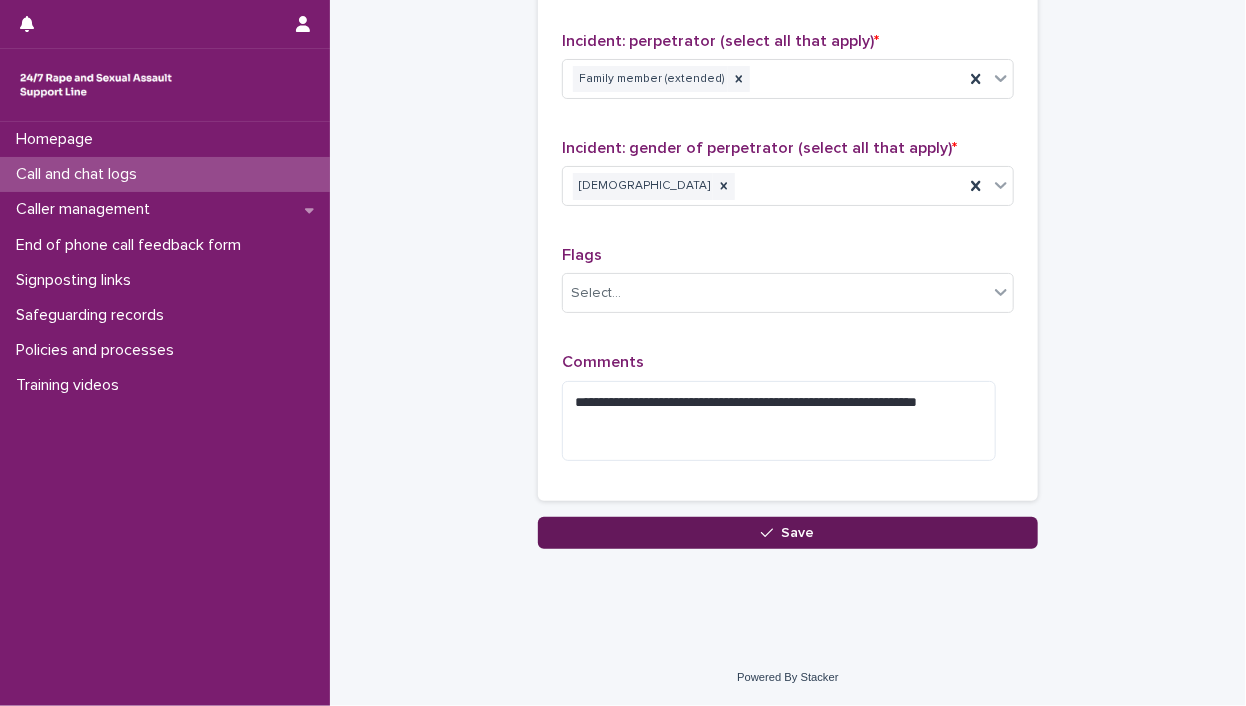 click on "Save" at bounding box center [788, 533] 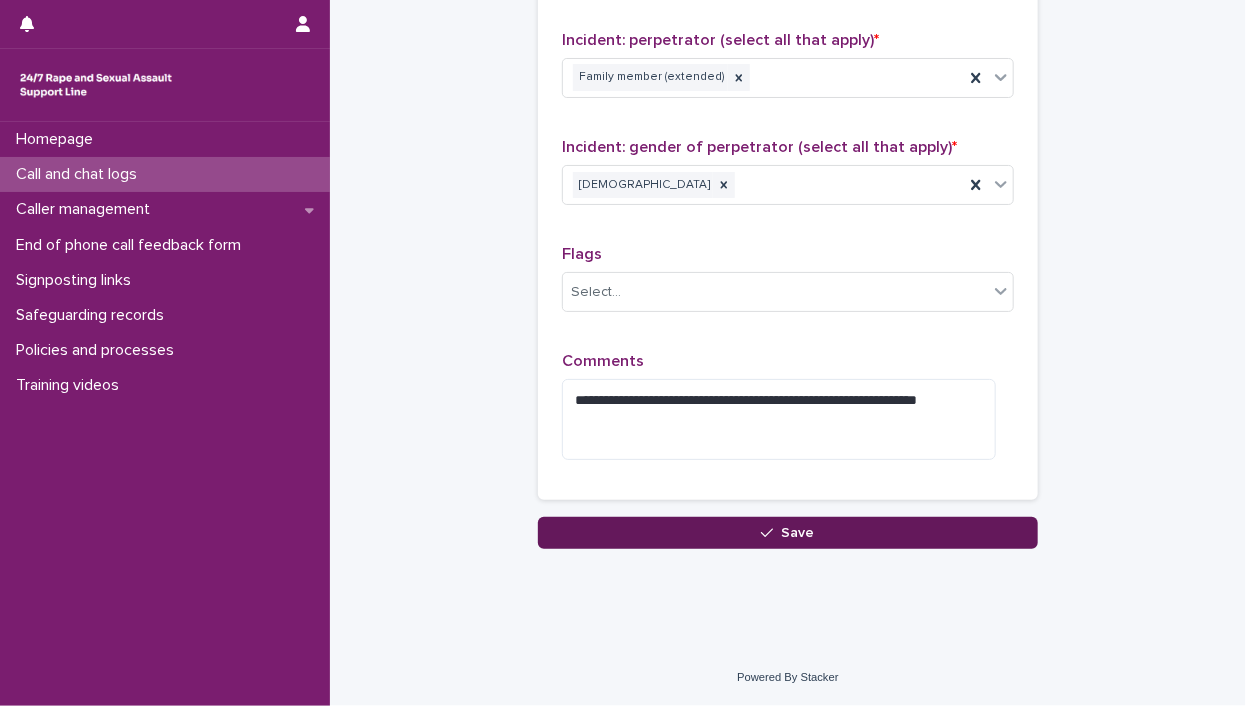 scroll, scrollTop: 1928, scrollLeft: 0, axis: vertical 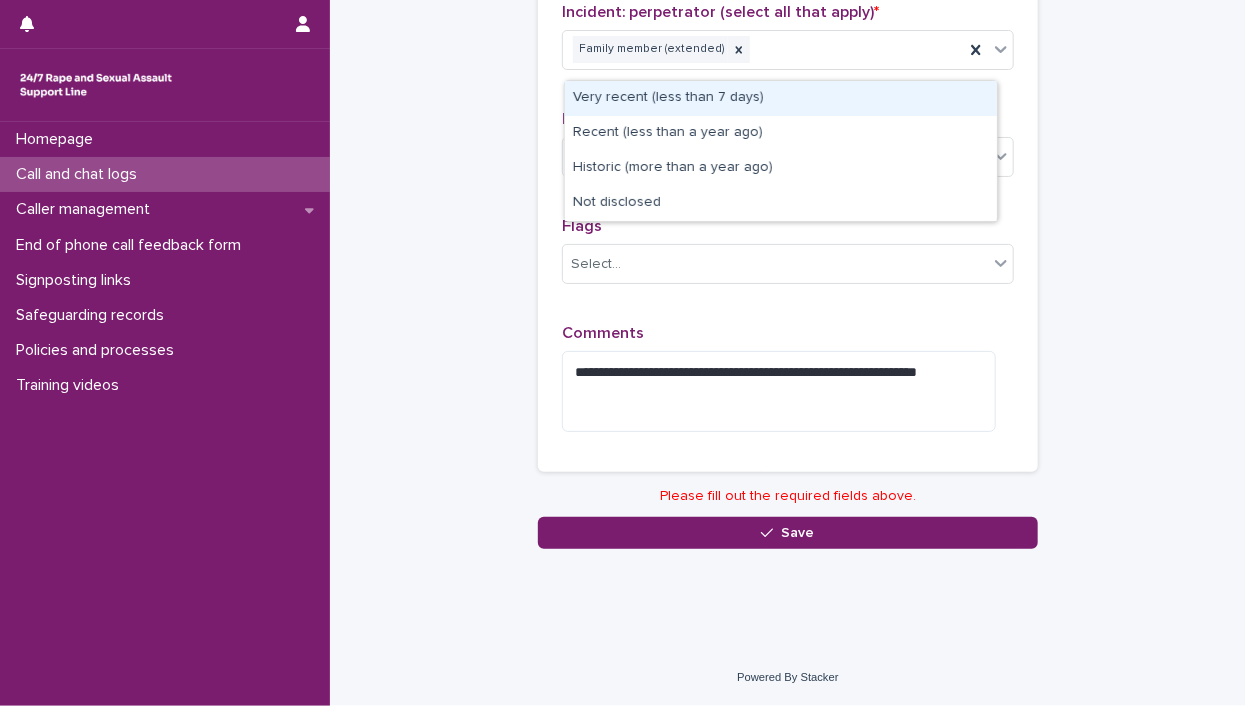 click on "Select..." at bounding box center [775, -202] 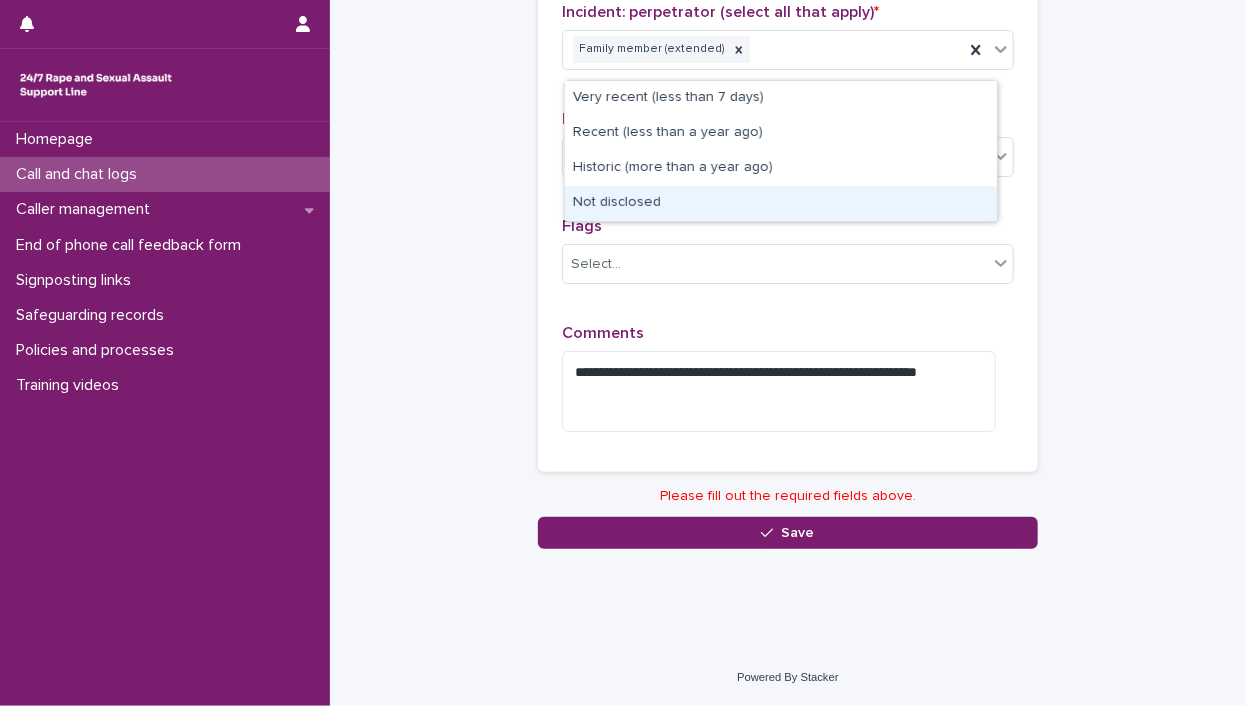 click on "Not disclosed" at bounding box center [781, 203] 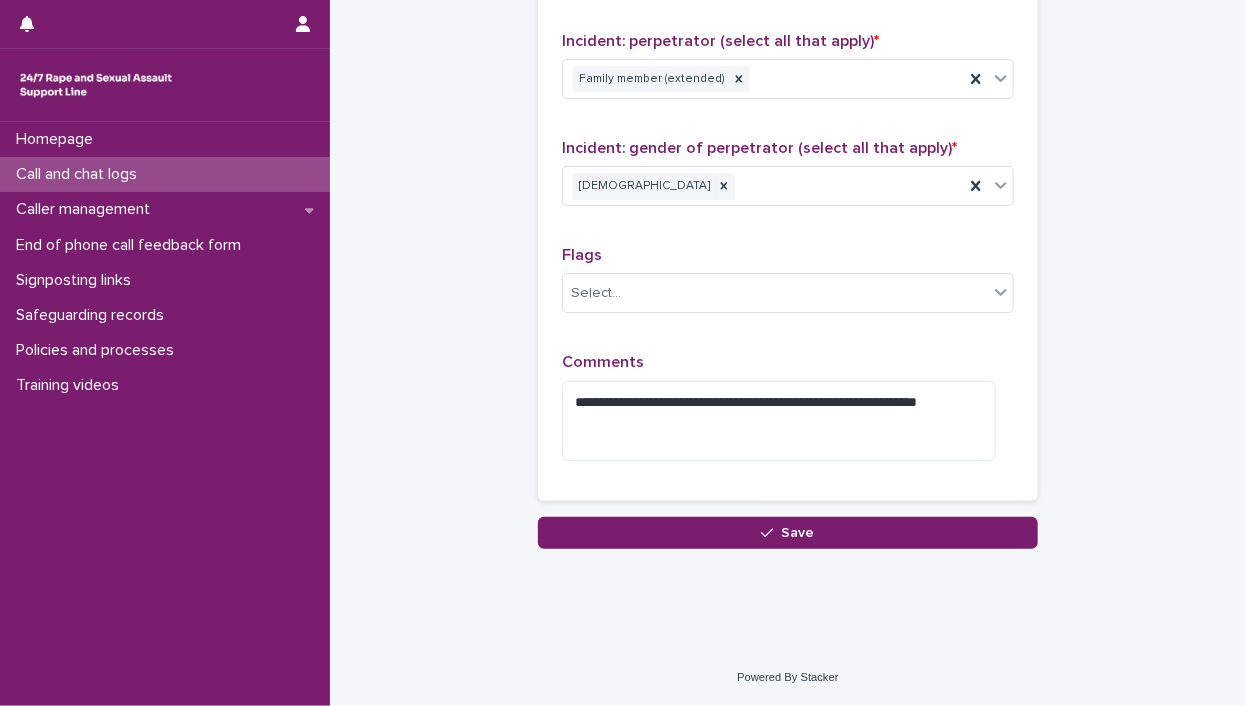scroll, scrollTop: 2320, scrollLeft: 0, axis: vertical 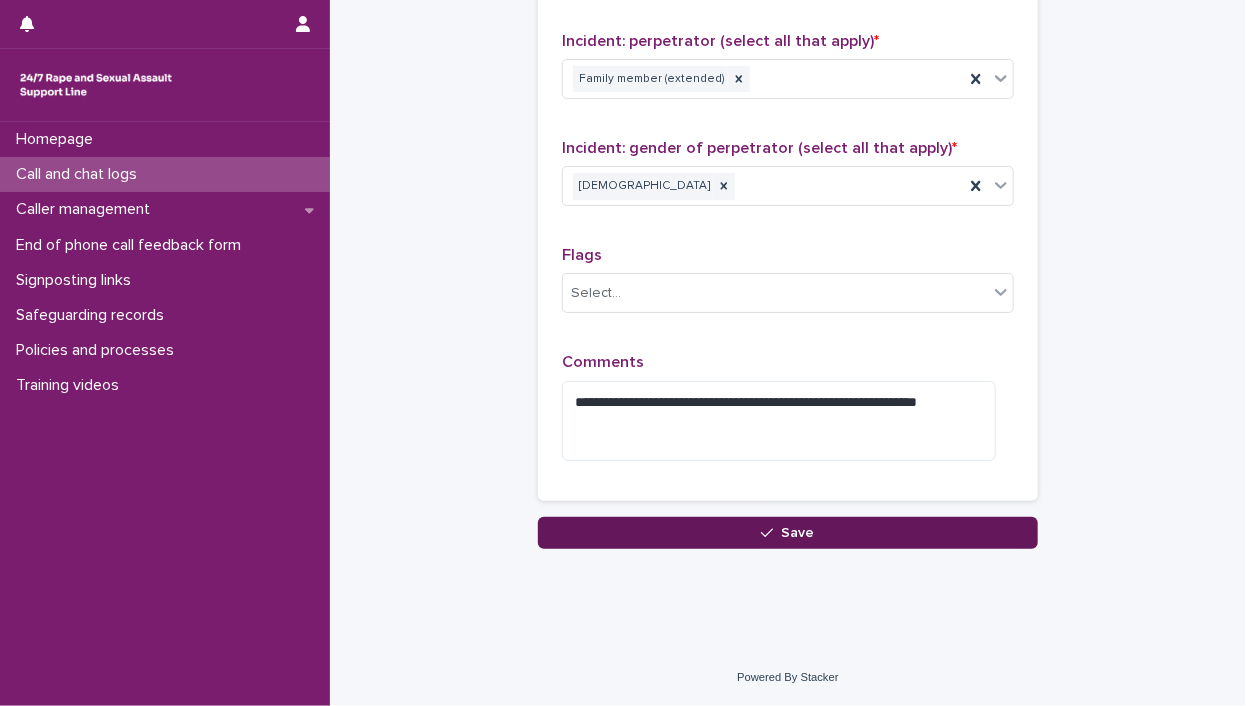 click on "Save" at bounding box center [788, 533] 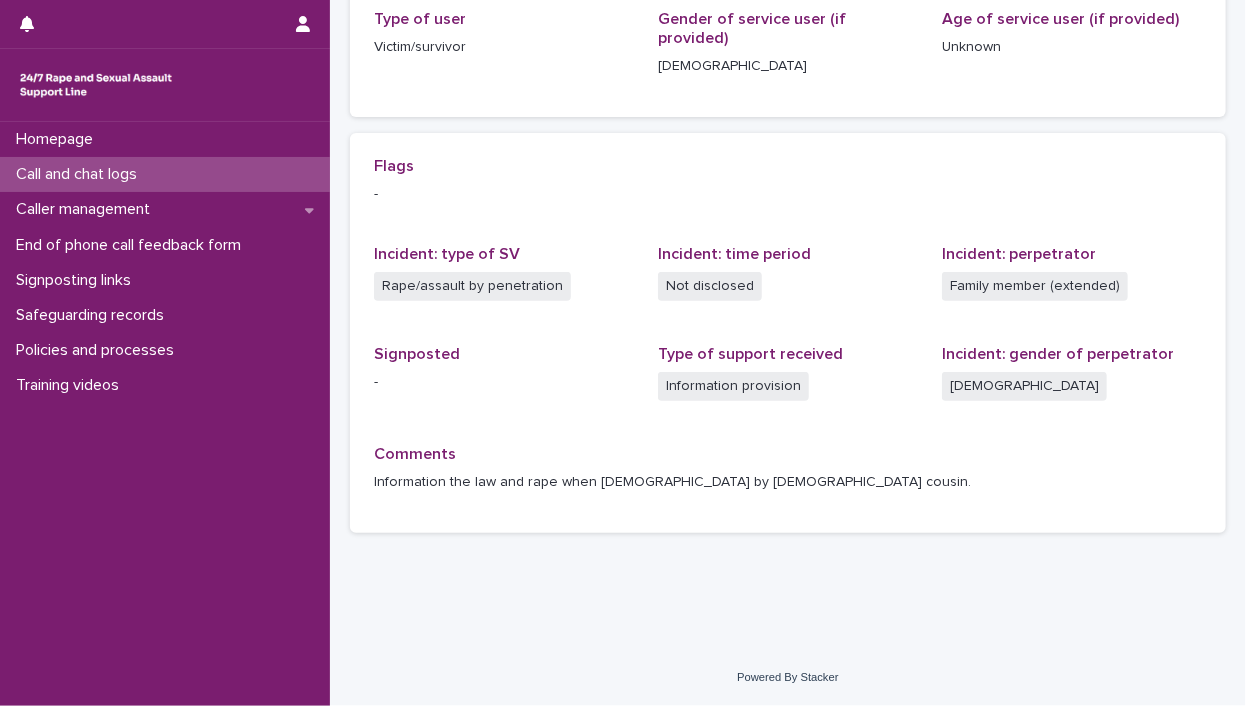scroll, scrollTop: 0, scrollLeft: 0, axis: both 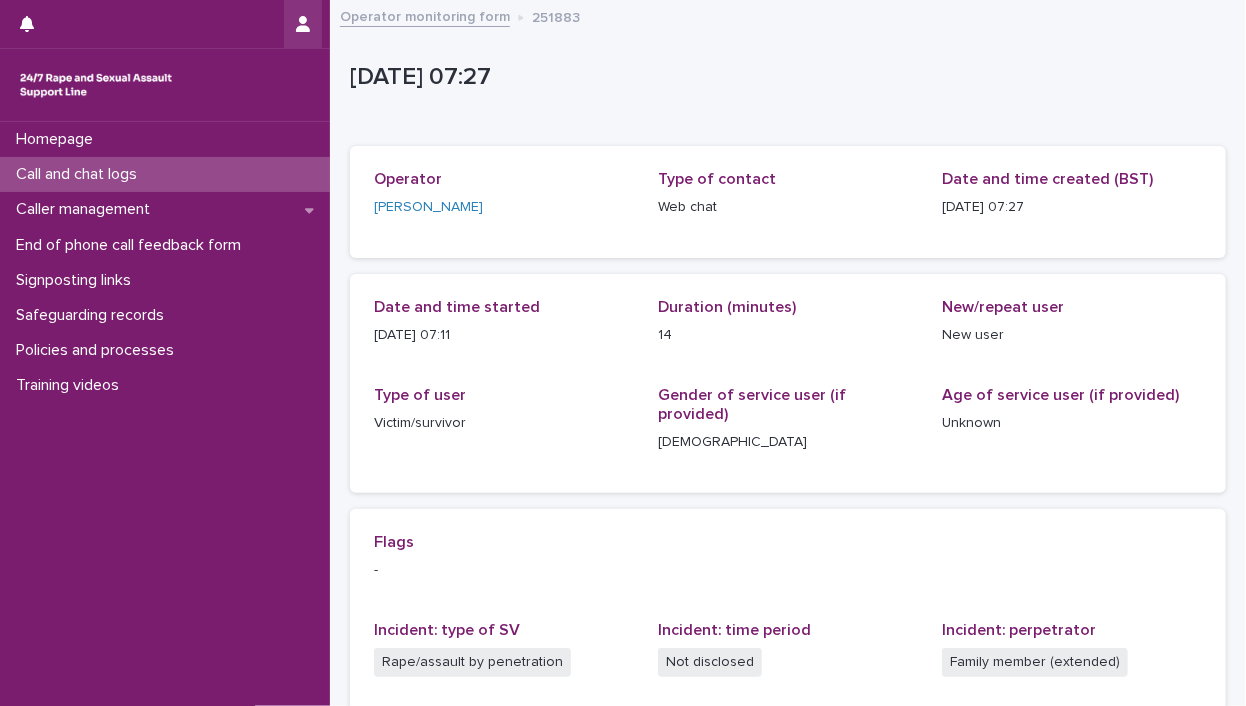 click 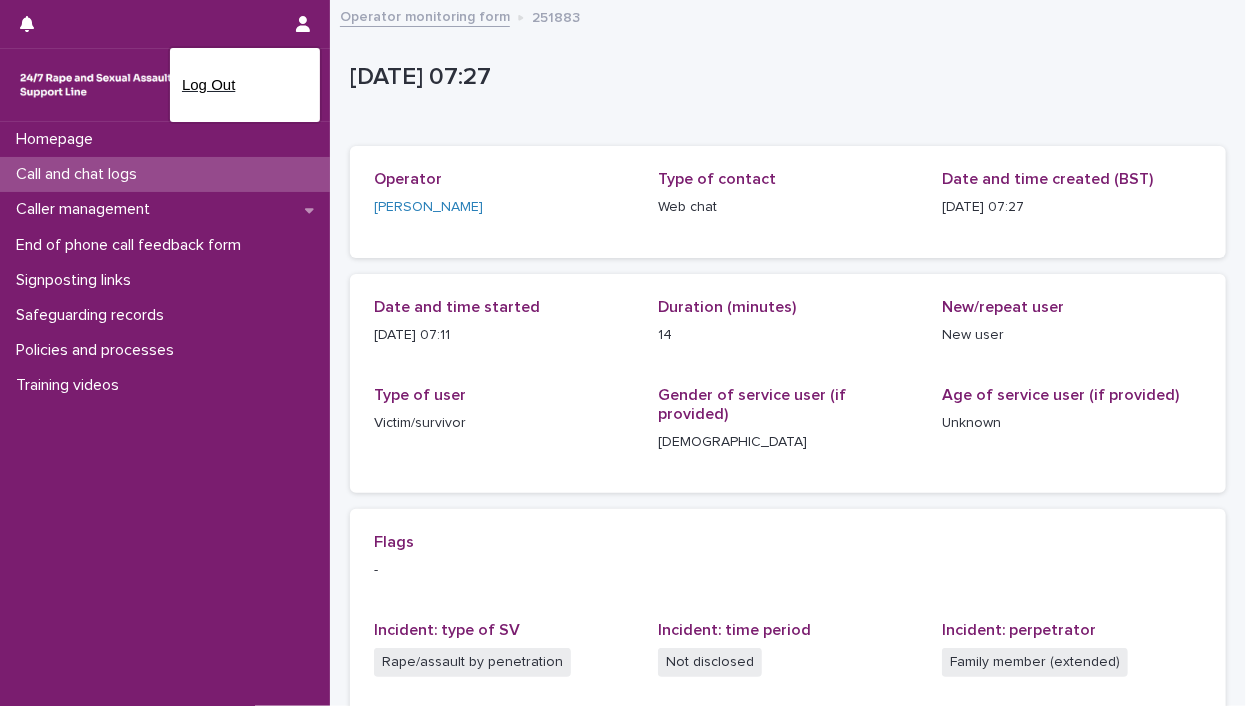 click on "Log Out" at bounding box center [245, 85] 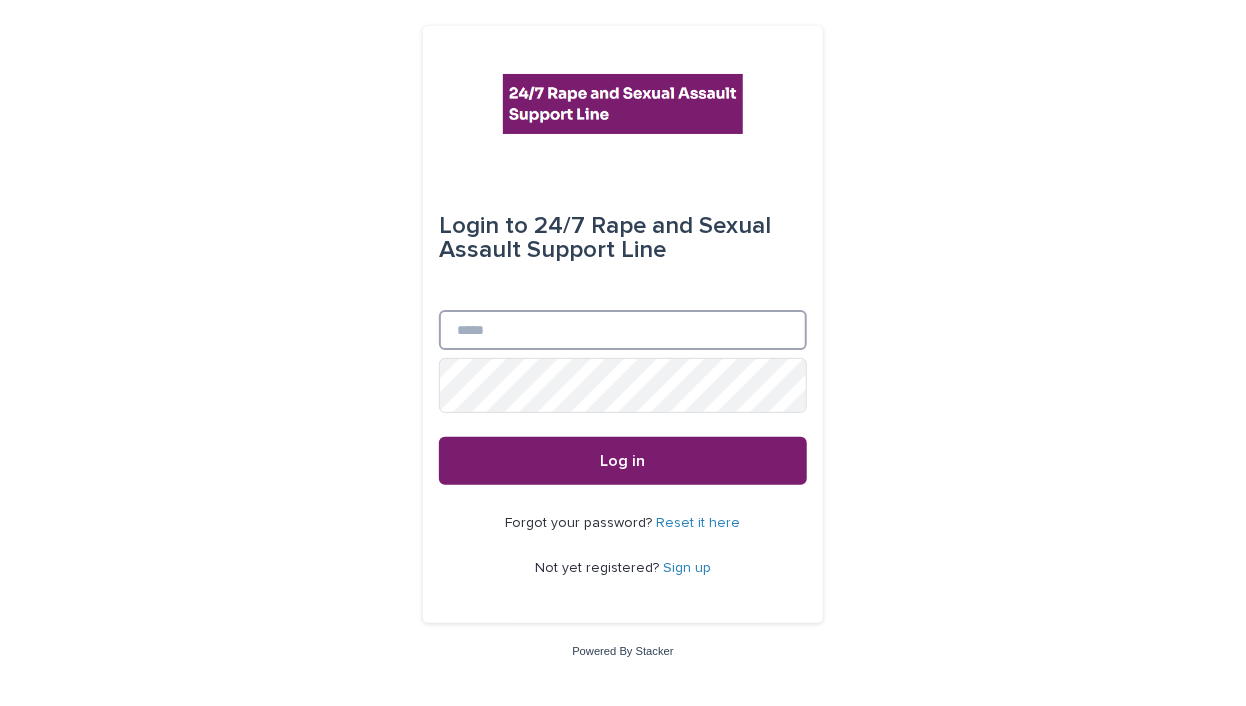 type on "**********" 